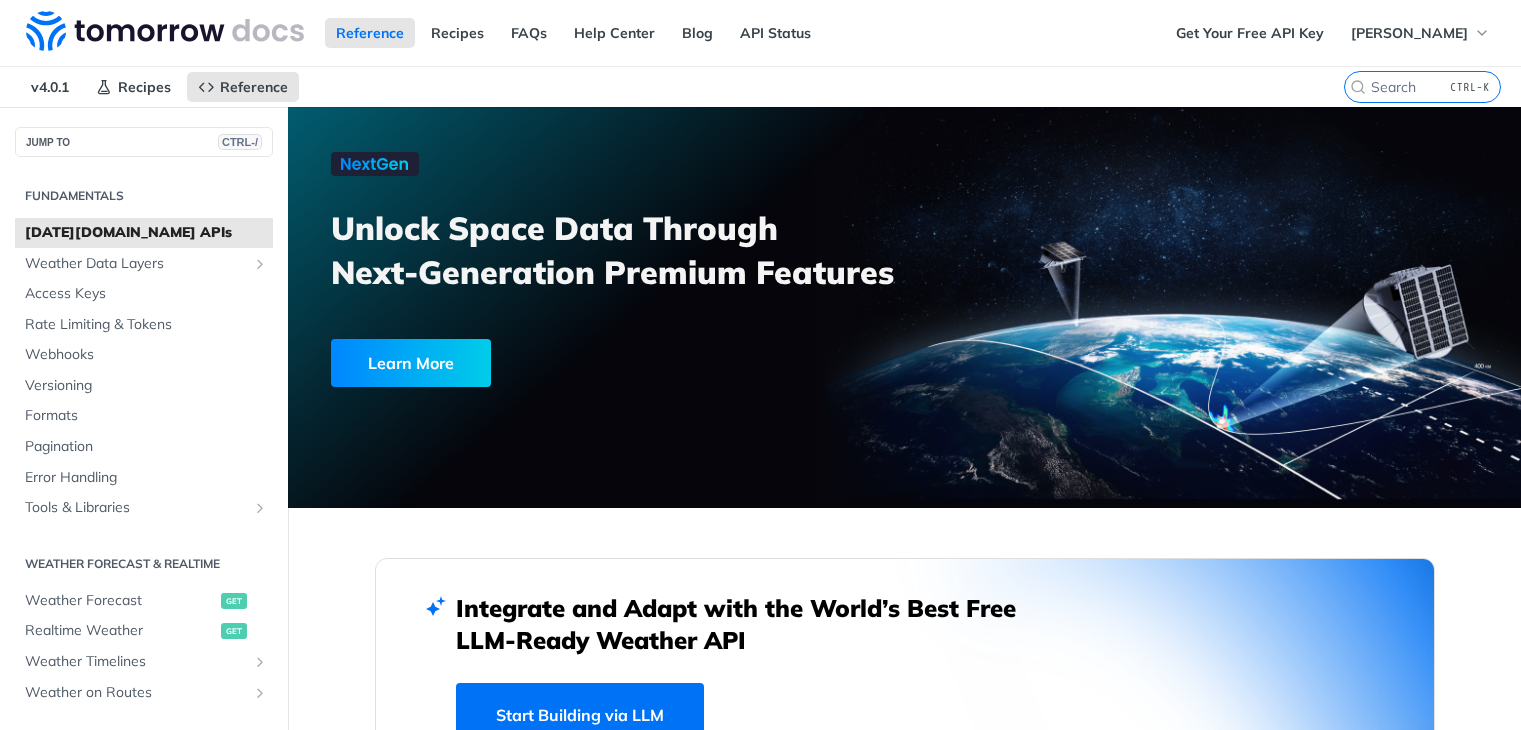 scroll, scrollTop: 0, scrollLeft: 0, axis: both 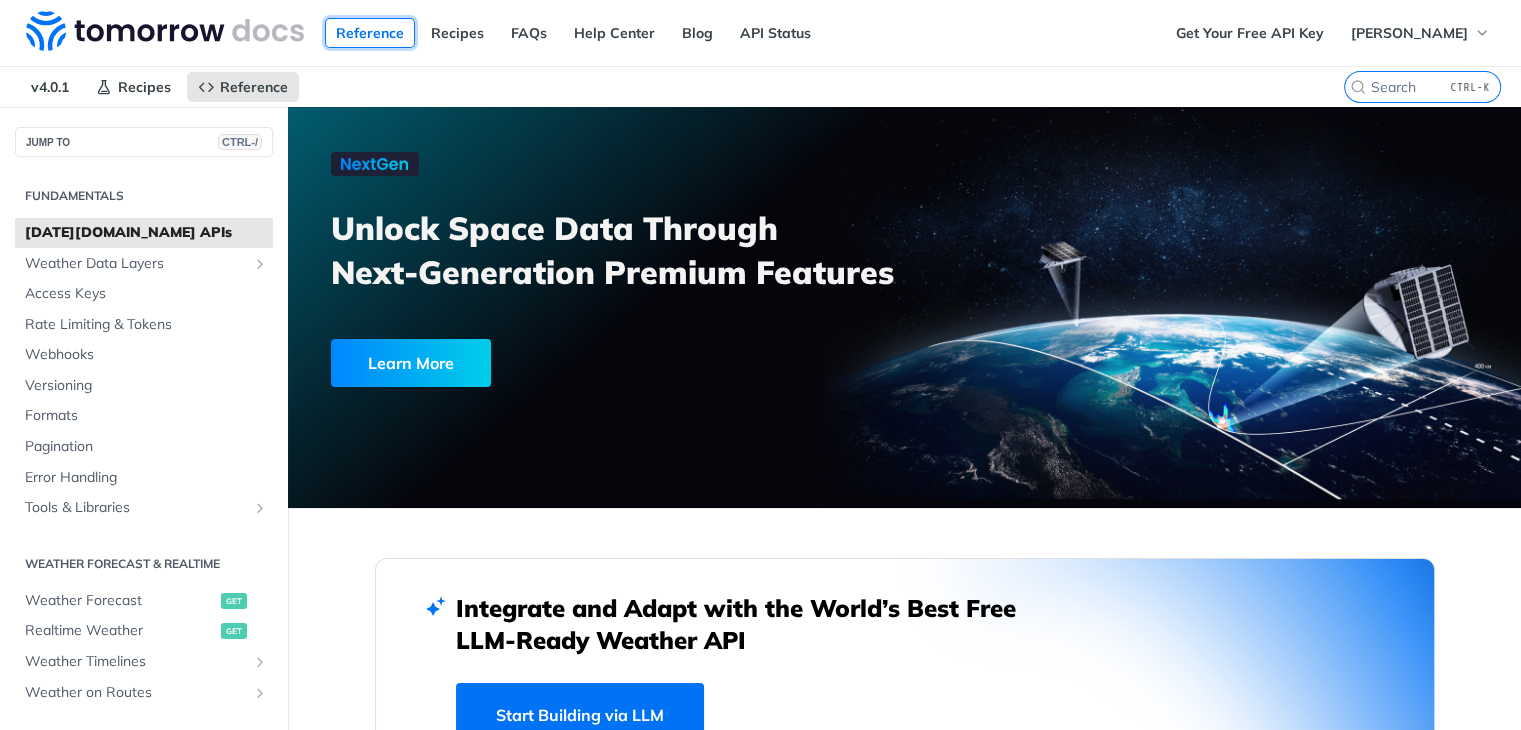 click on "Reference" at bounding box center (370, 33) 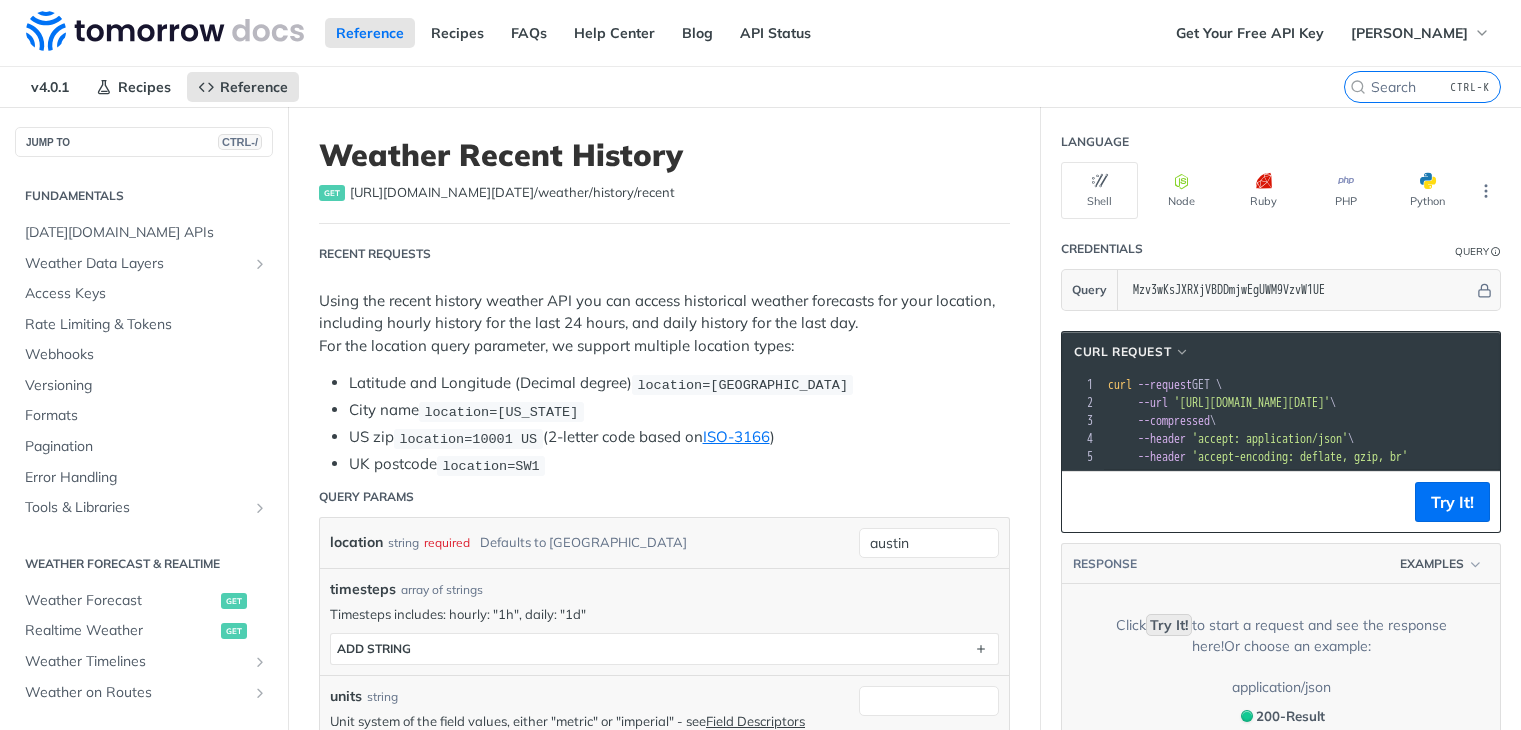 scroll, scrollTop: 0, scrollLeft: 0, axis: both 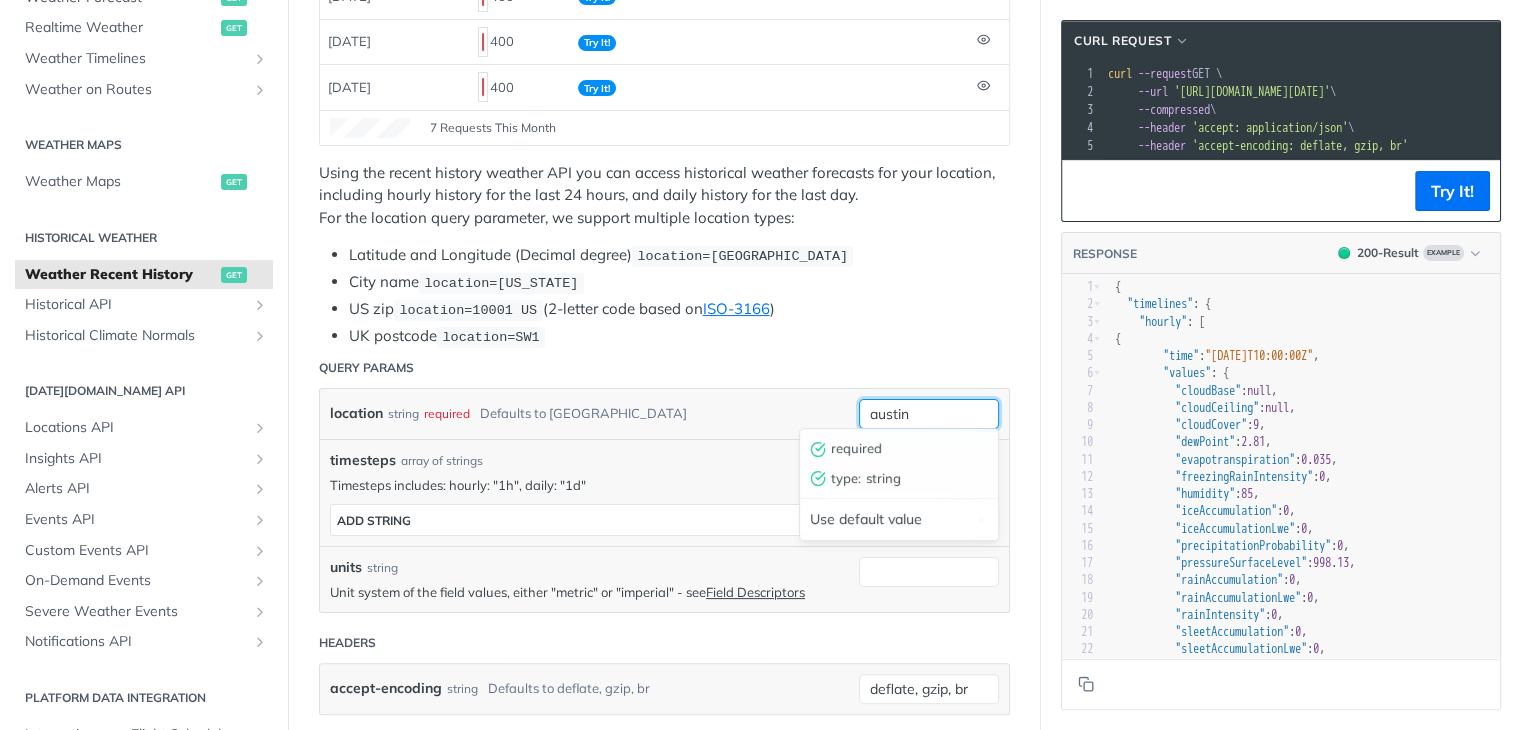 click on "austin" at bounding box center (929, 414) 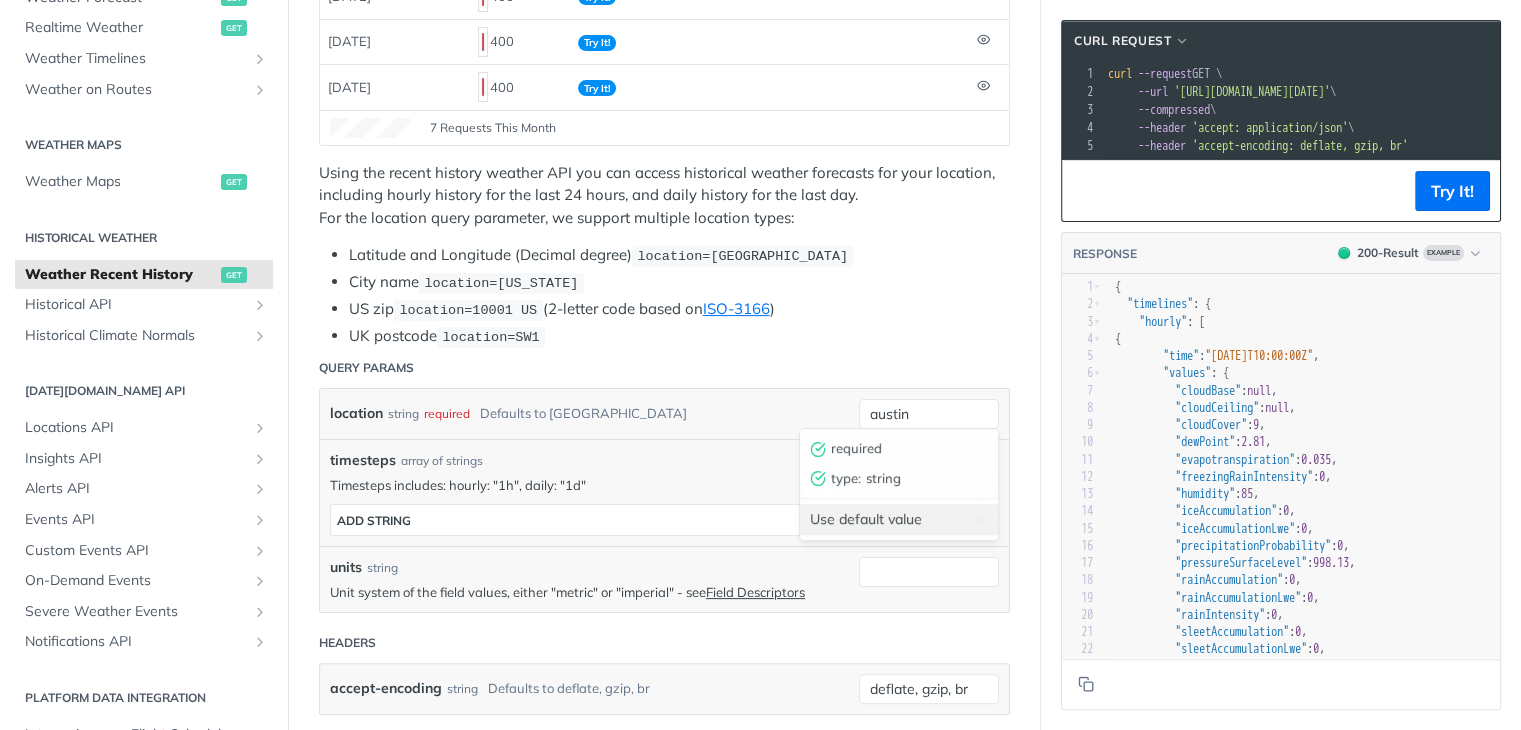 click on "Use default value" at bounding box center (899, 519) 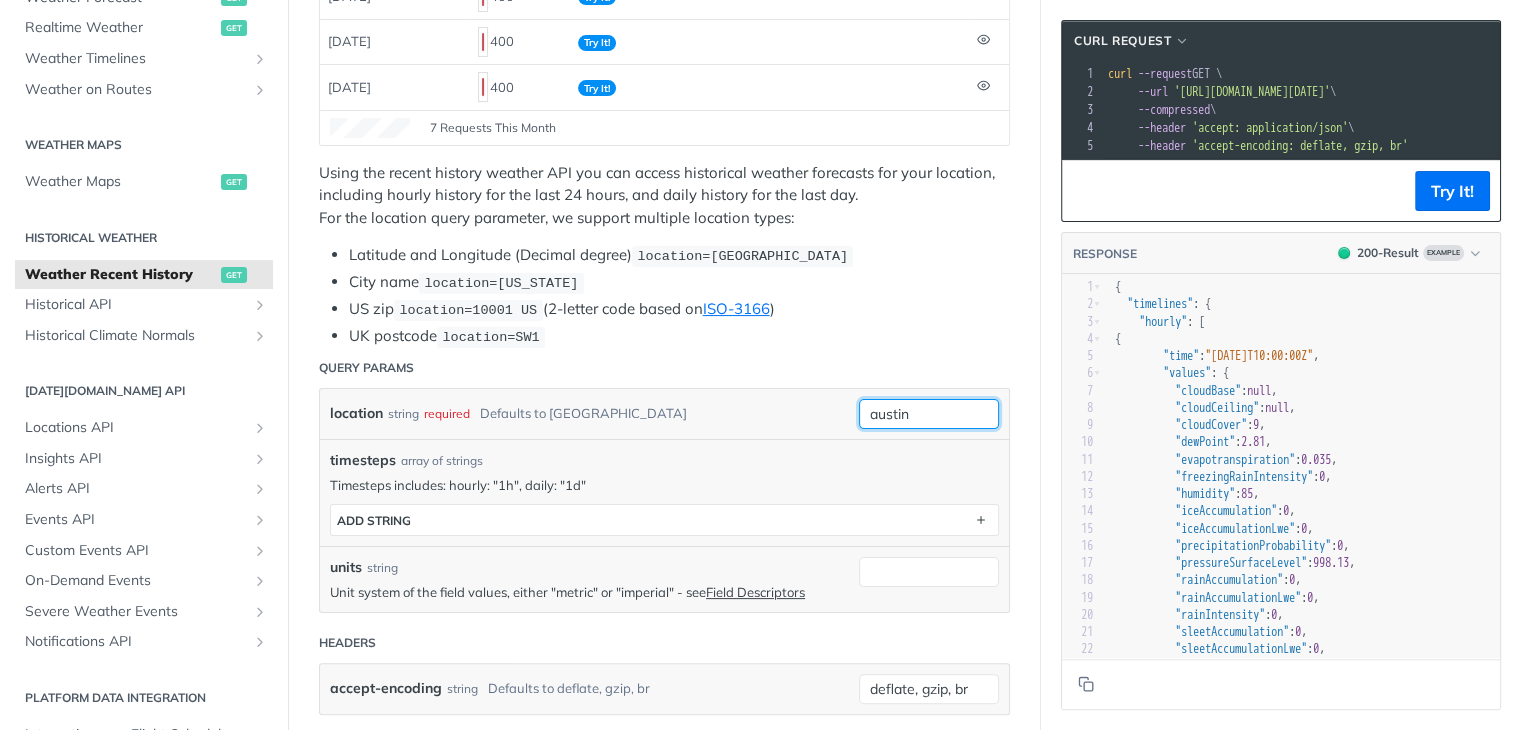 click on "austin" at bounding box center (929, 414) 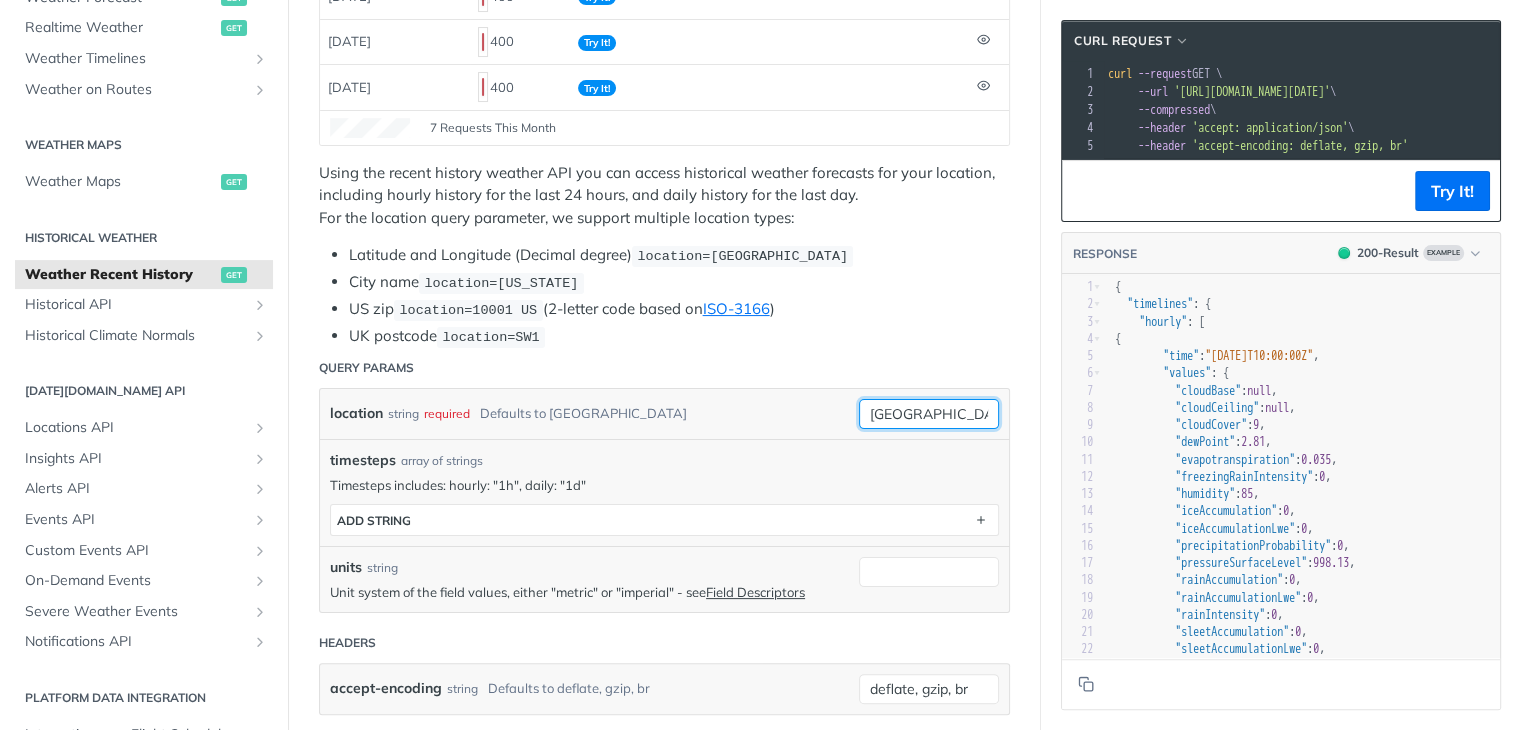 type on "brazil" 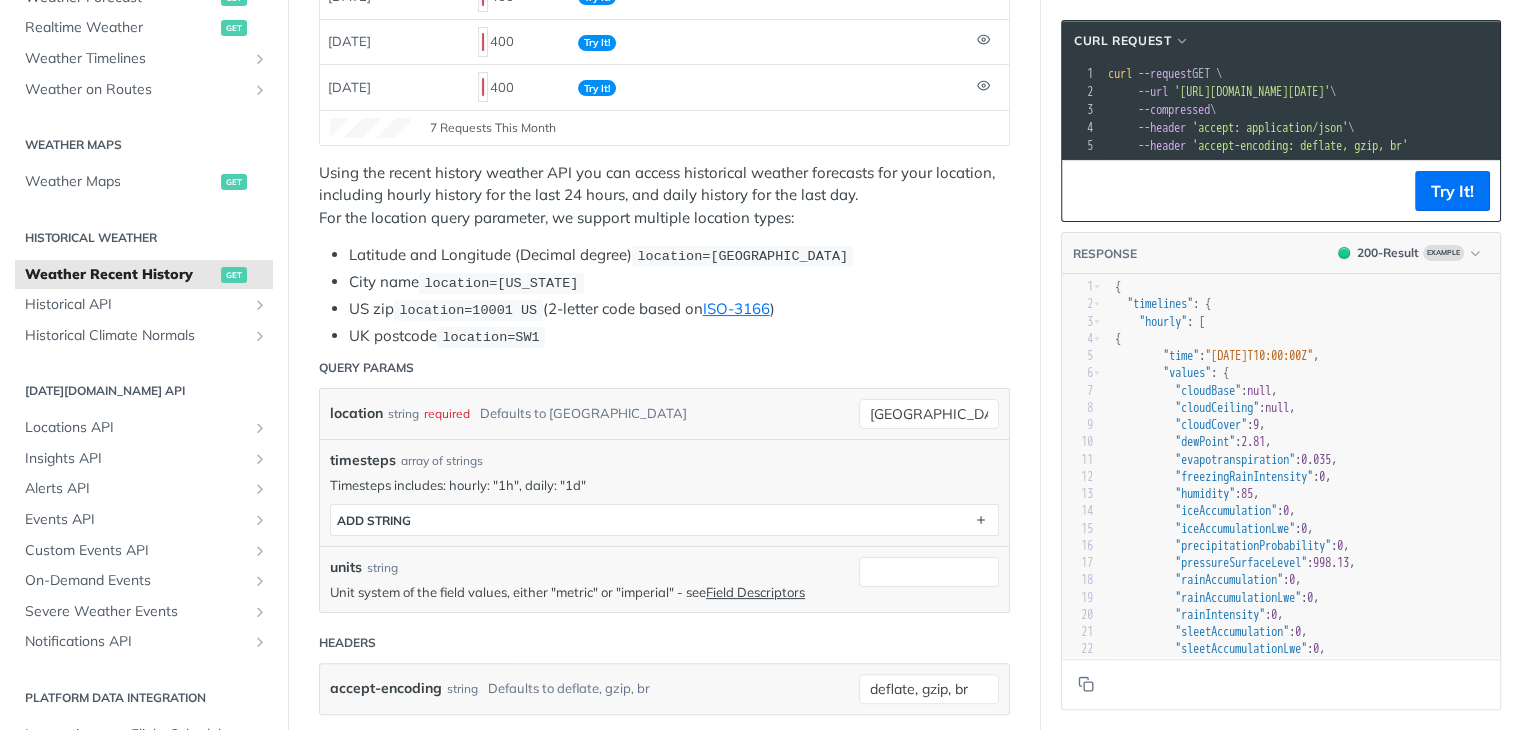 click on "timesteps array of strings" at bounding box center (664, 460) 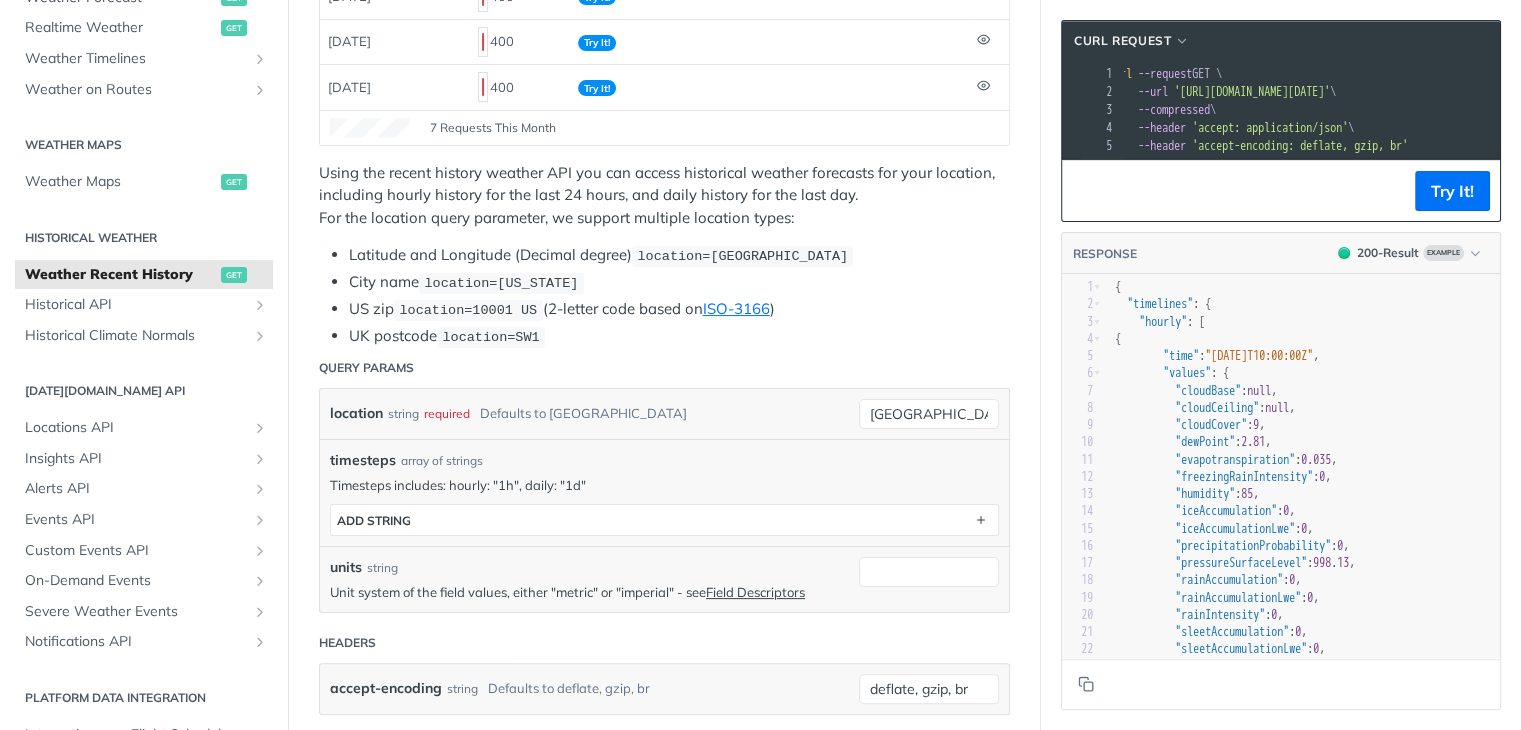 scroll, scrollTop: 0, scrollLeft: 64, axis: horizontal 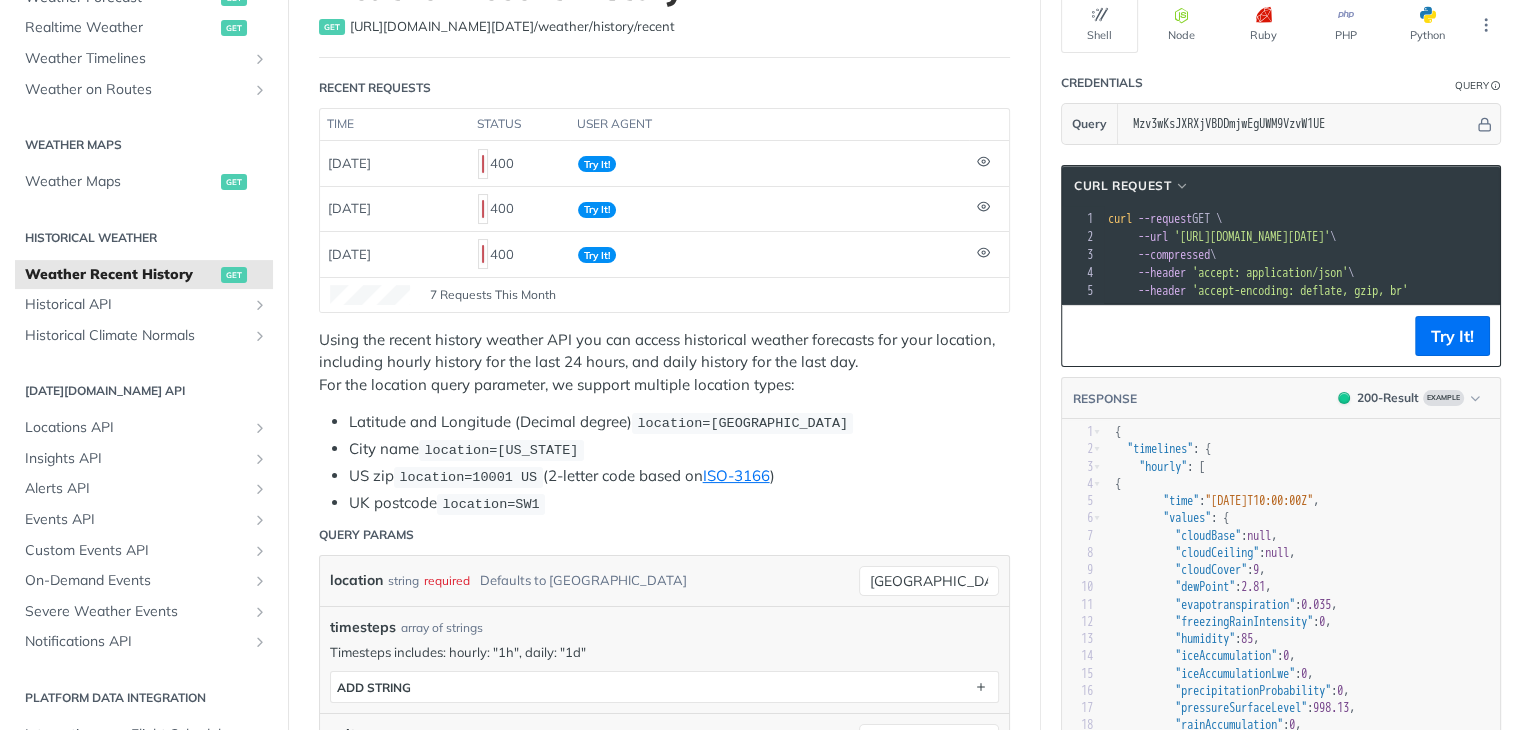 click on "UK postcode  location=SW1" at bounding box center [679, 503] 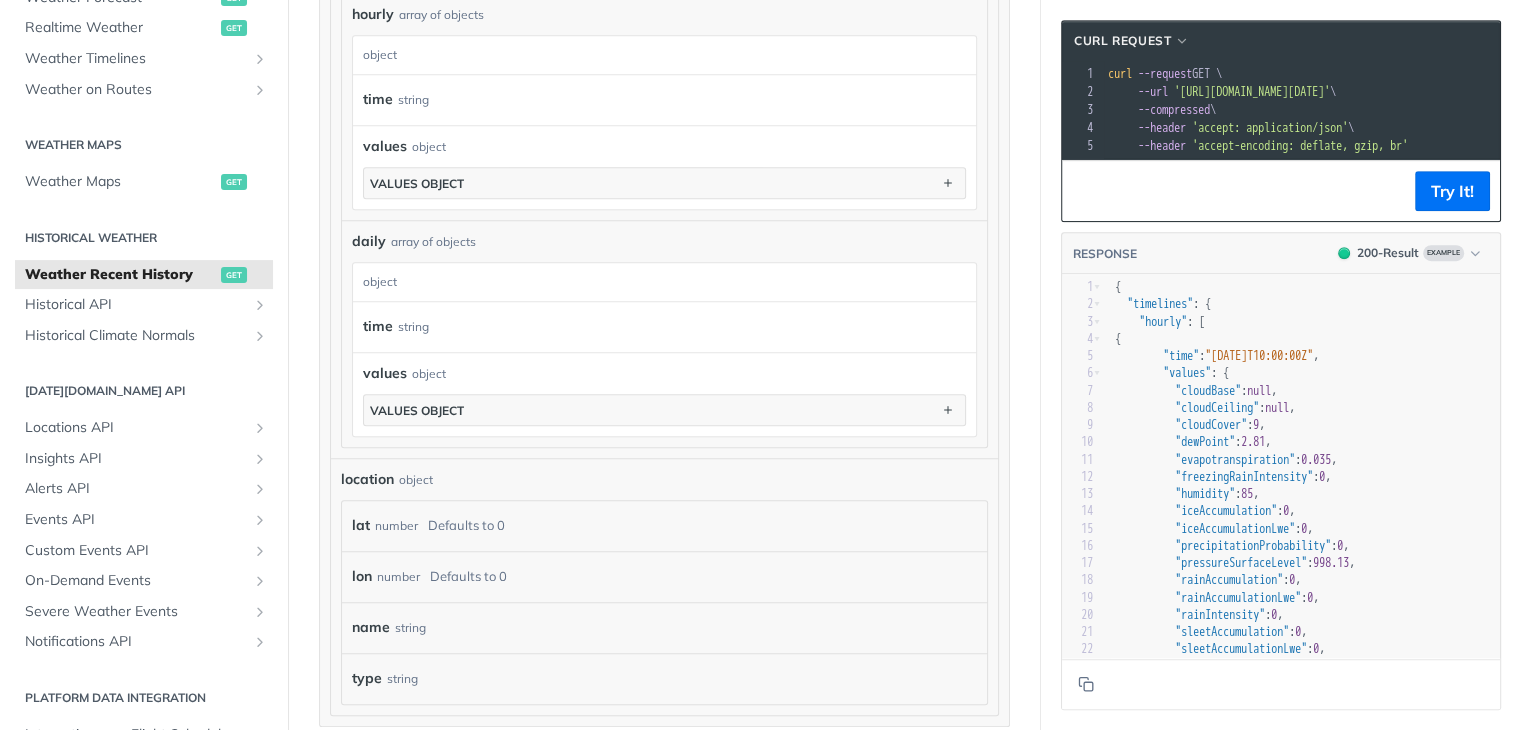 click on "Defaults to 0" at bounding box center (466, 525) 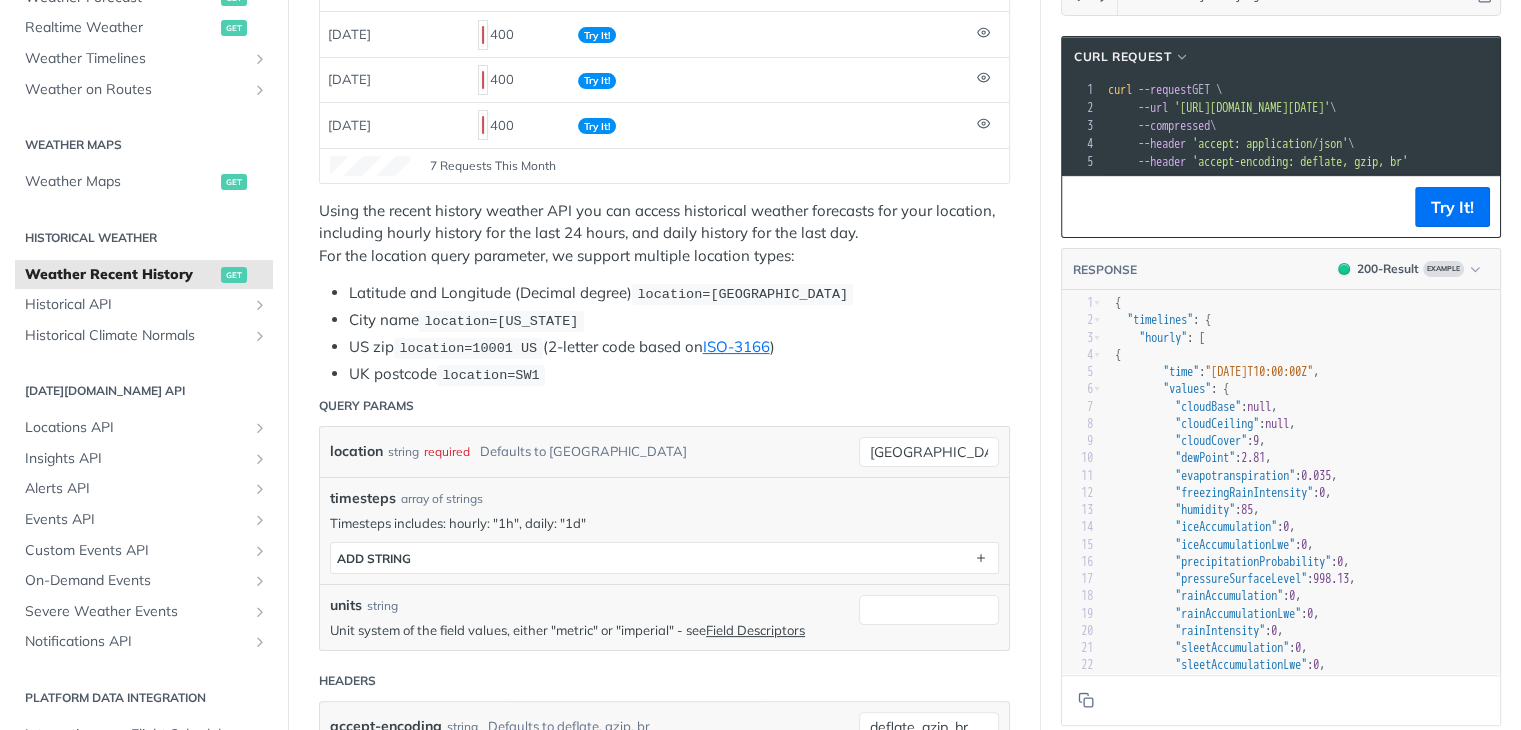 scroll, scrollTop: 333, scrollLeft: 0, axis: vertical 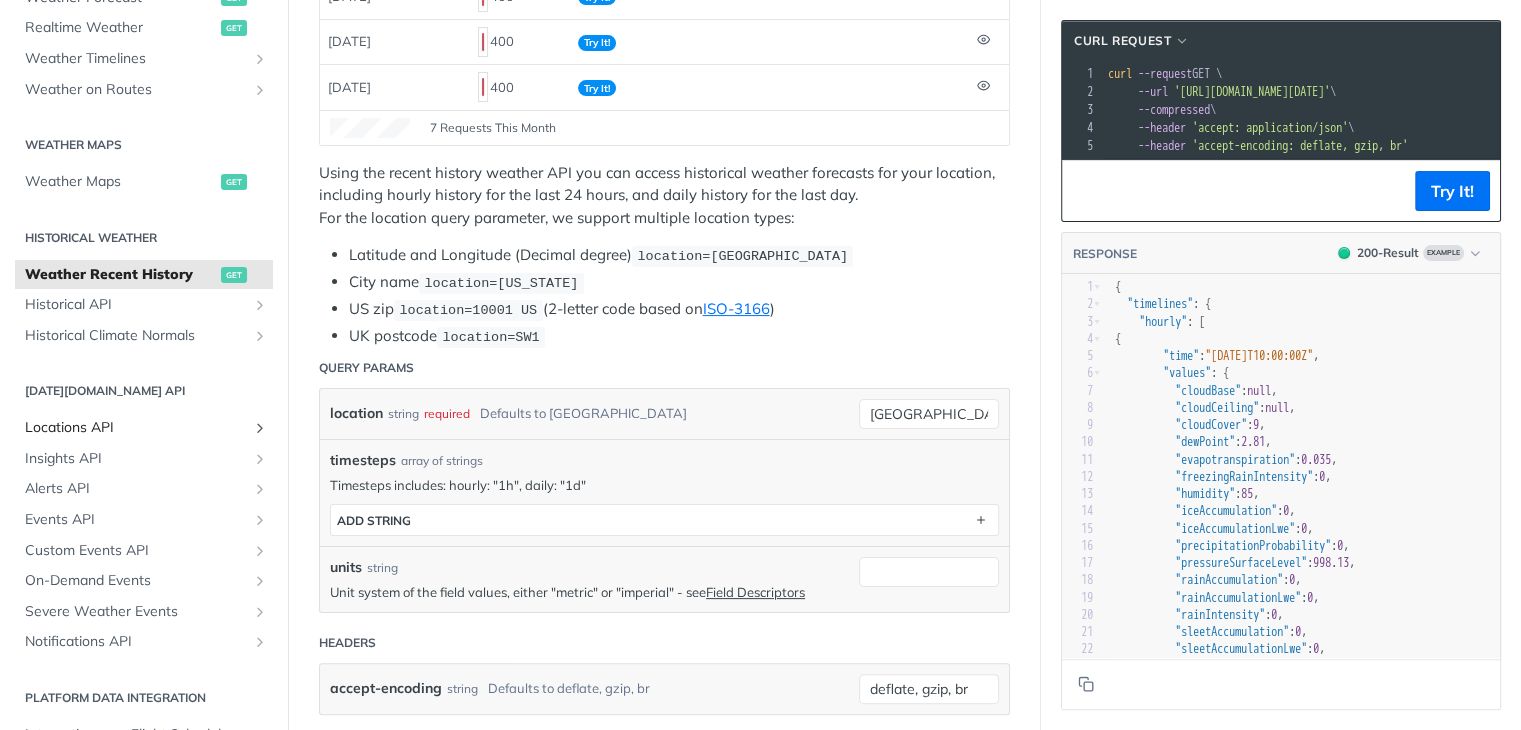click on "Locations API" at bounding box center (136, 428) 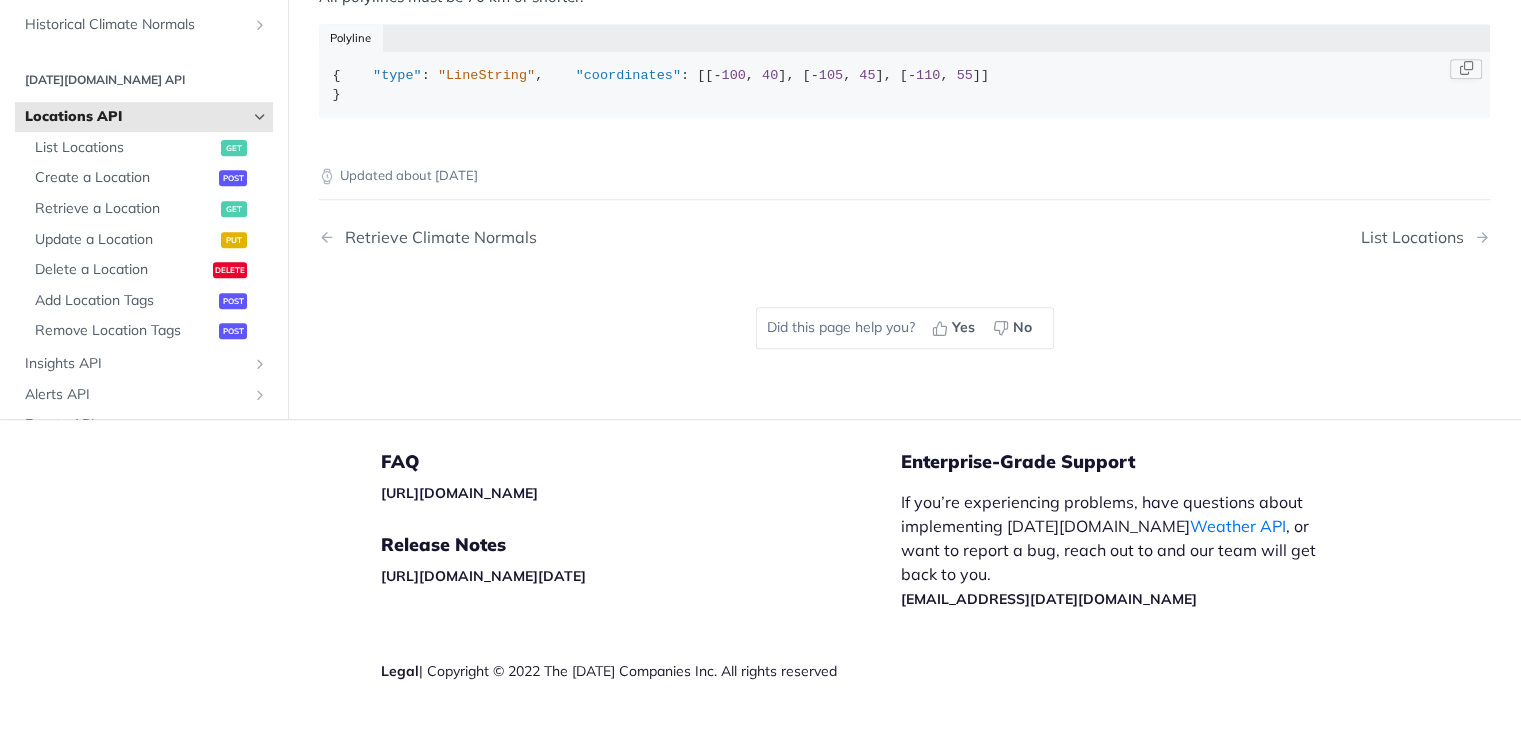 scroll, scrollTop: 1166, scrollLeft: 0, axis: vertical 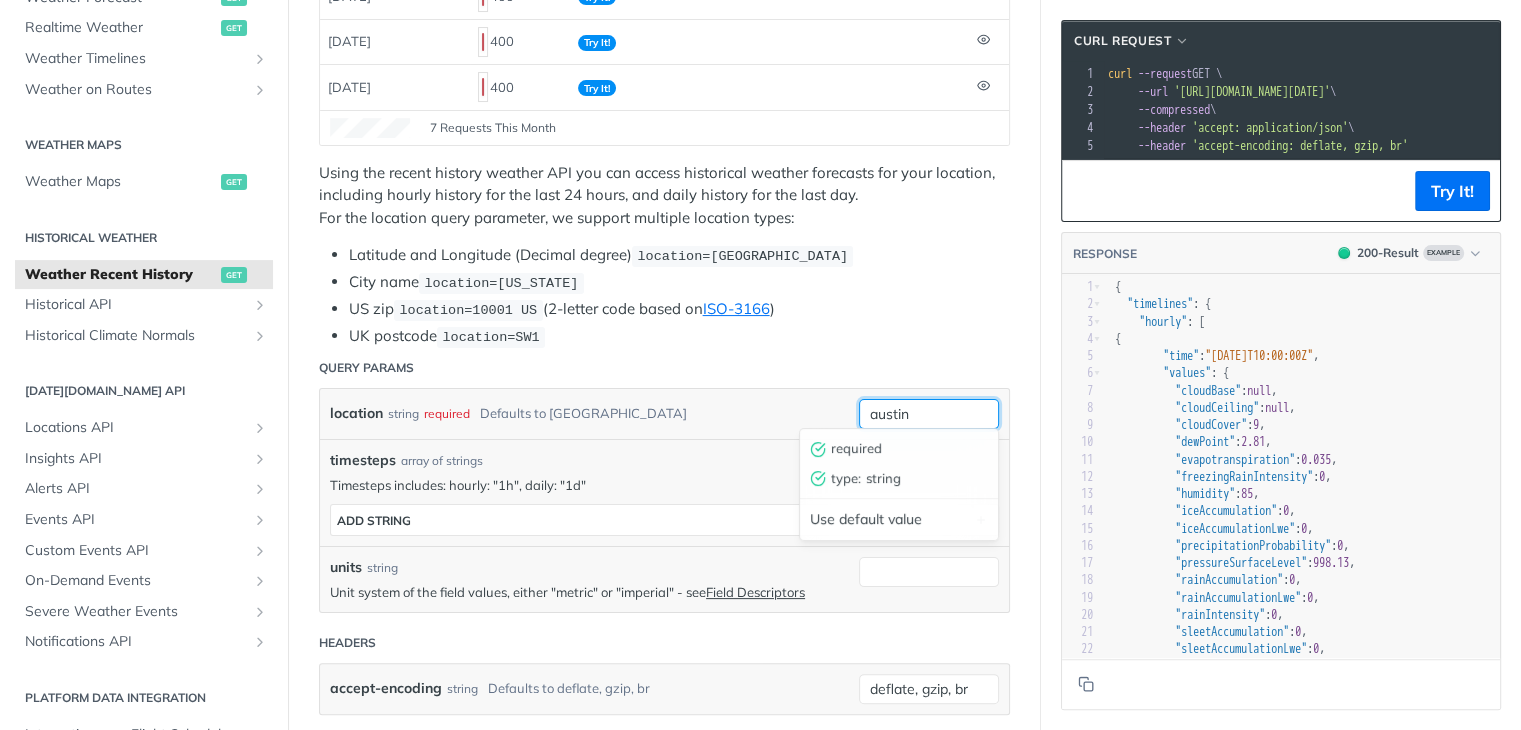 drag, startPoint x: 890, startPoint y: 406, endPoint x: 853, endPoint y: 384, distance: 43.046486 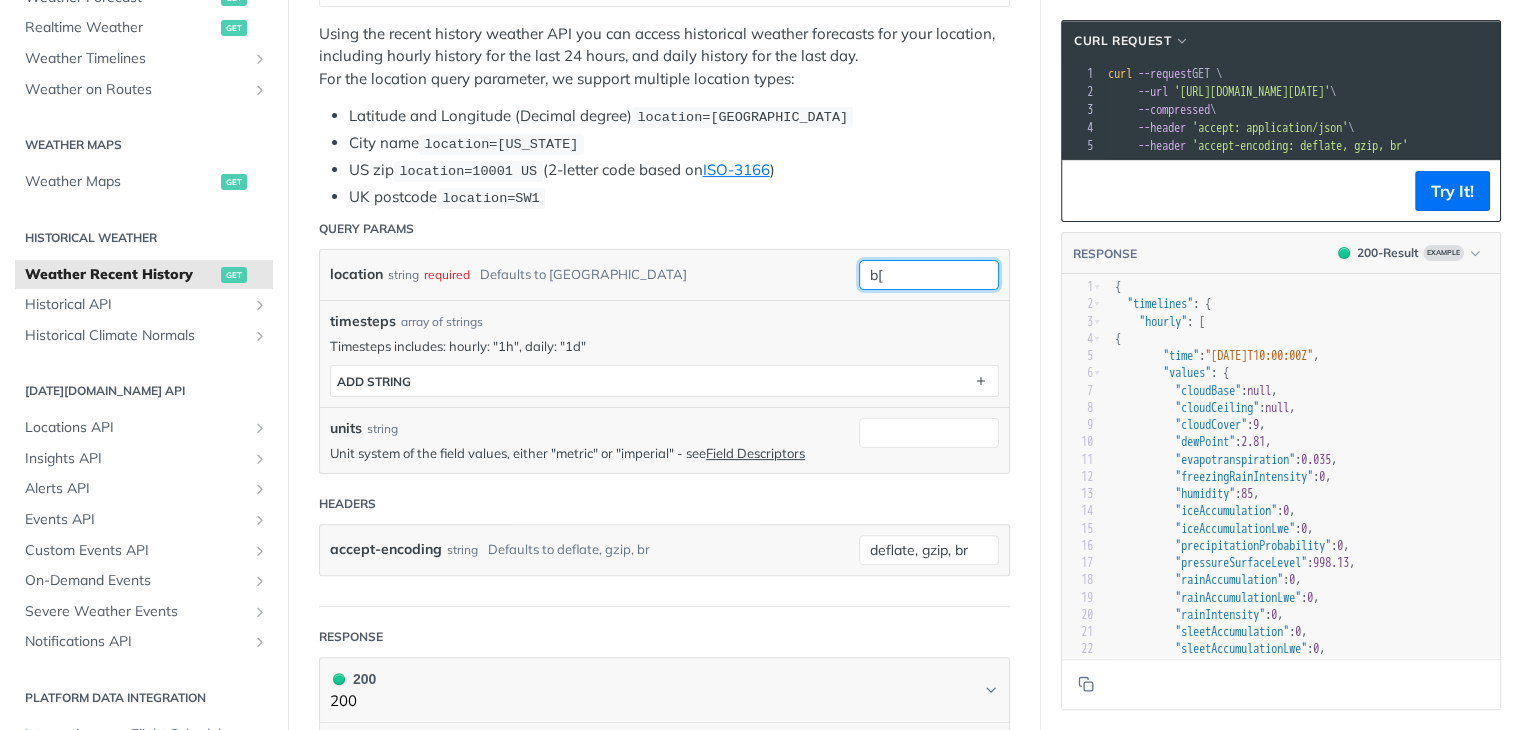 scroll, scrollTop: 500, scrollLeft: 0, axis: vertical 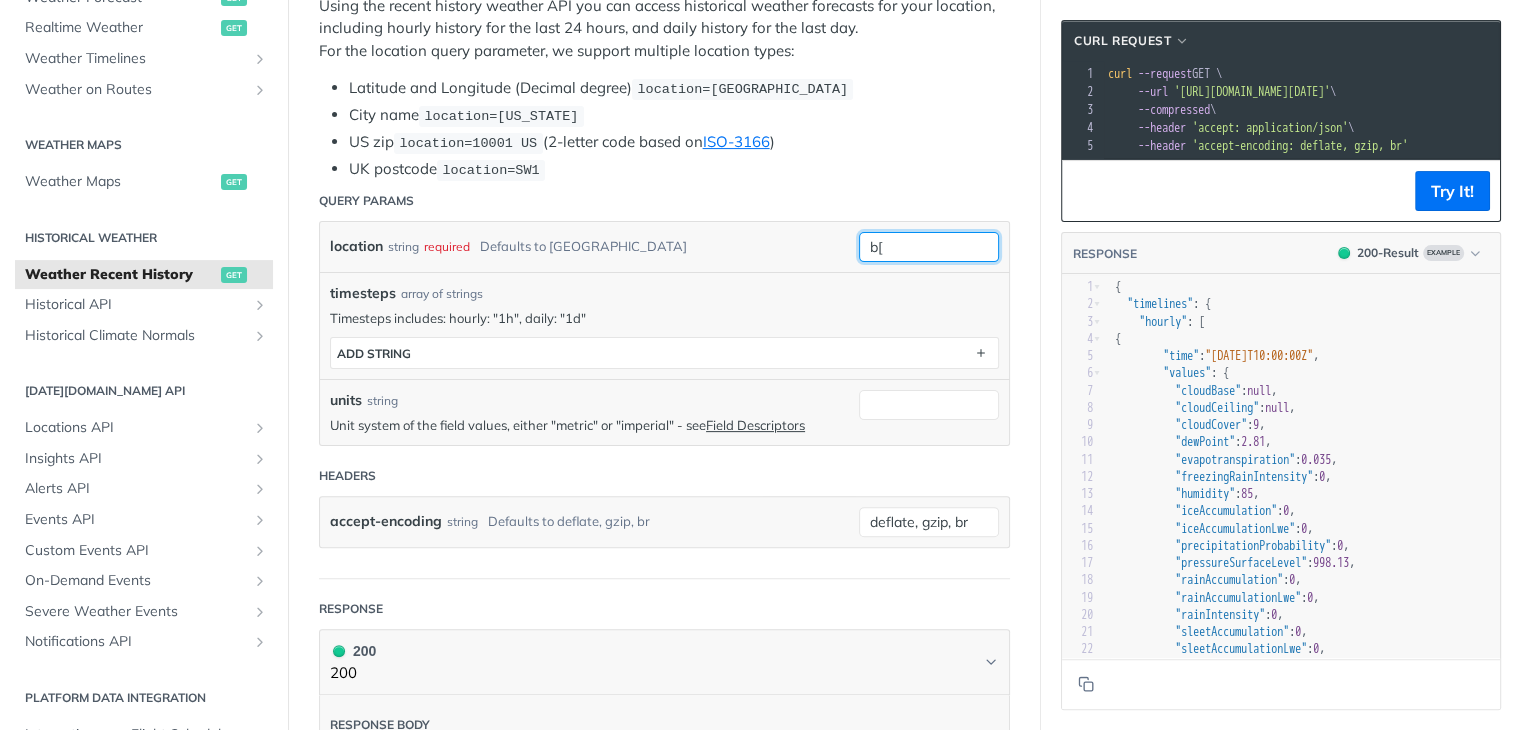 click on "b[" at bounding box center [929, 247] 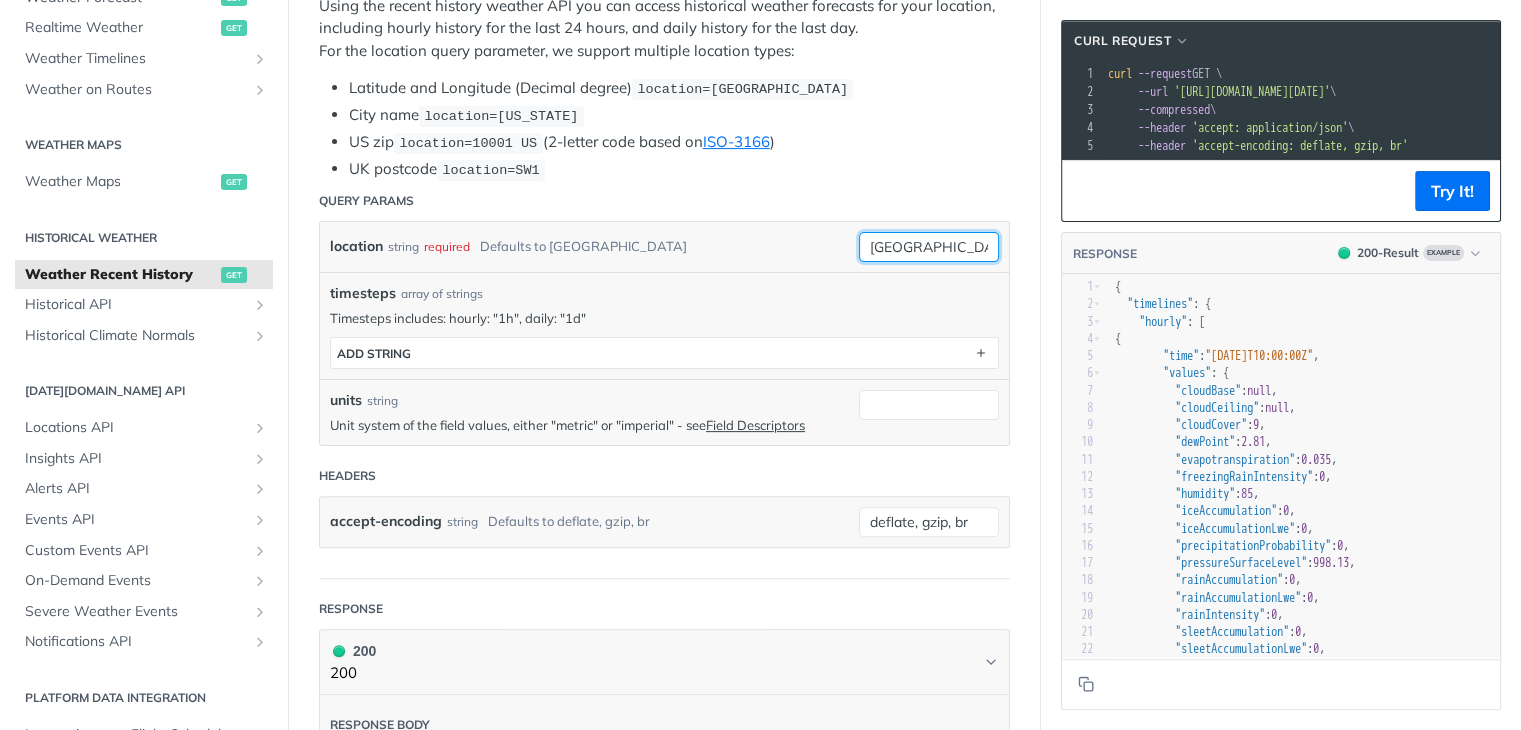 type on "brasil" 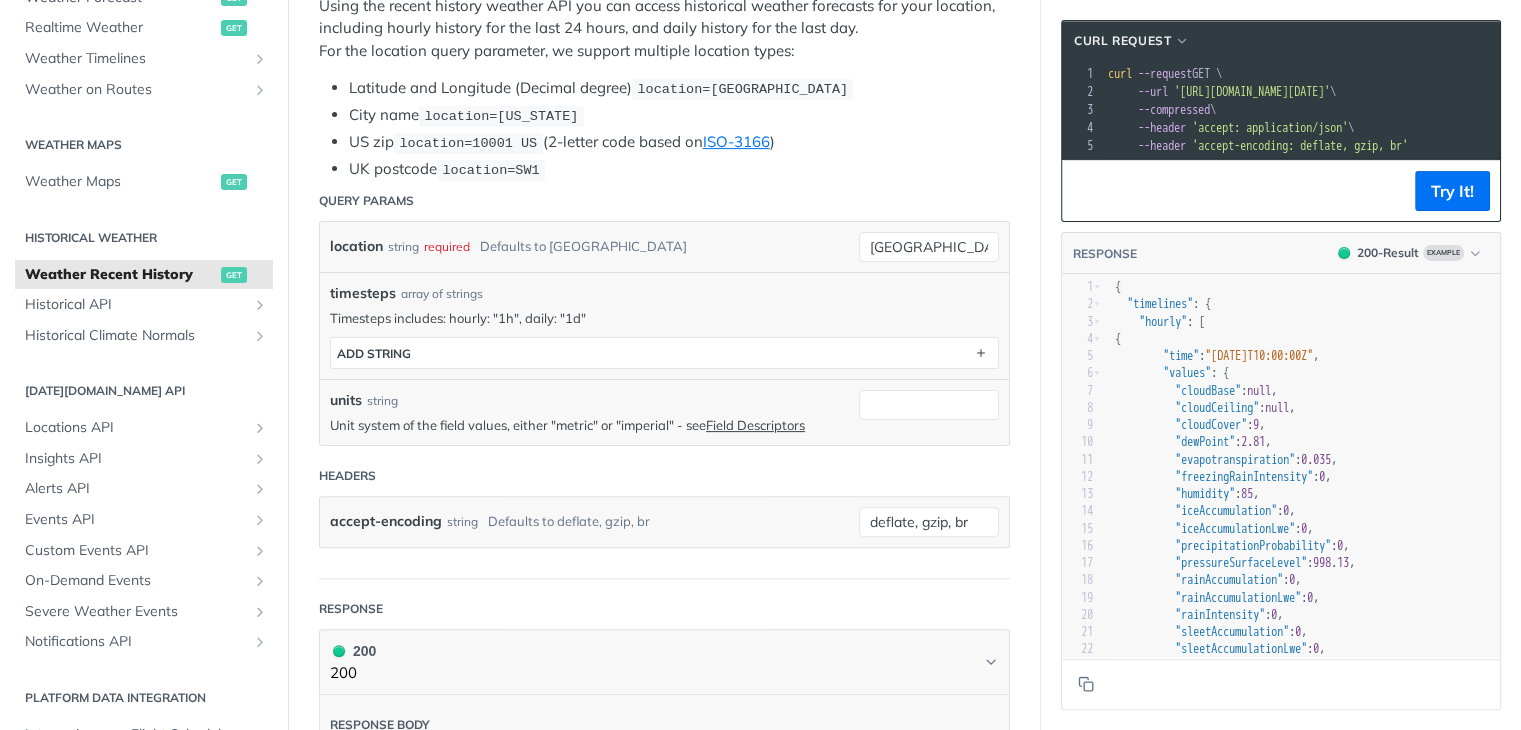 click on "Query Params" at bounding box center [664, 201] 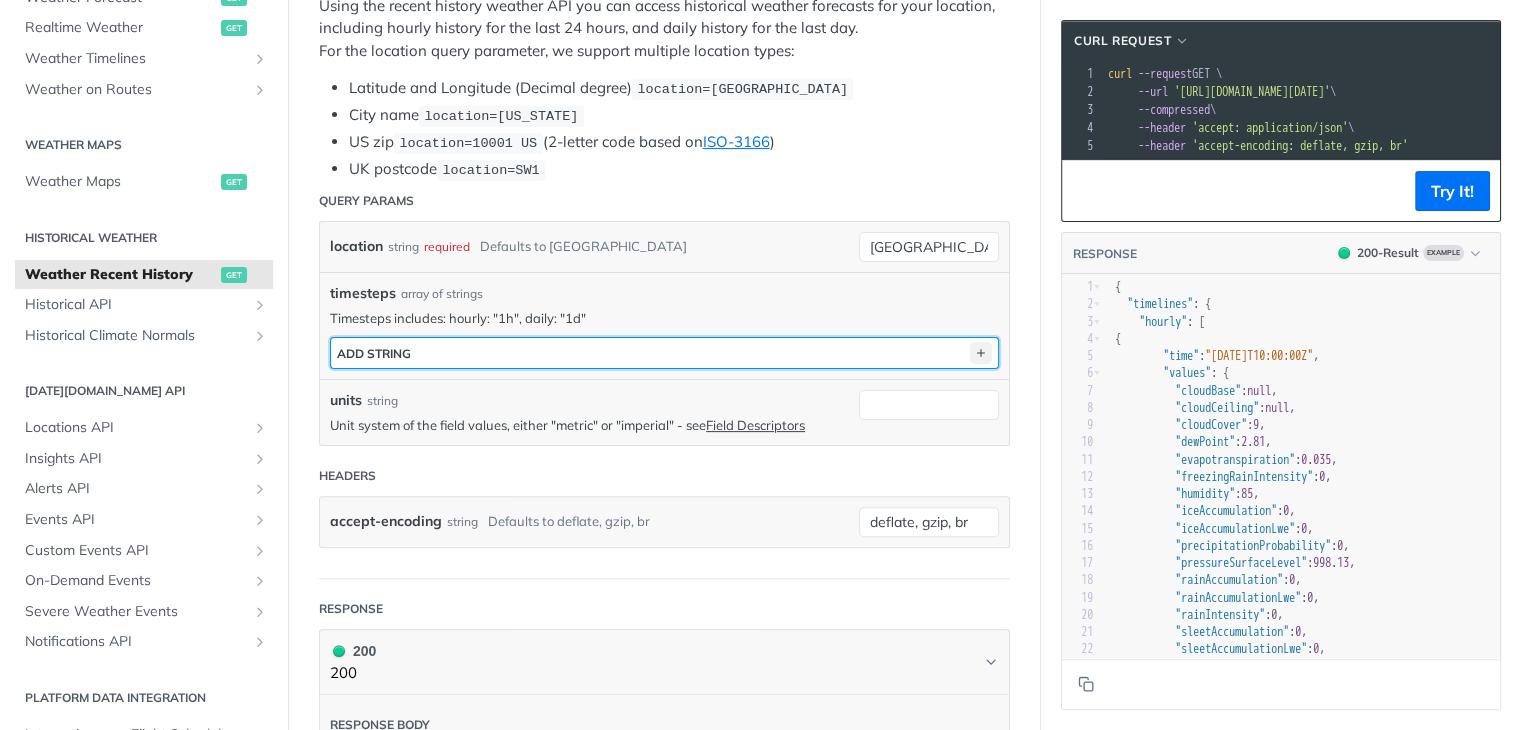 click at bounding box center (981, 353) 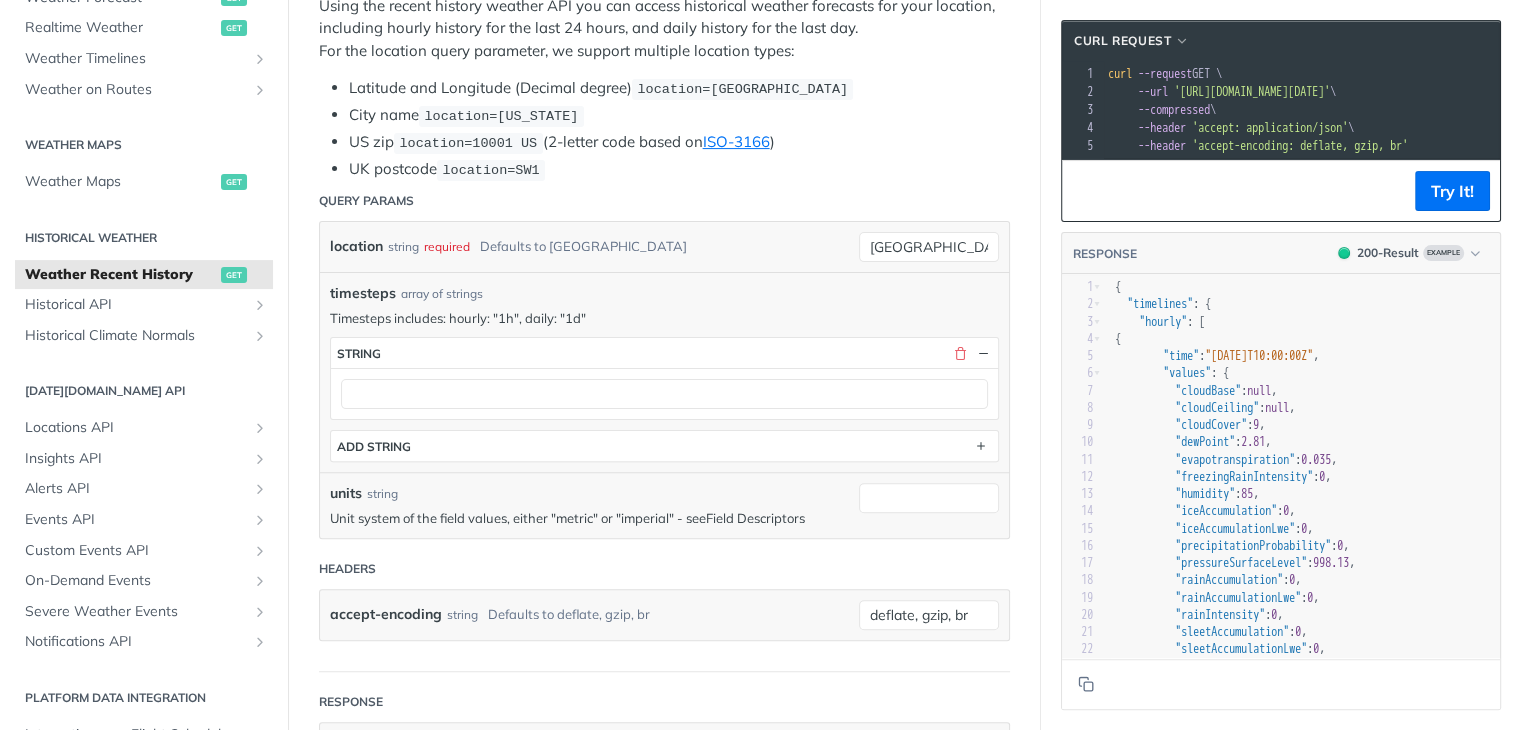 click on "Field Descriptors" at bounding box center [755, 518] 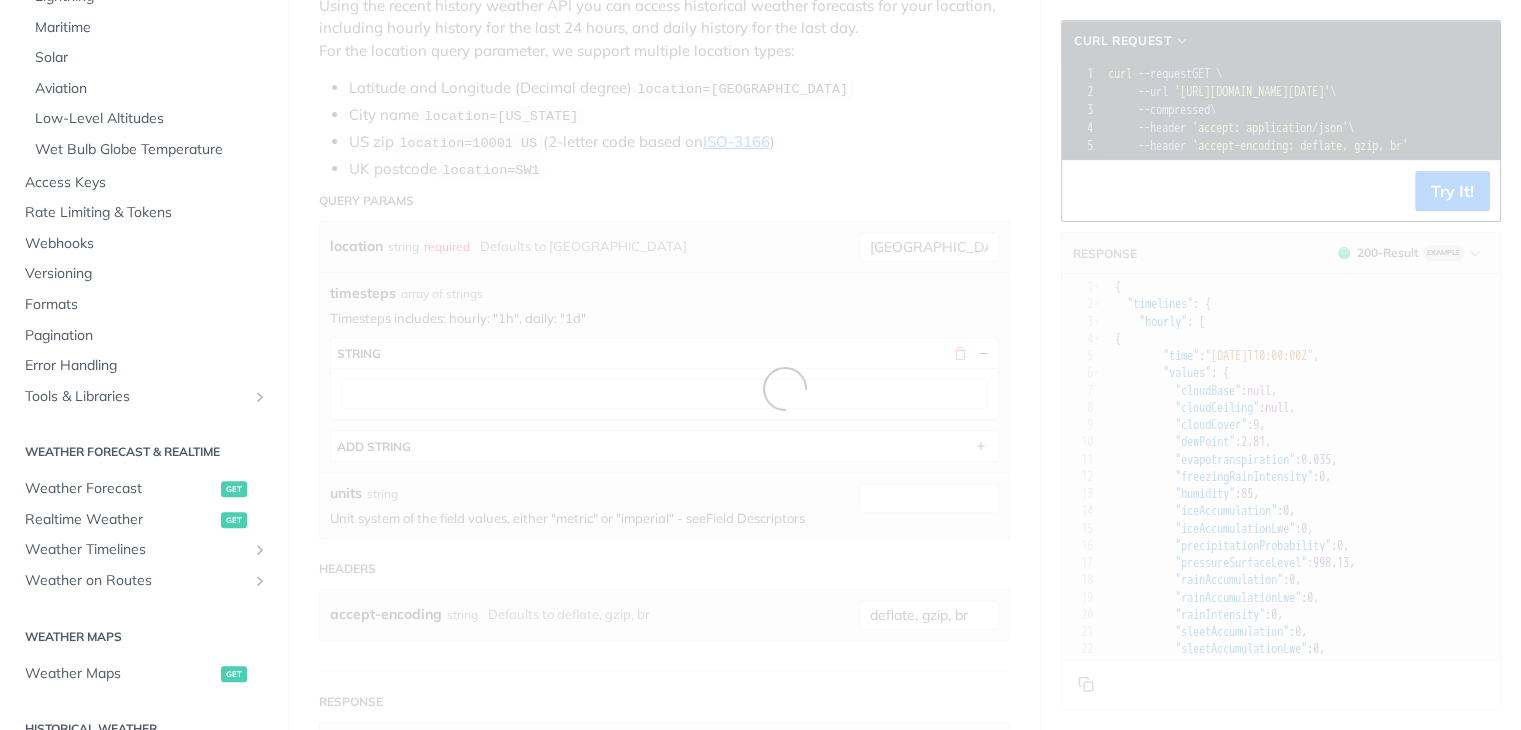 scroll, scrollTop: 987, scrollLeft: 0, axis: vertical 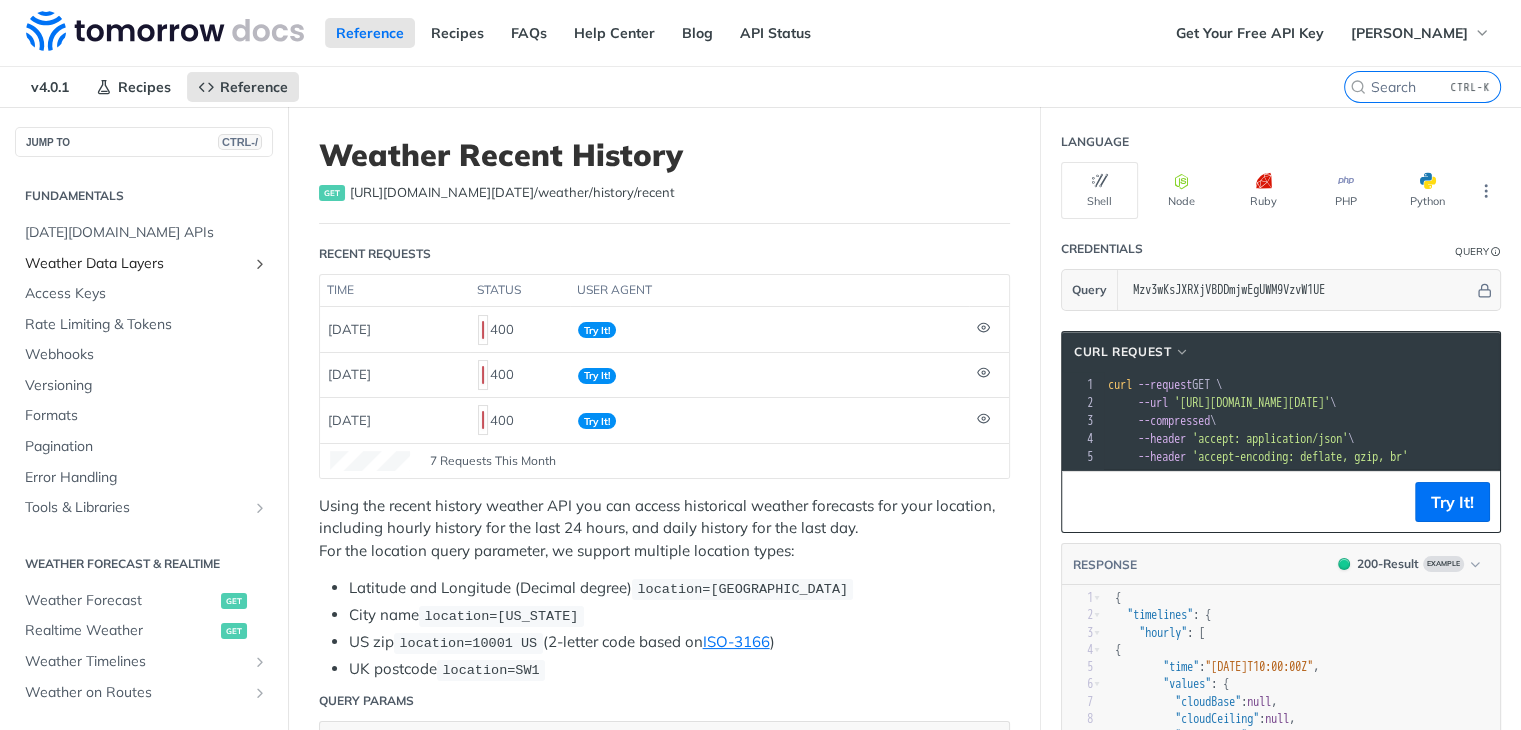 click on "Weather Data Layers" at bounding box center [136, 264] 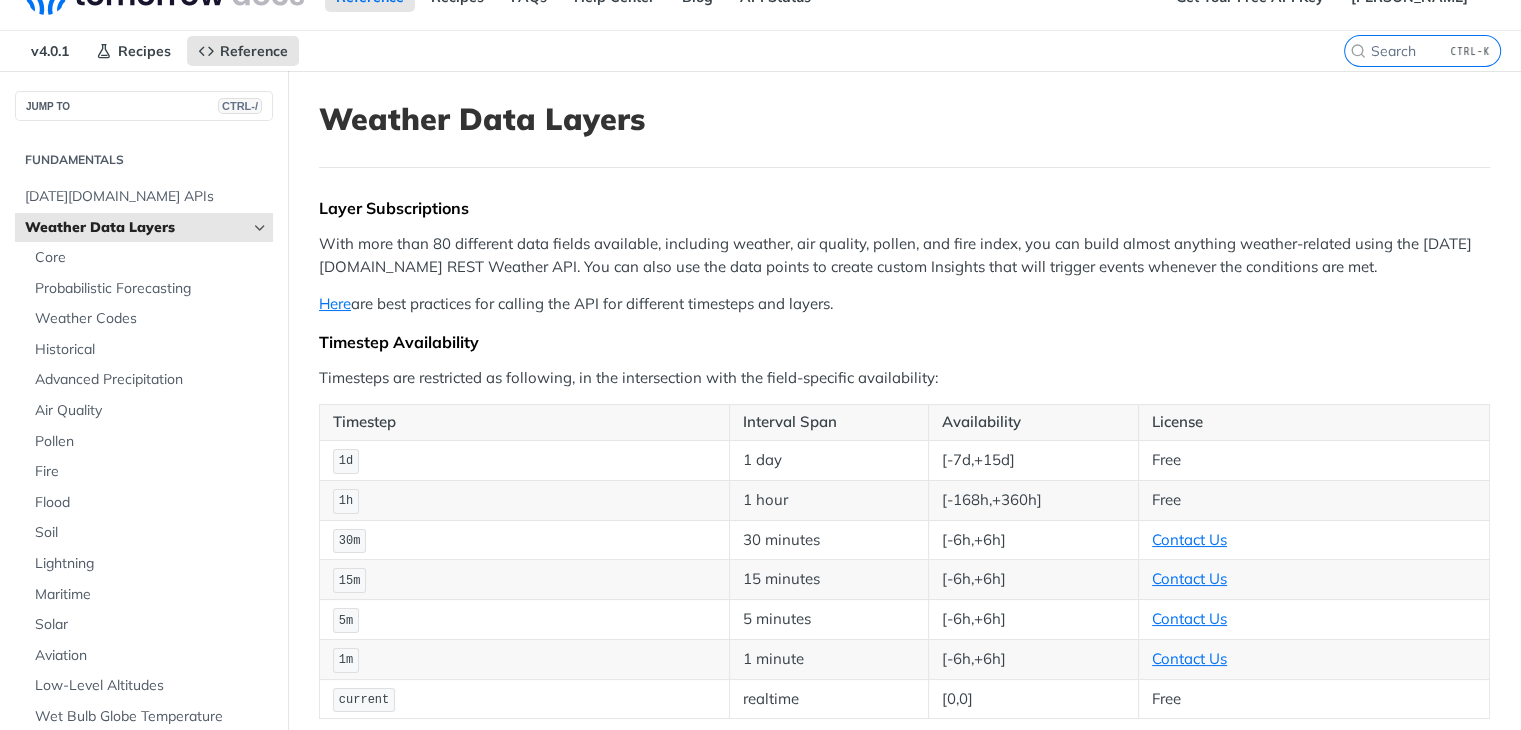 scroll, scrollTop: 0, scrollLeft: 0, axis: both 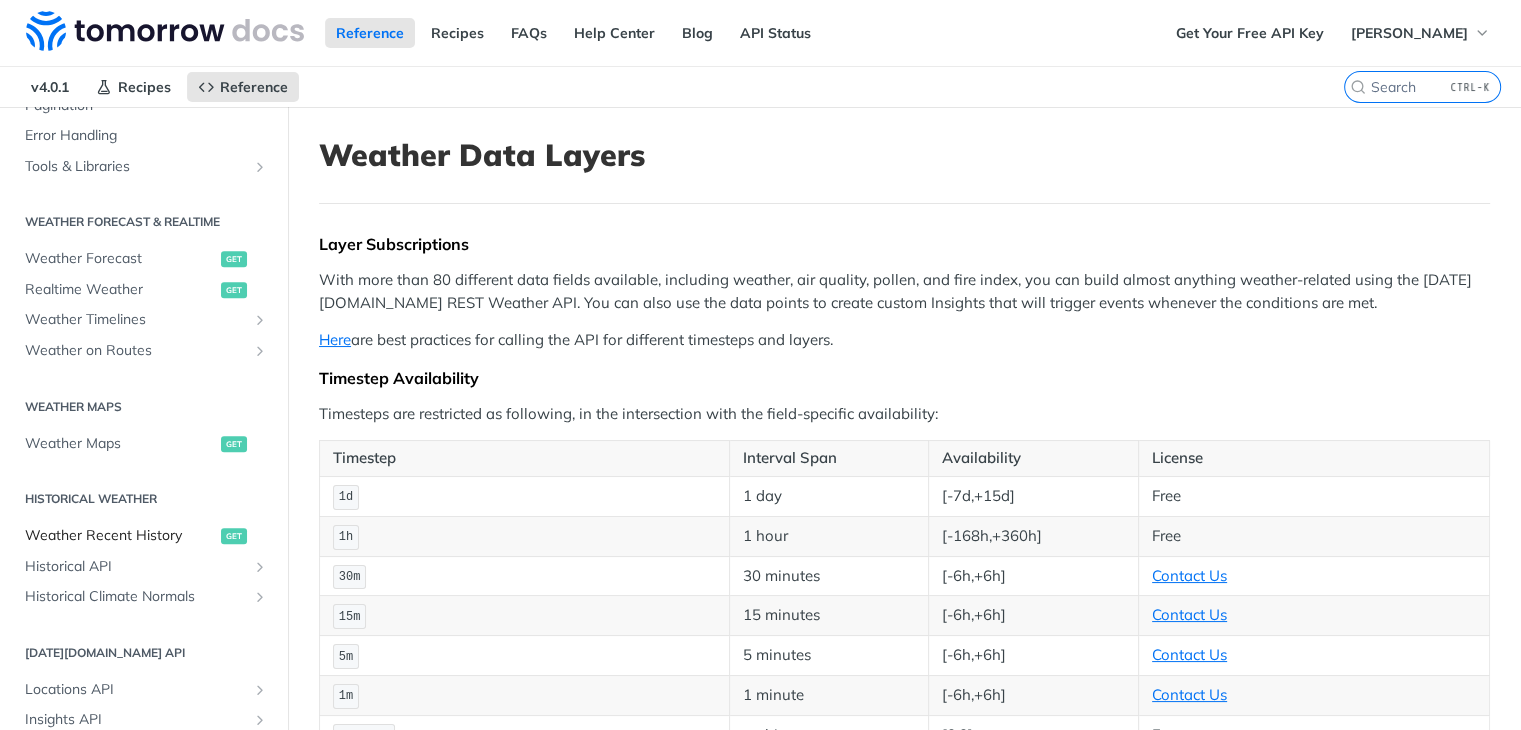 drag, startPoint x: 153, startPoint y: 533, endPoint x: 188, endPoint y: 513, distance: 40.311287 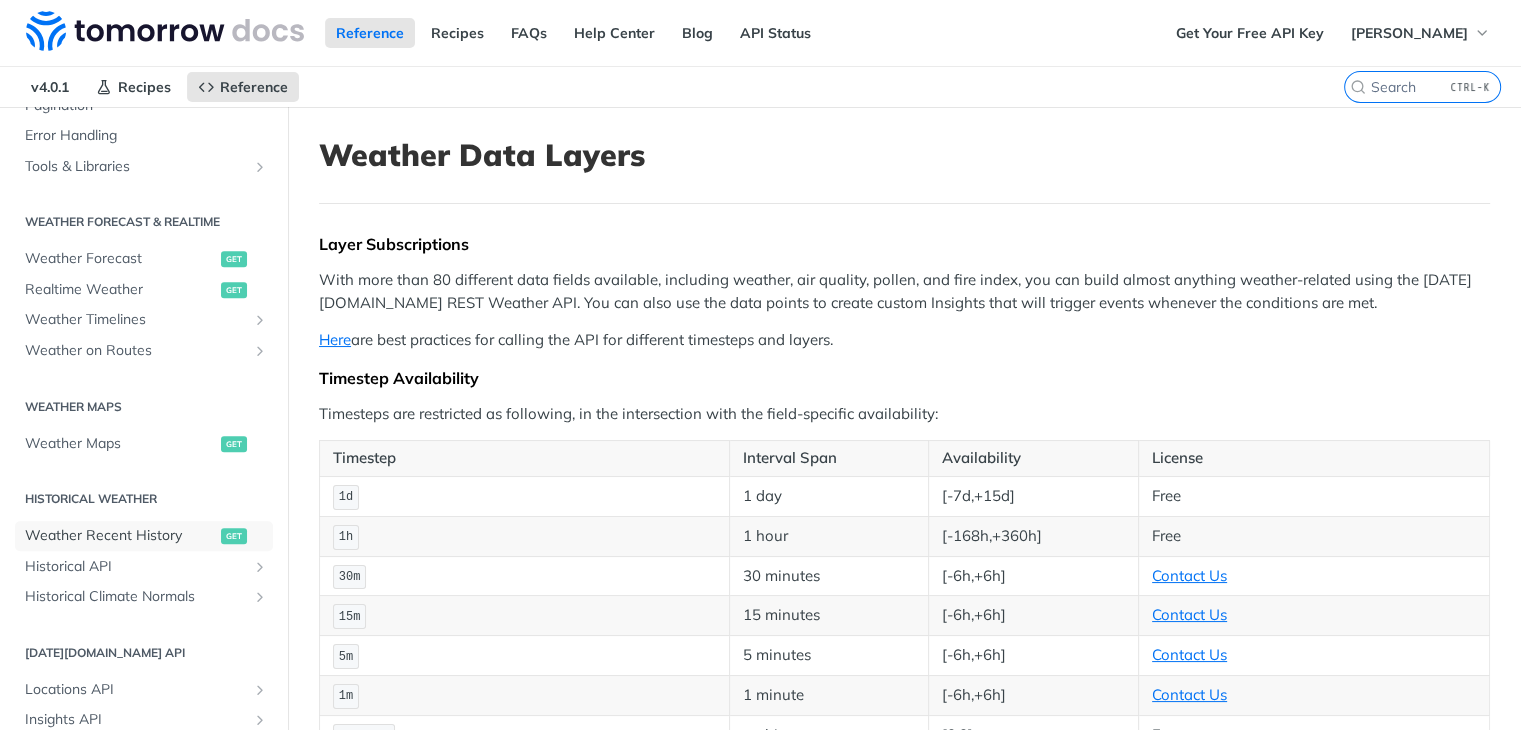 click on "Weather Recent History" at bounding box center [120, 536] 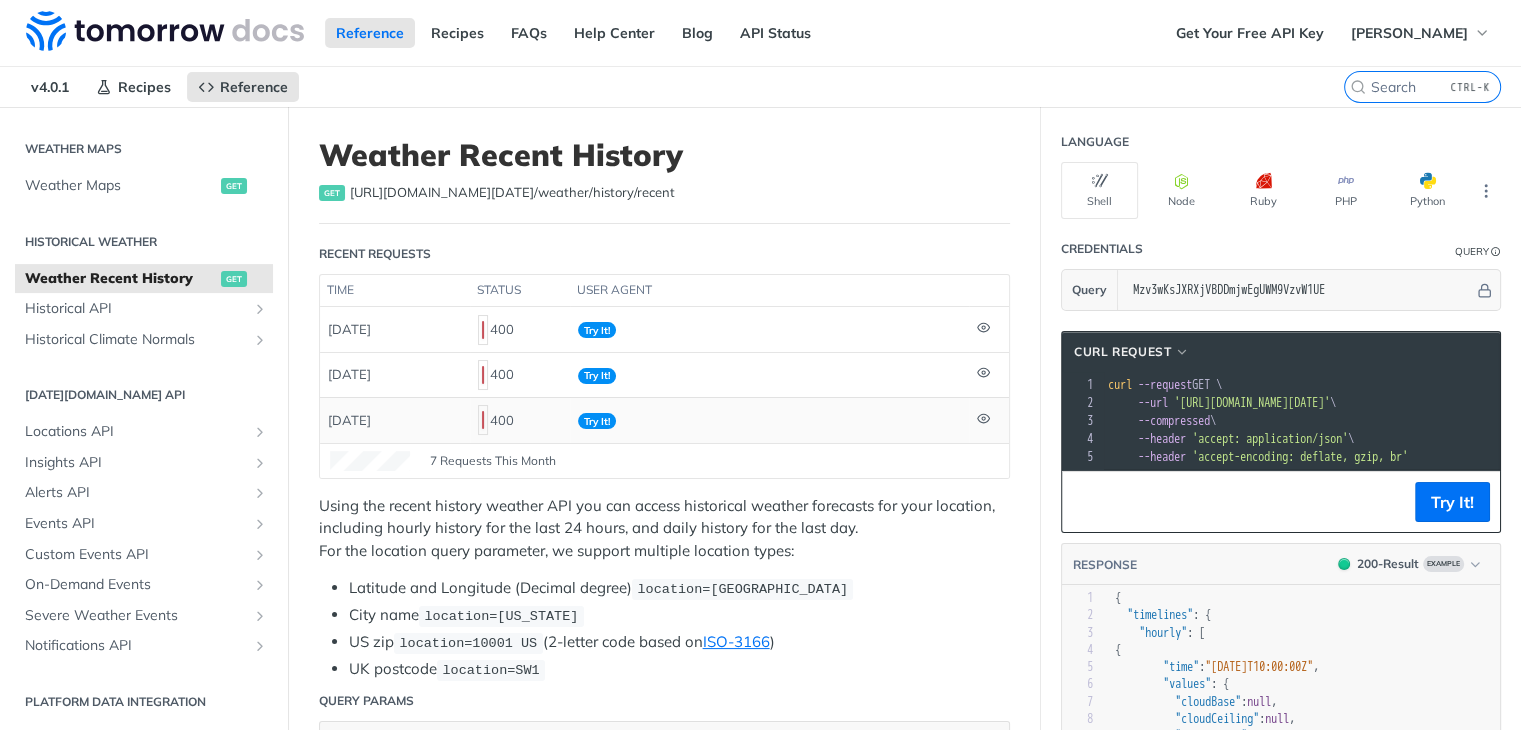 scroll, scrollTop: 342, scrollLeft: 0, axis: vertical 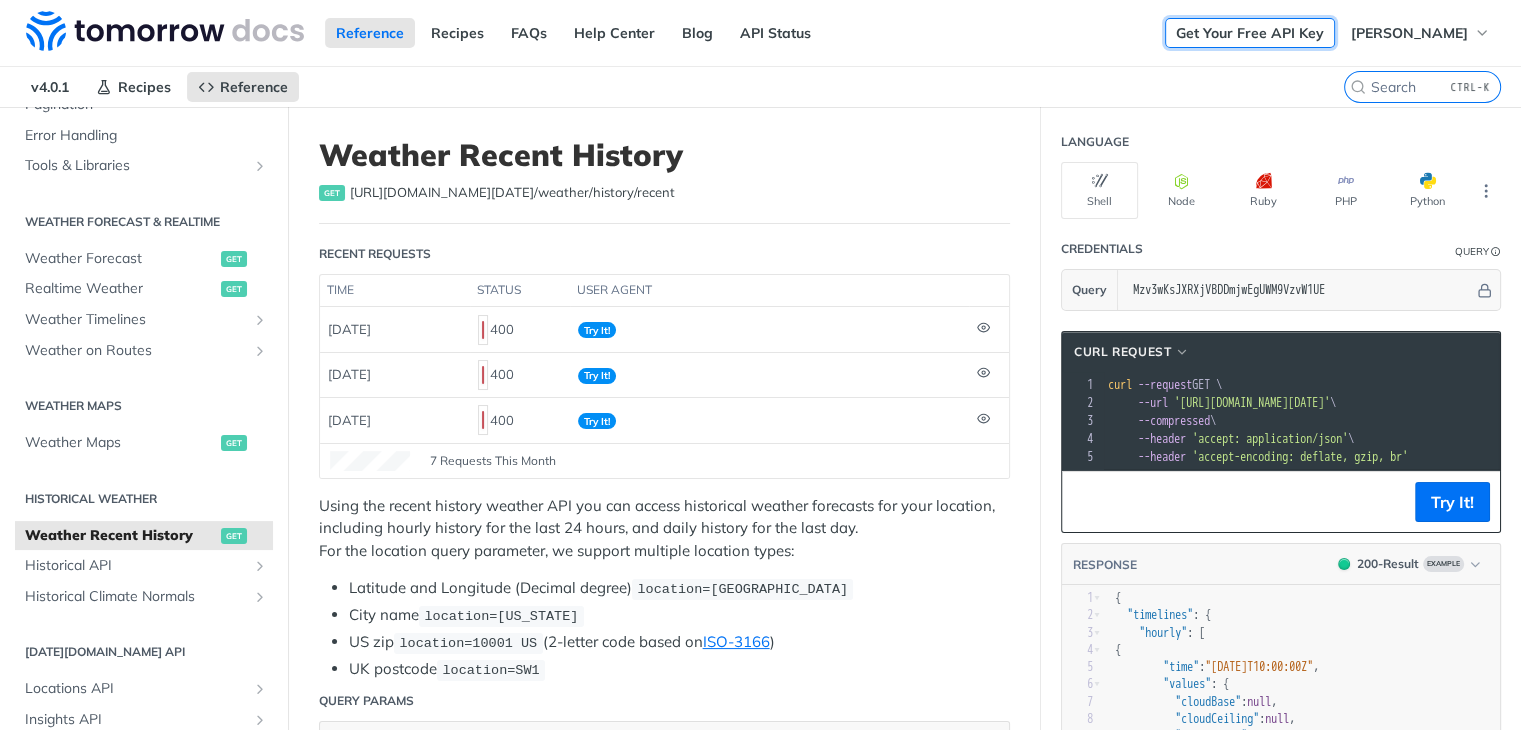 click on "Get Your Free API Key" at bounding box center [1250, 33] 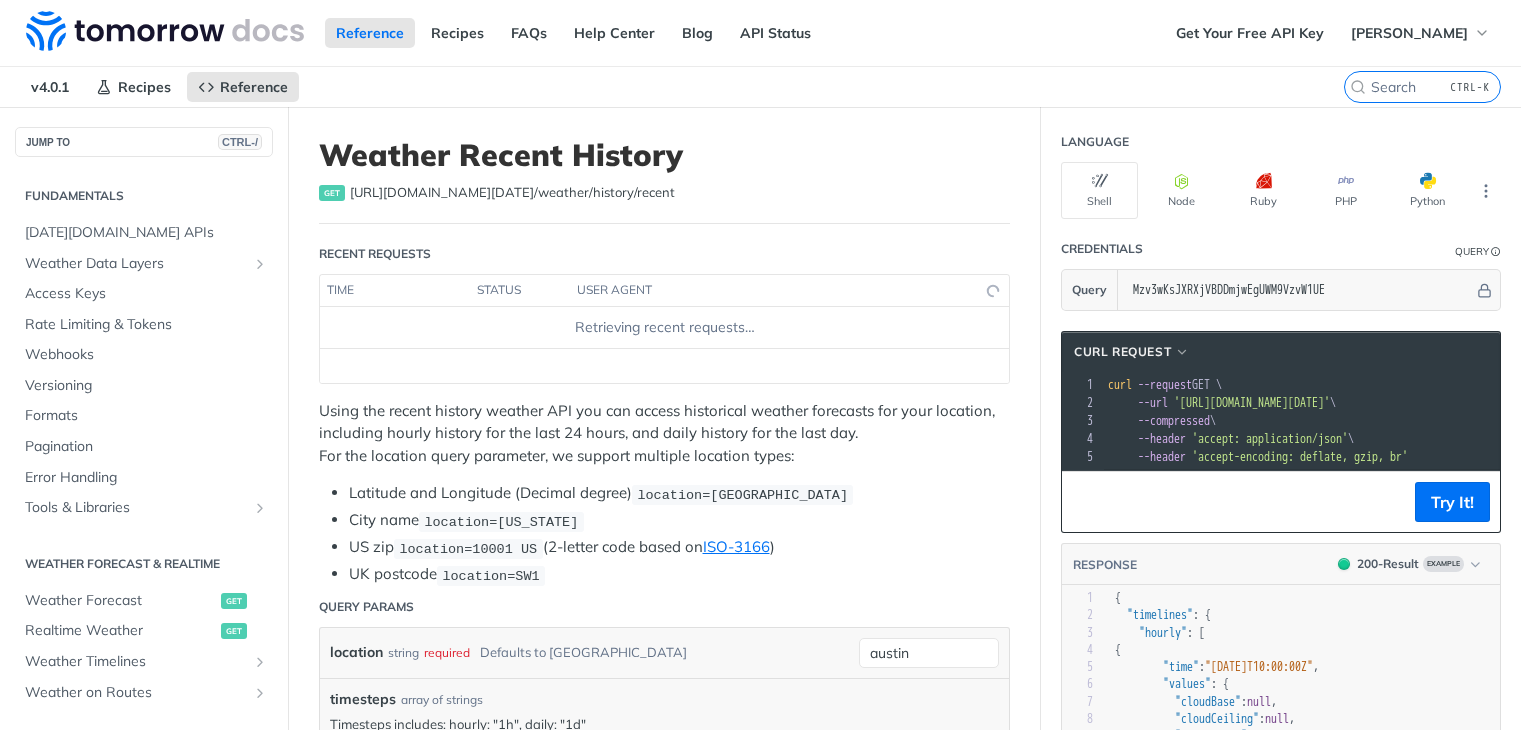 scroll, scrollTop: 0, scrollLeft: 0, axis: both 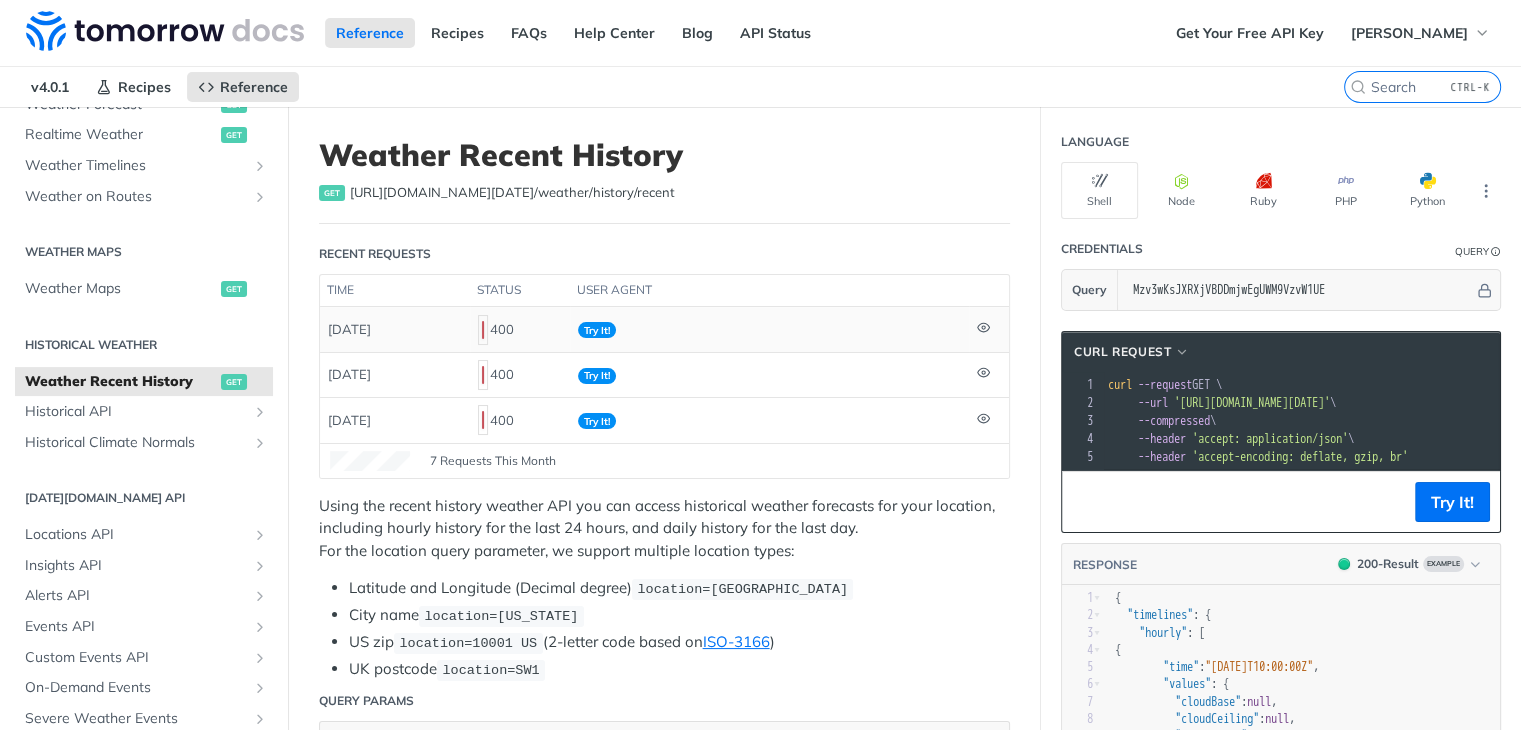 click on "400" at bounding box center [520, 330] 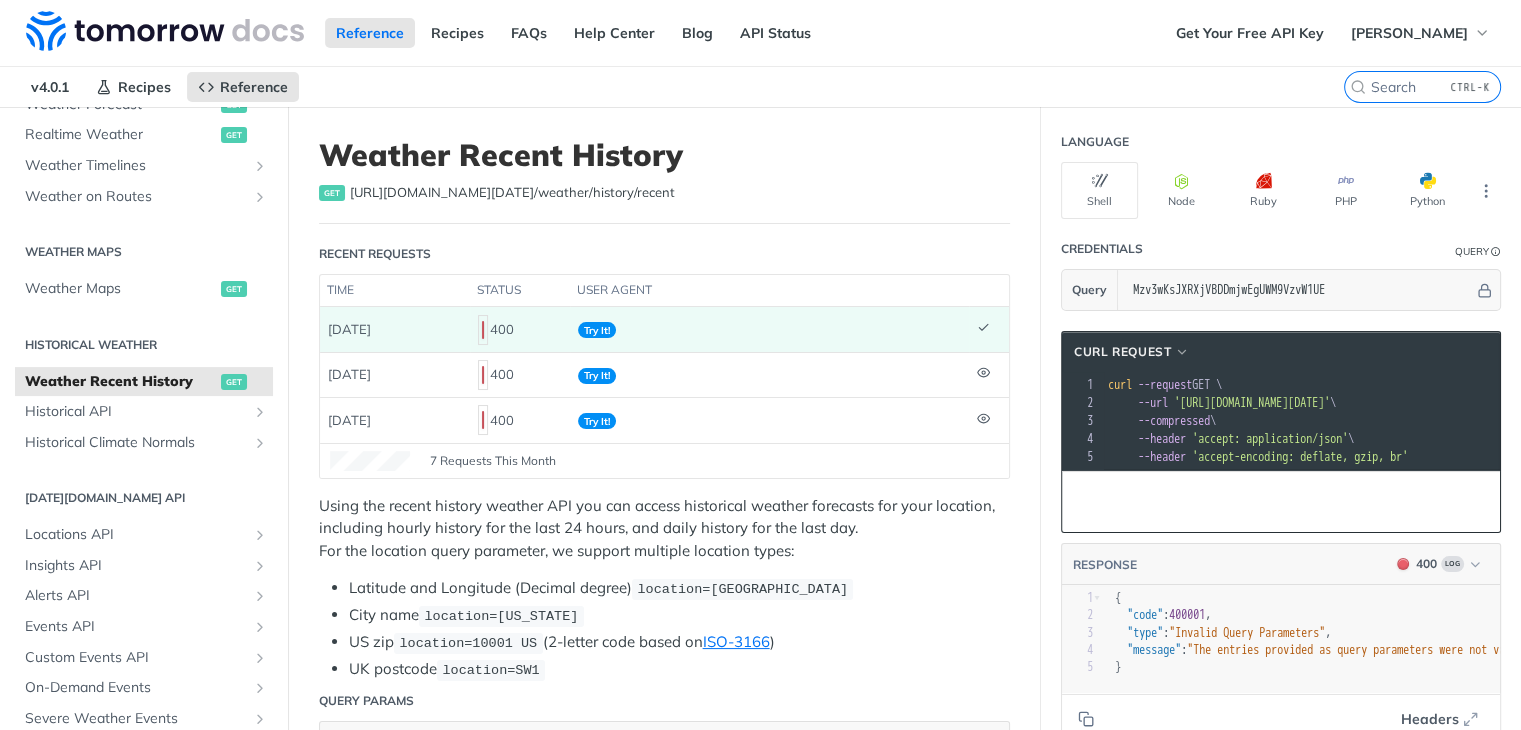click on "400" at bounding box center (520, 330) 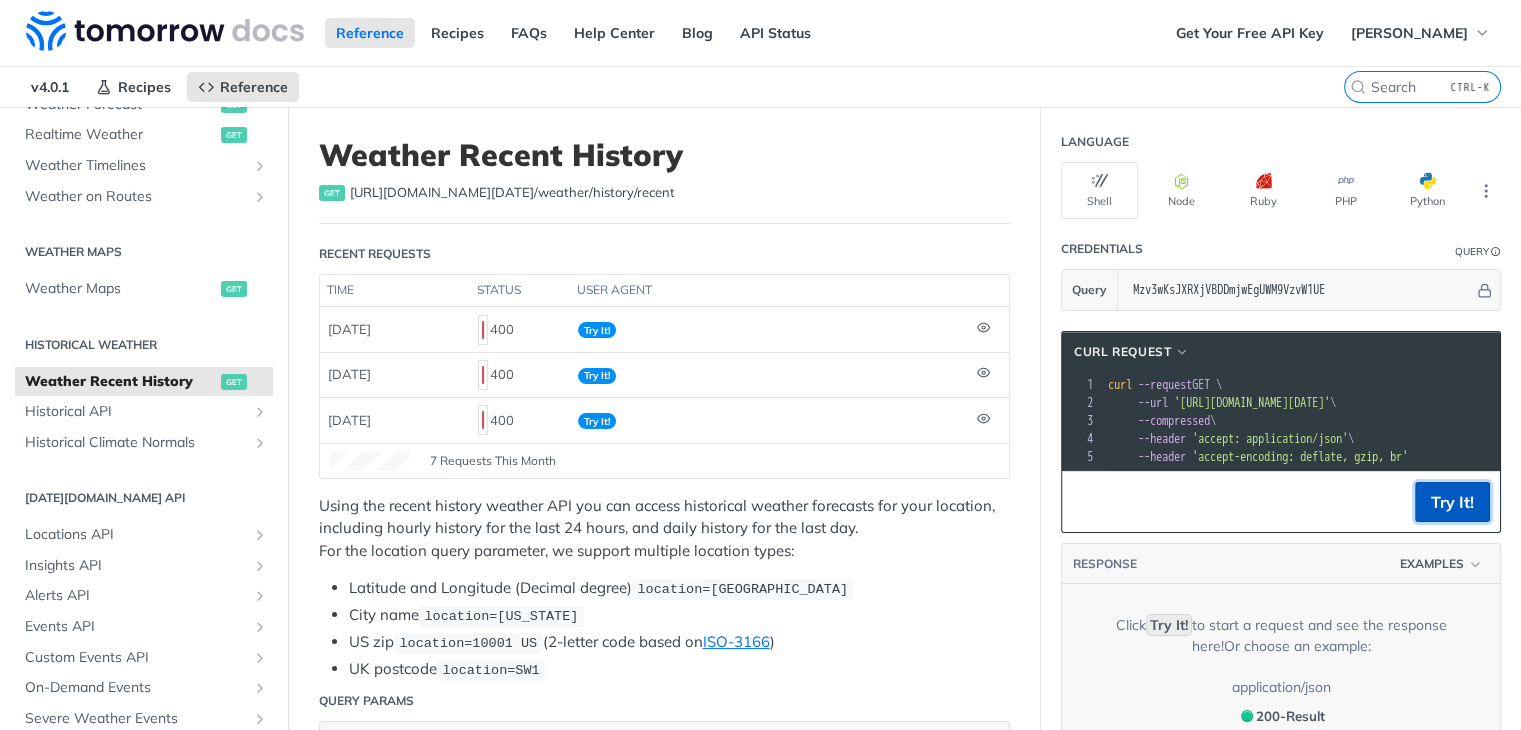 click on "Try It!" at bounding box center [1452, 502] 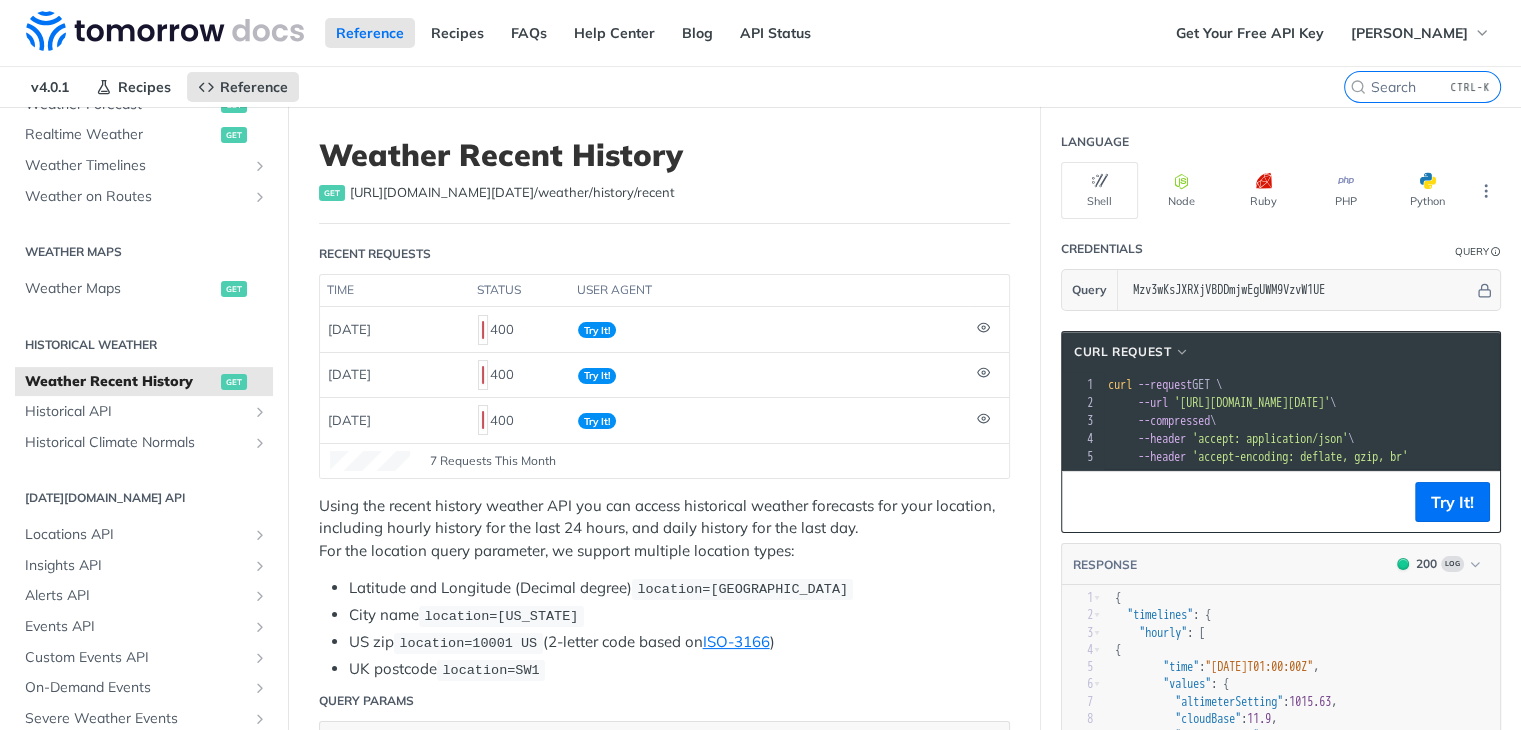 scroll, scrollTop: 166, scrollLeft: 0, axis: vertical 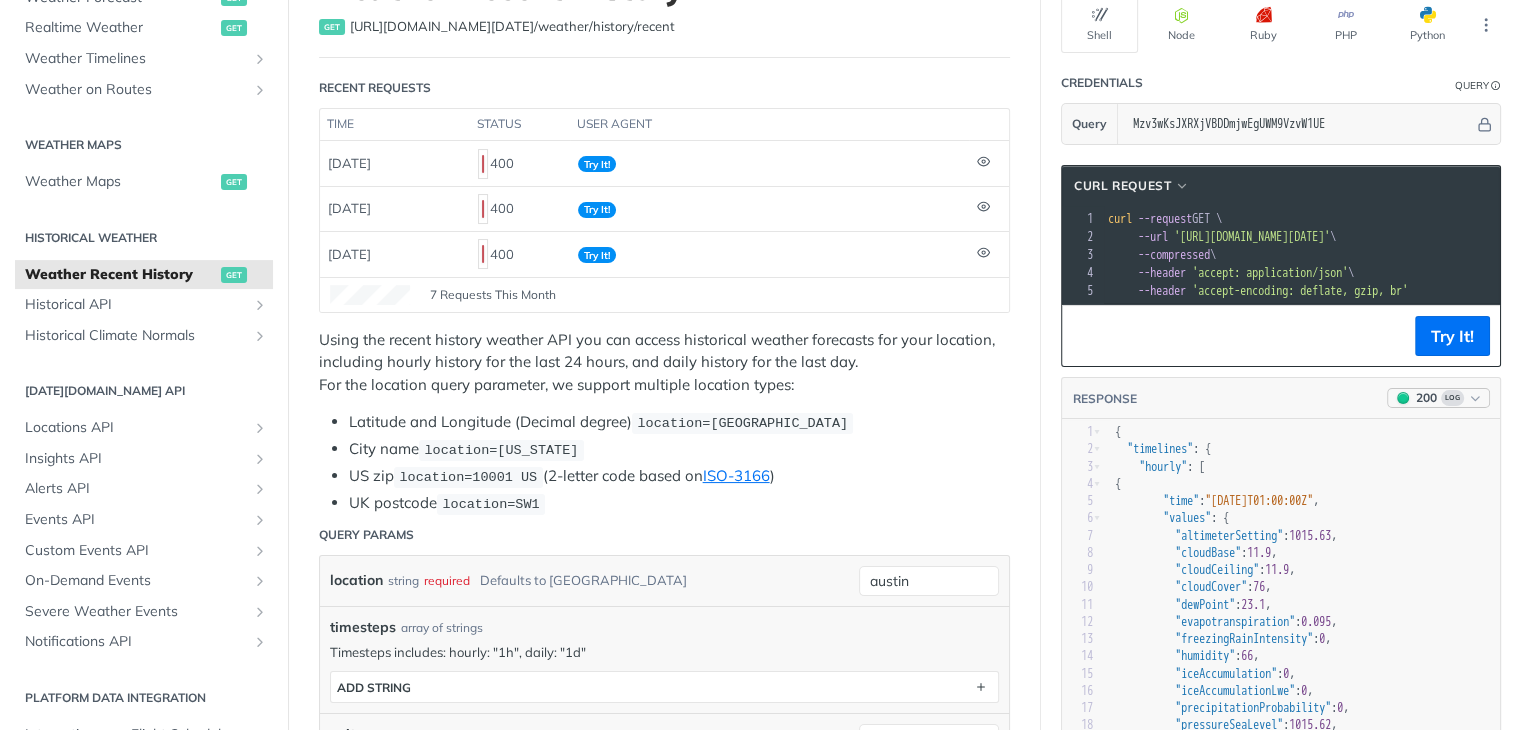 click at bounding box center [1475, 398] 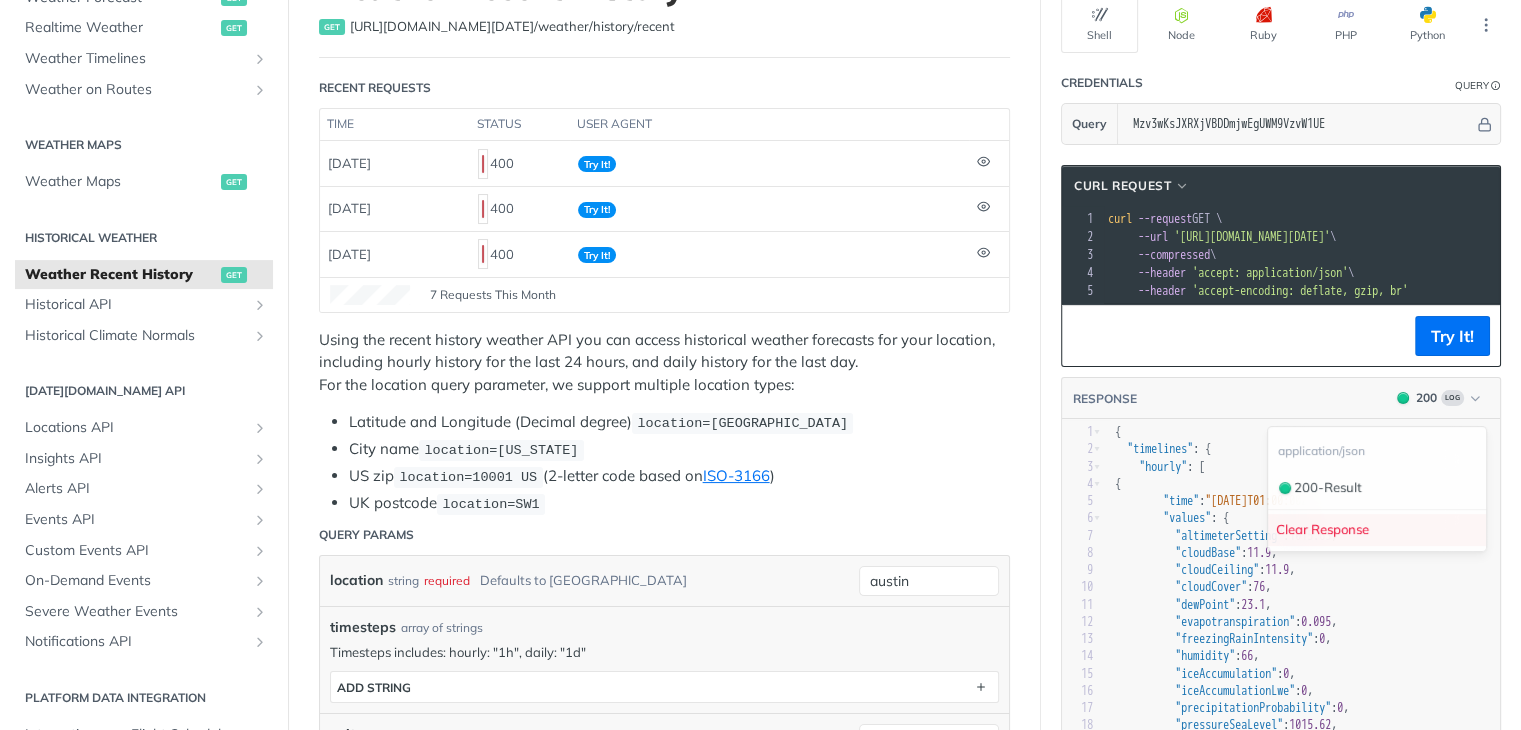 click on "Clear Response" at bounding box center (1377, 530) 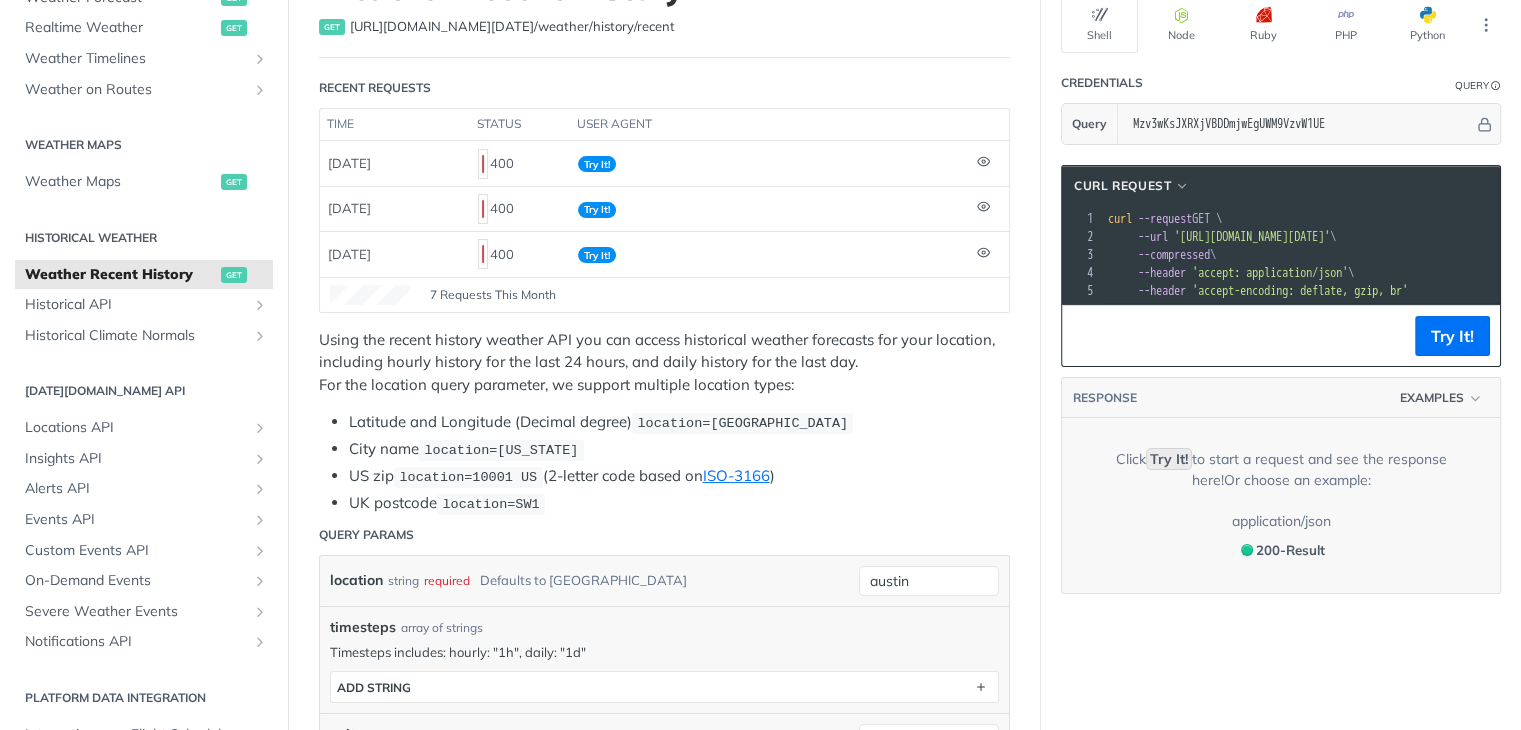 scroll, scrollTop: 0, scrollLeft: 0, axis: both 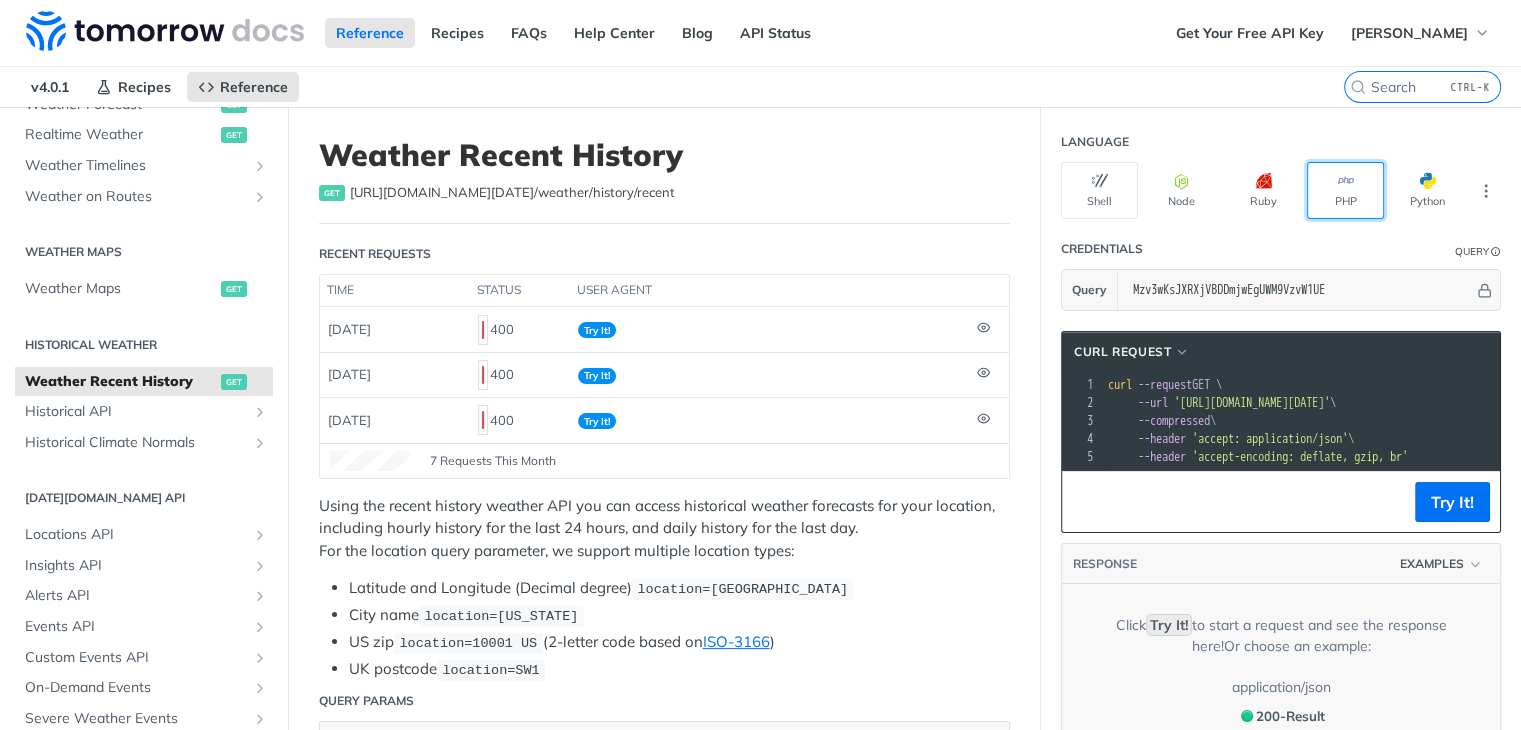 click on "PHP" at bounding box center [1345, 190] 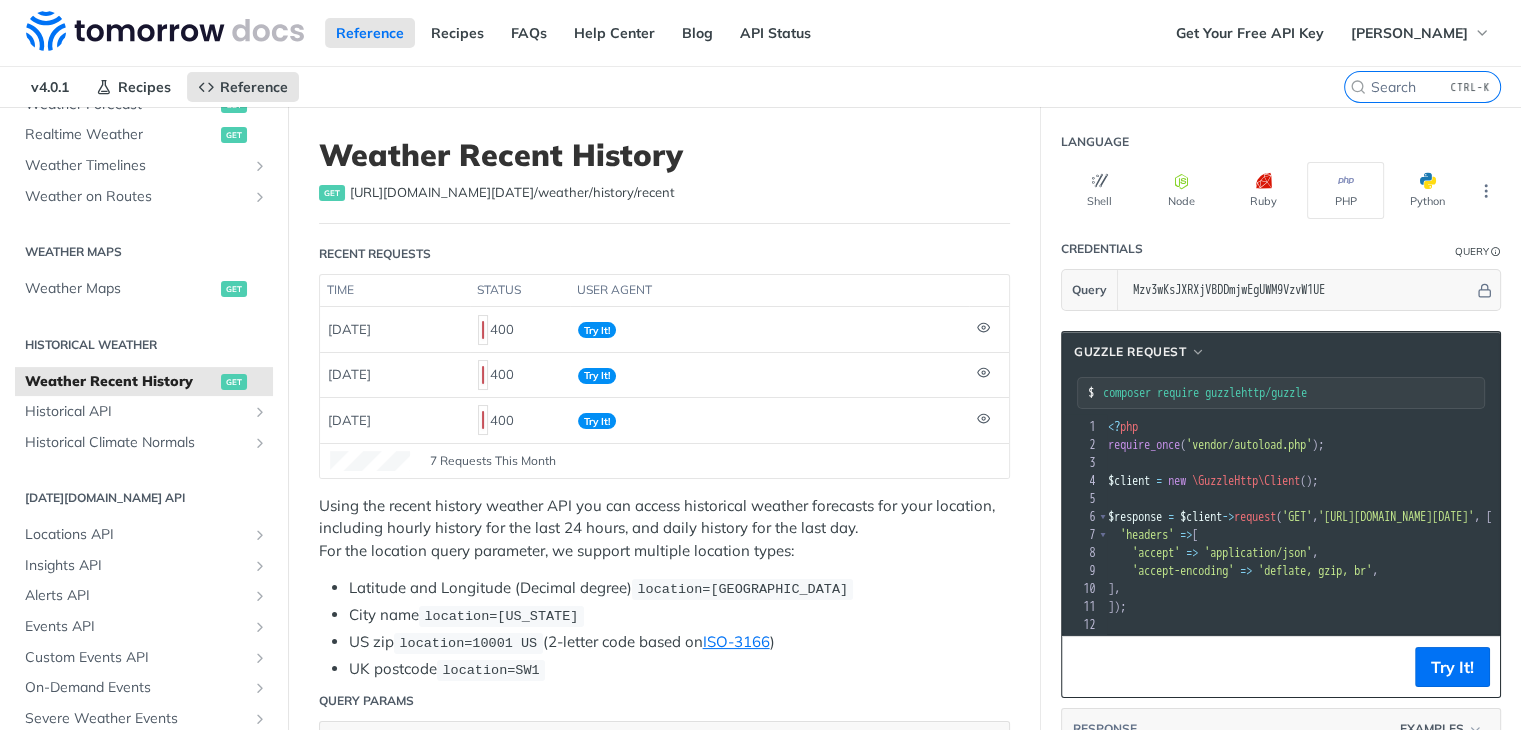 scroll, scrollTop: 0, scrollLeft: 31, axis: horizontal 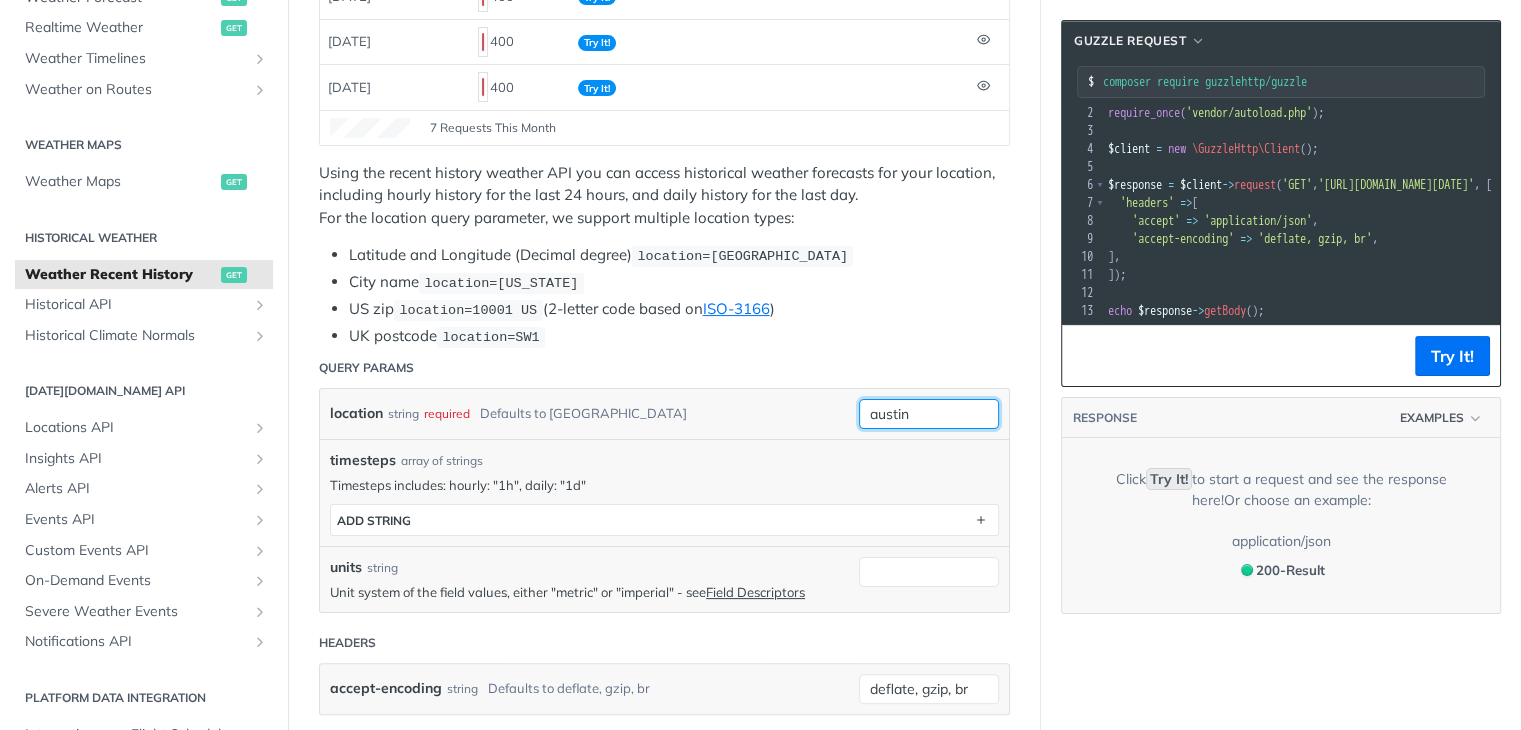 click on "austin" at bounding box center [929, 414] 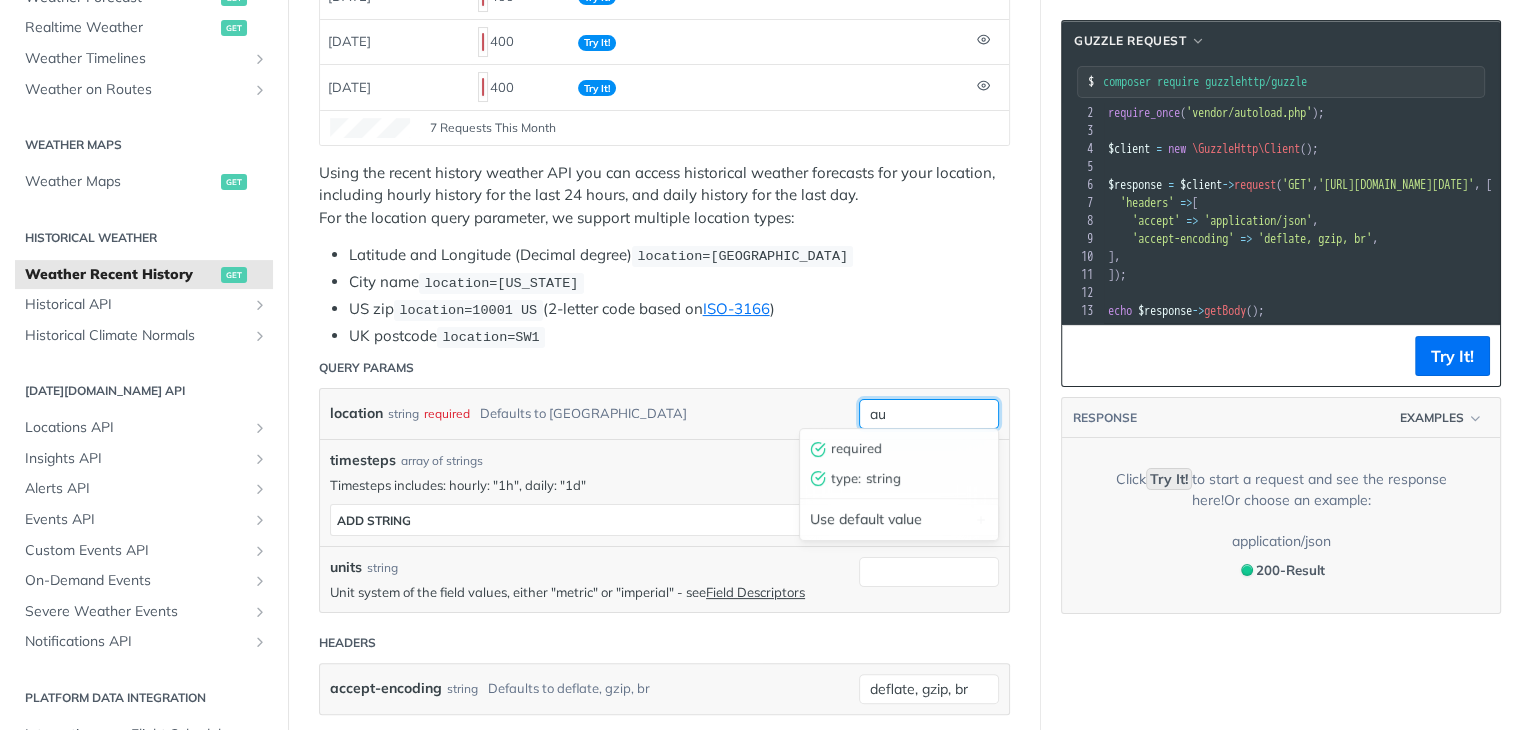 type on "a" 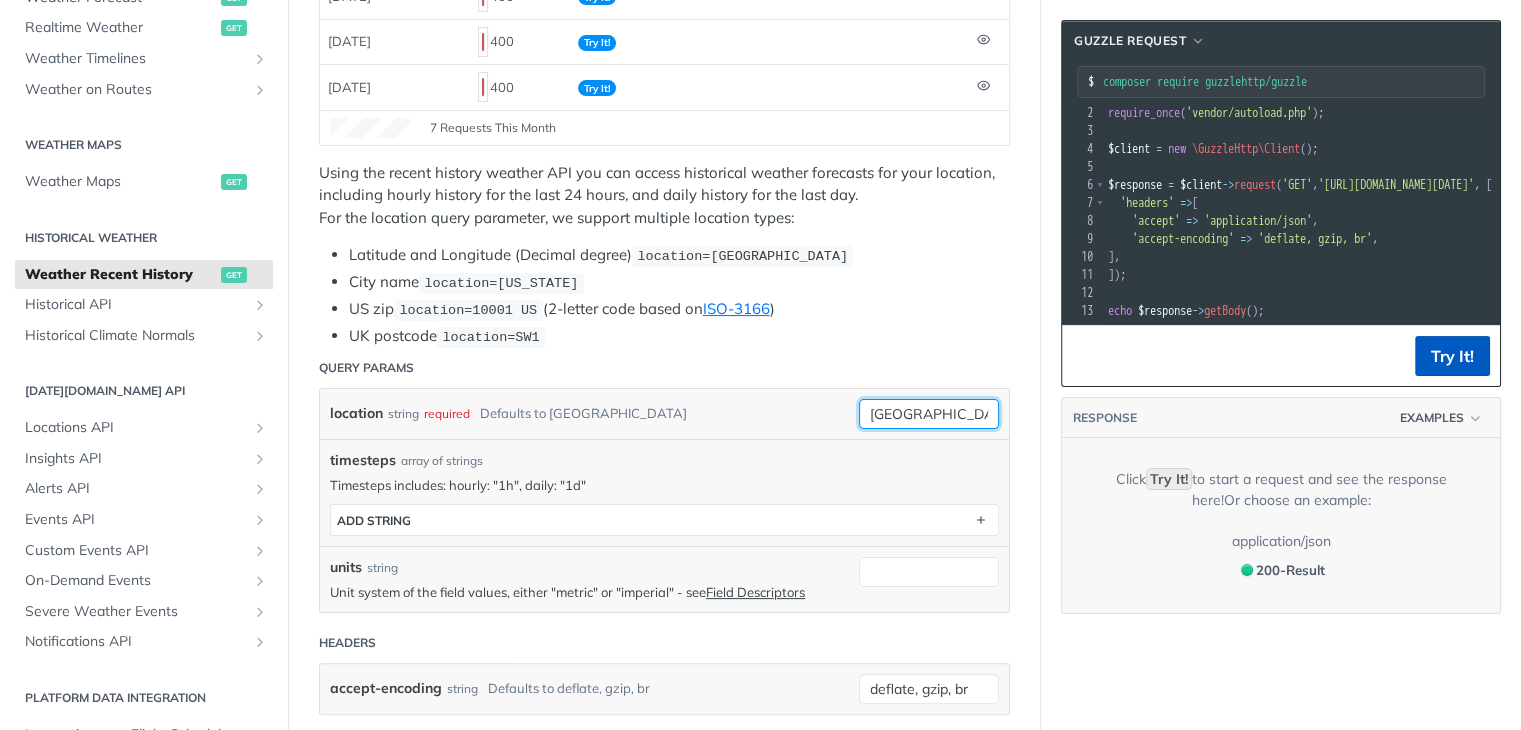 type on "brazil" 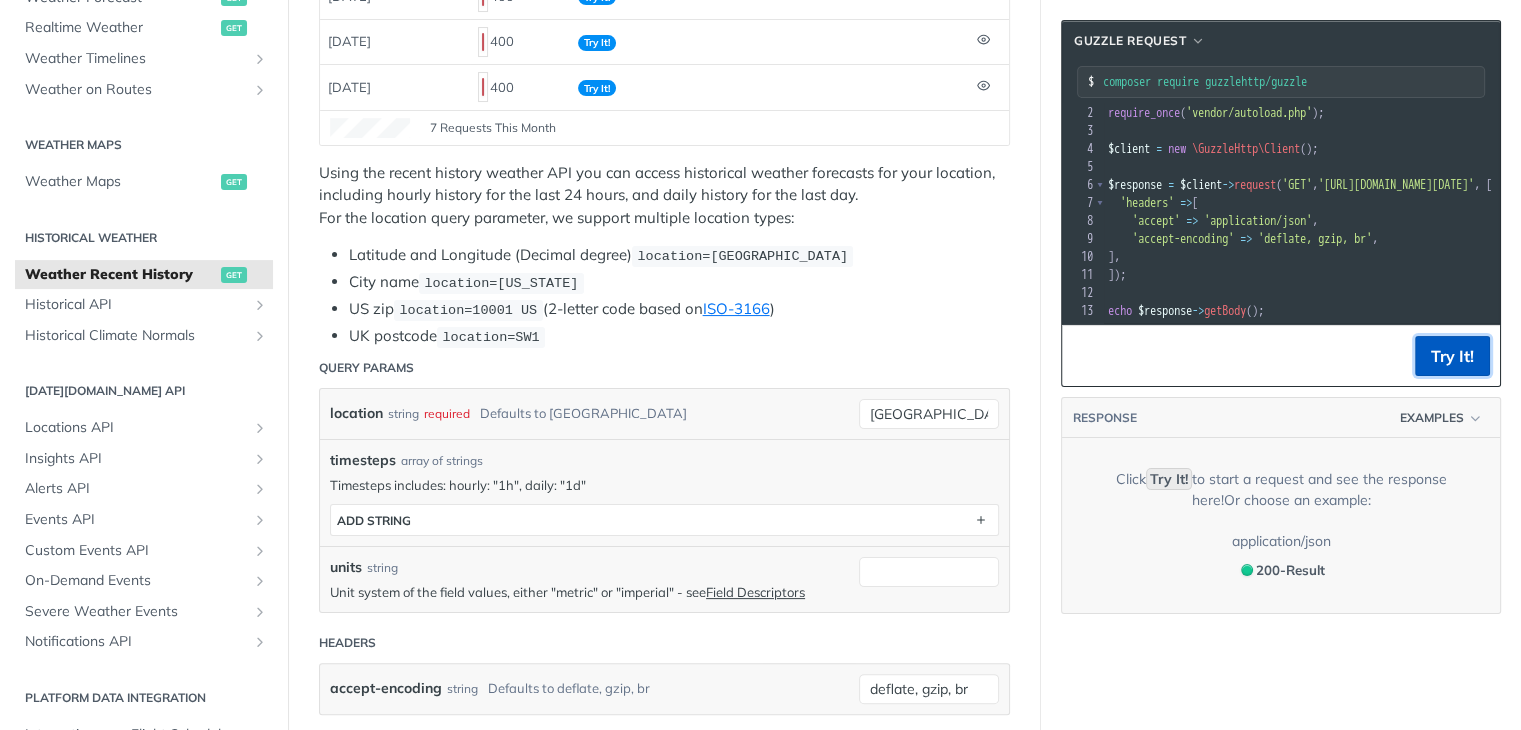 click on "Try It!" at bounding box center [1452, 356] 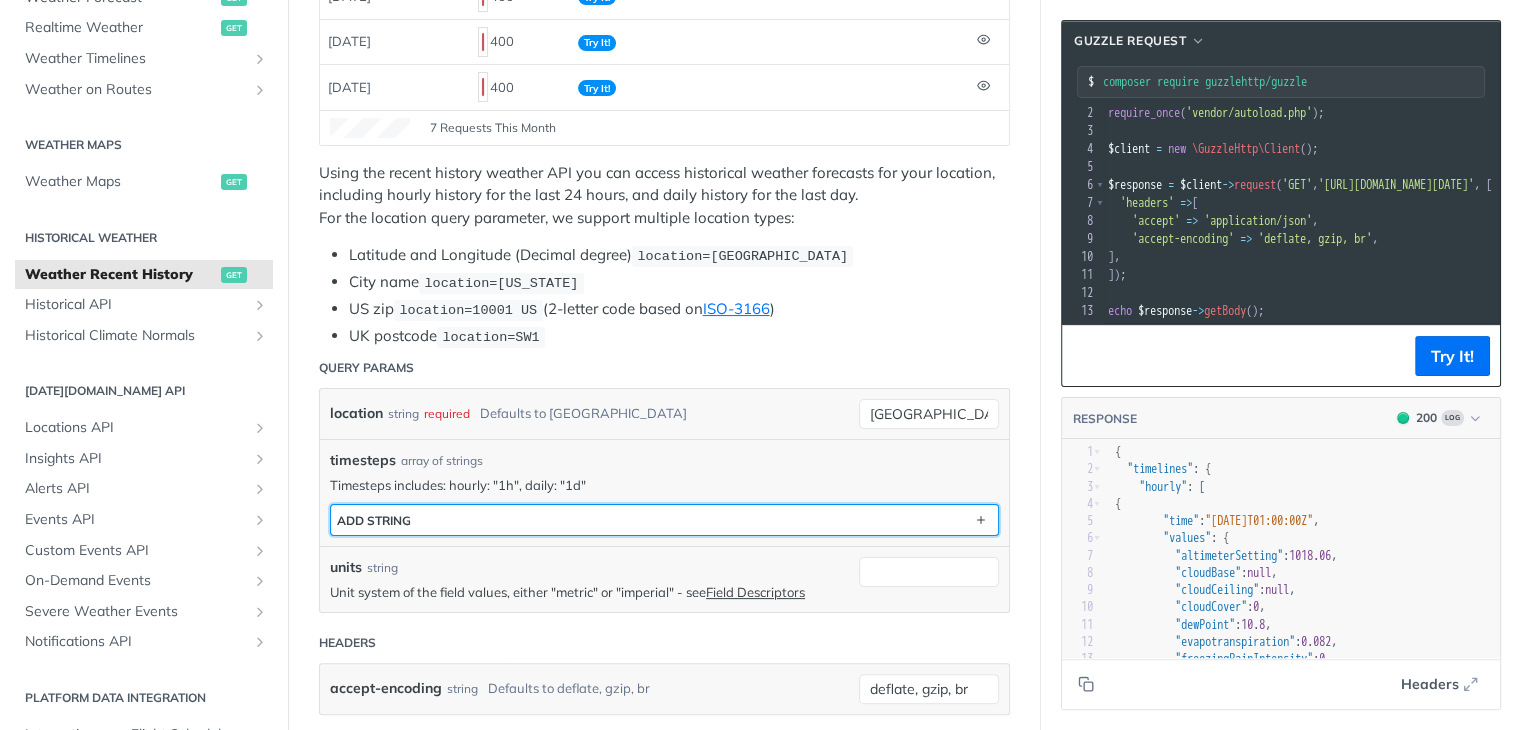 click on "ADD    string" at bounding box center (664, 520) 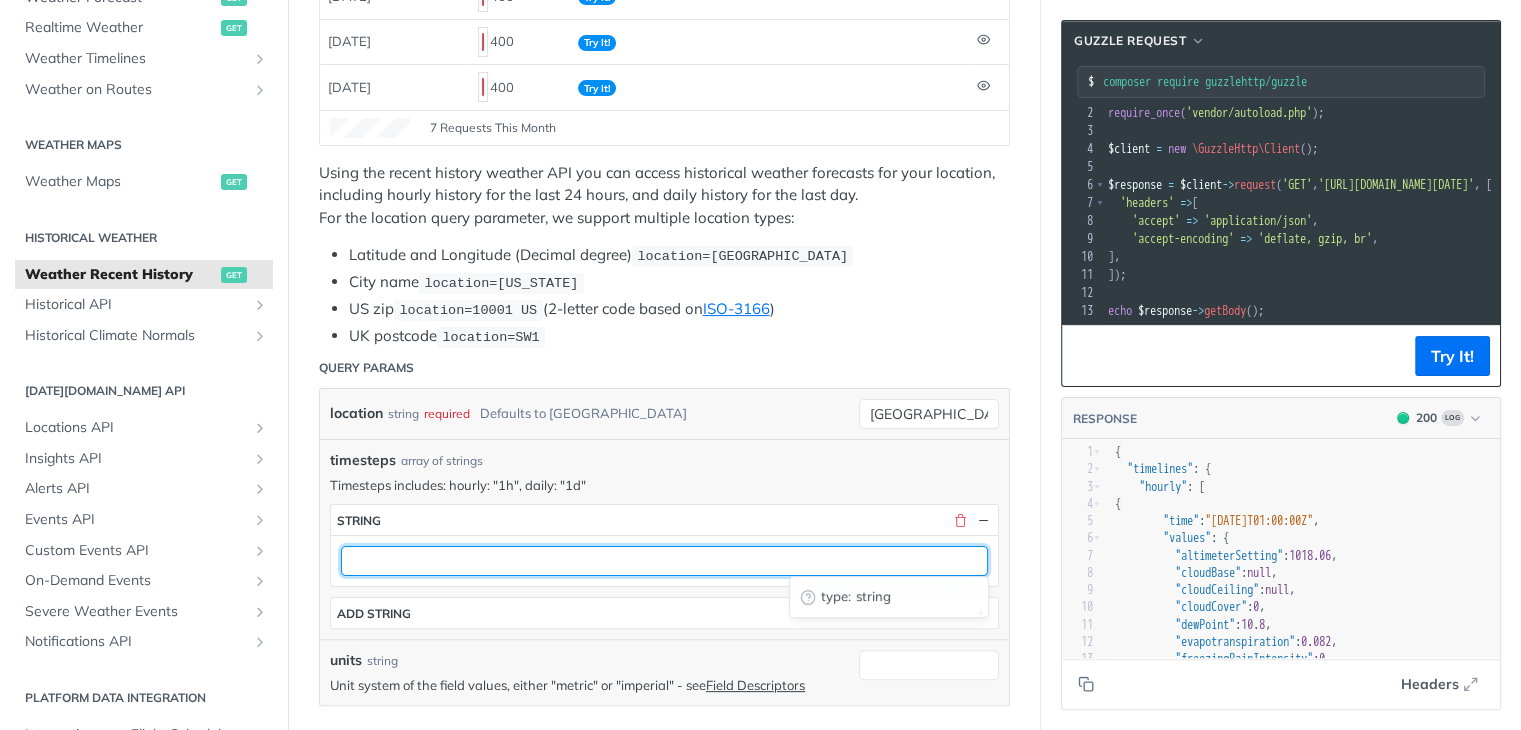 click at bounding box center [664, 561] 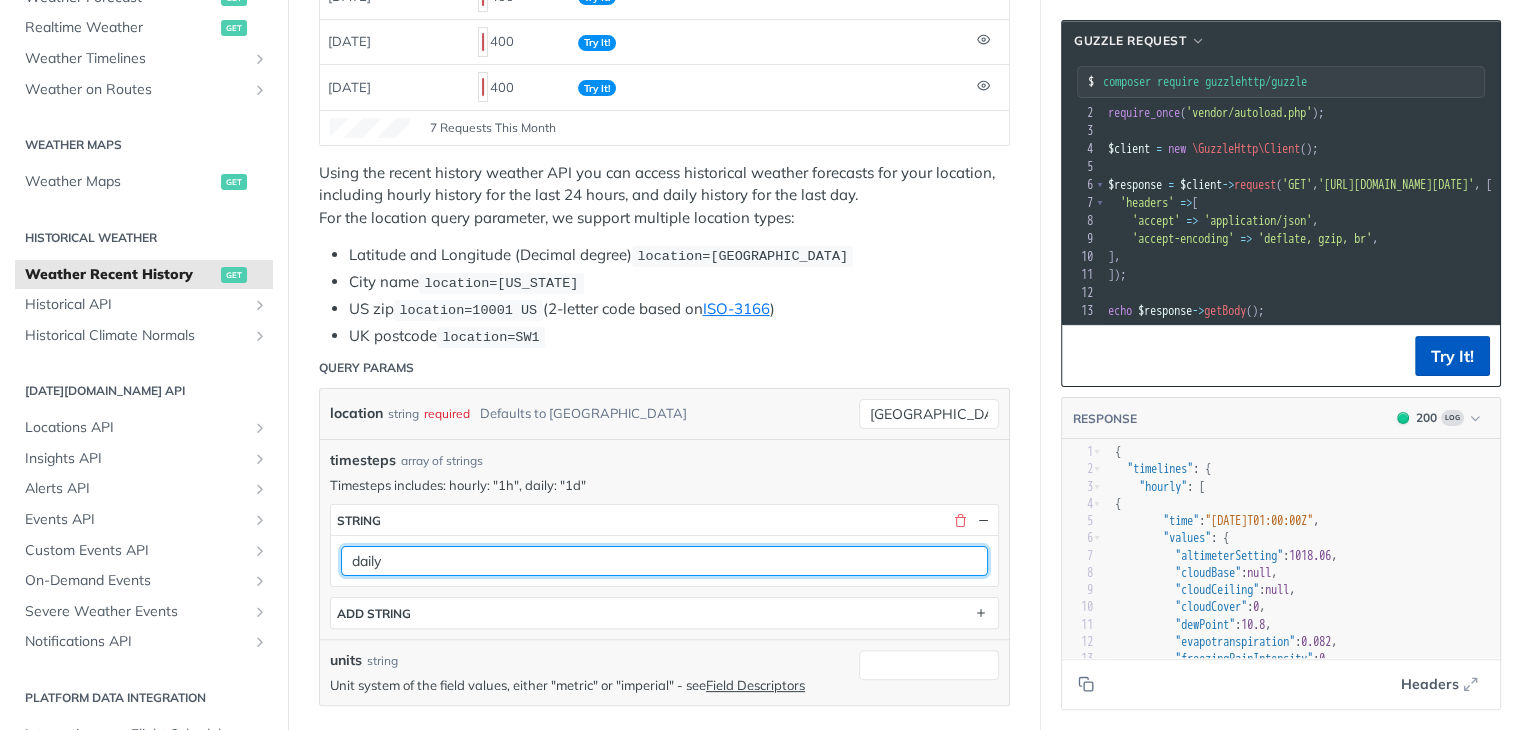 type on "daily" 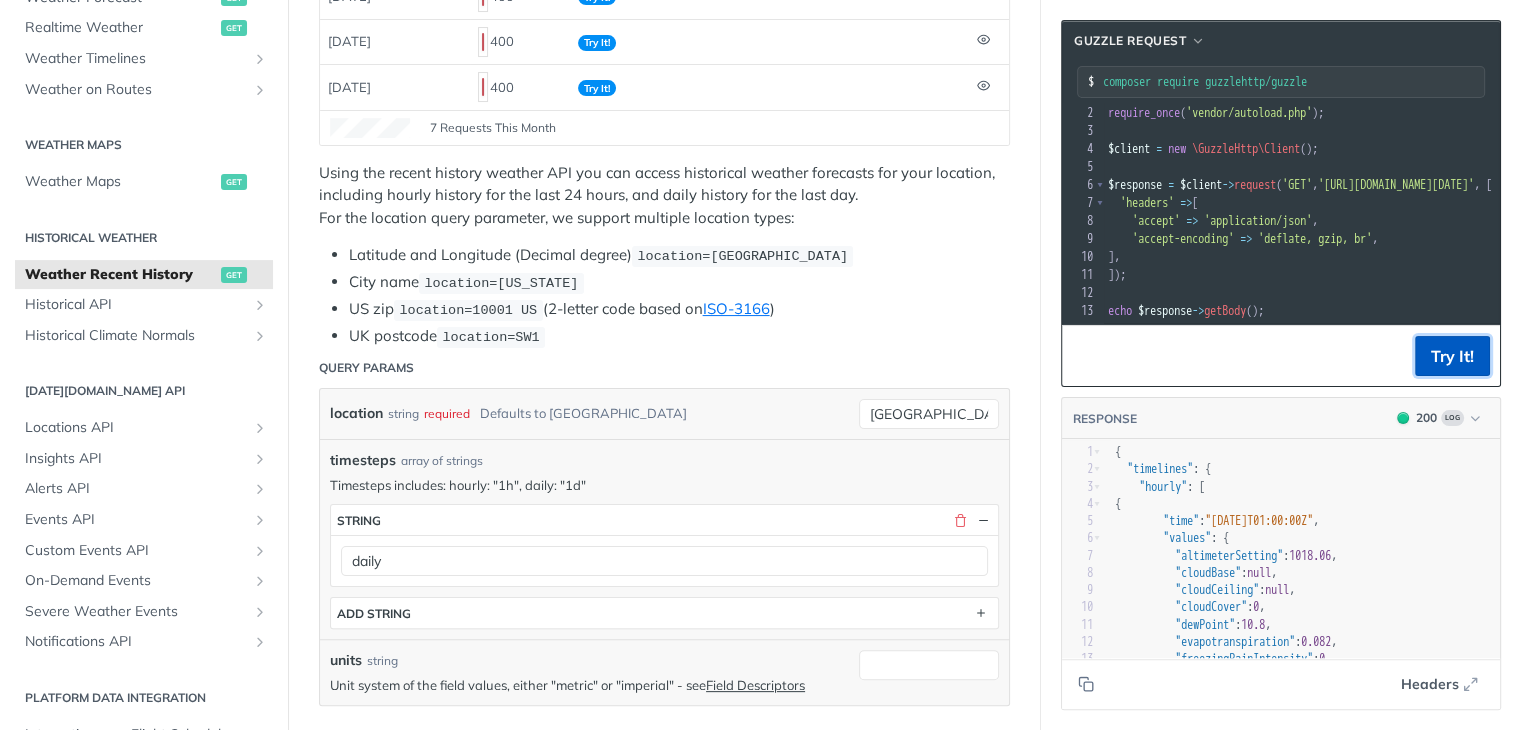 click on "Try It!" at bounding box center [1452, 356] 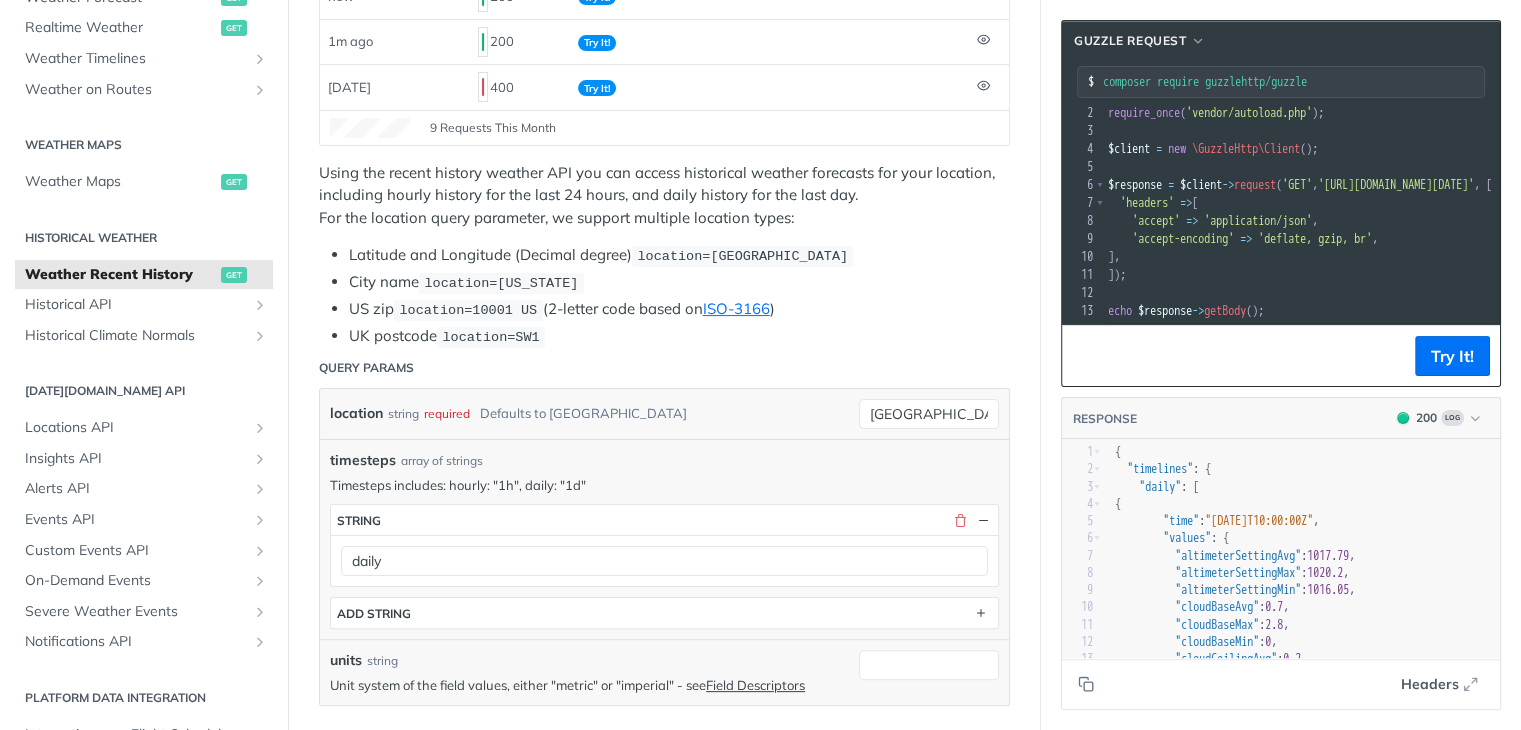 scroll, scrollTop: 0, scrollLeft: 80, axis: horizontal 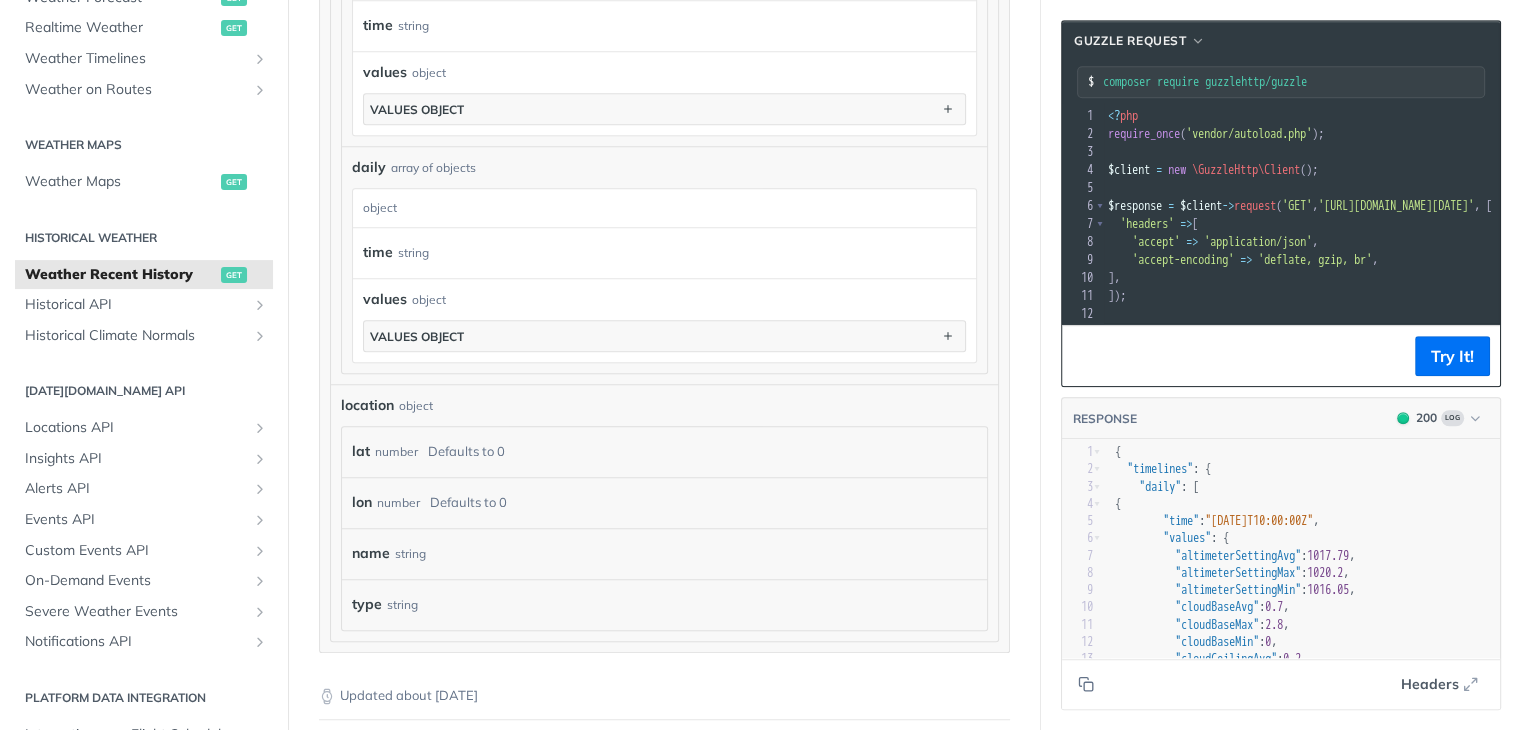 click on "number" at bounding box center (396, 451) 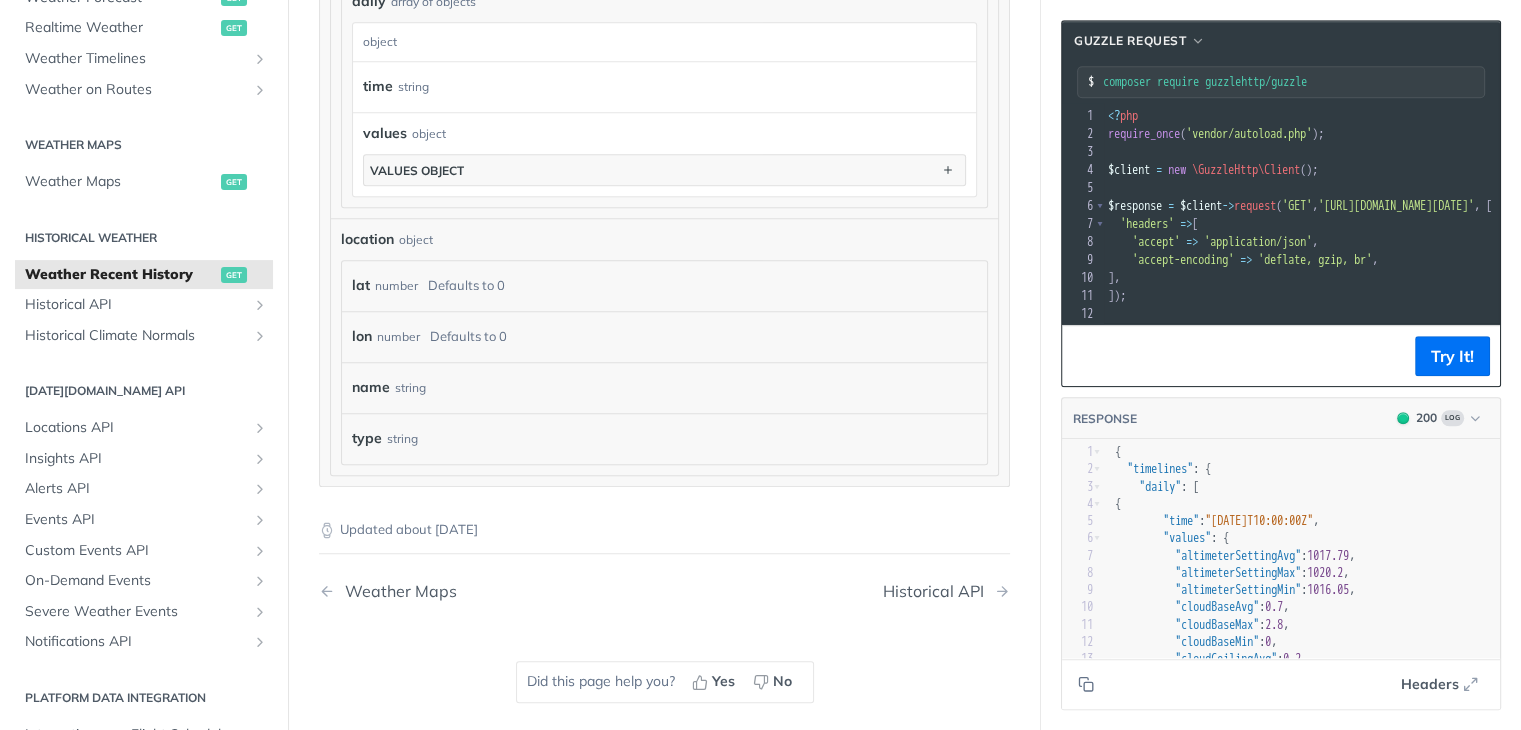 click on "number" at bounding box center (396, 285) 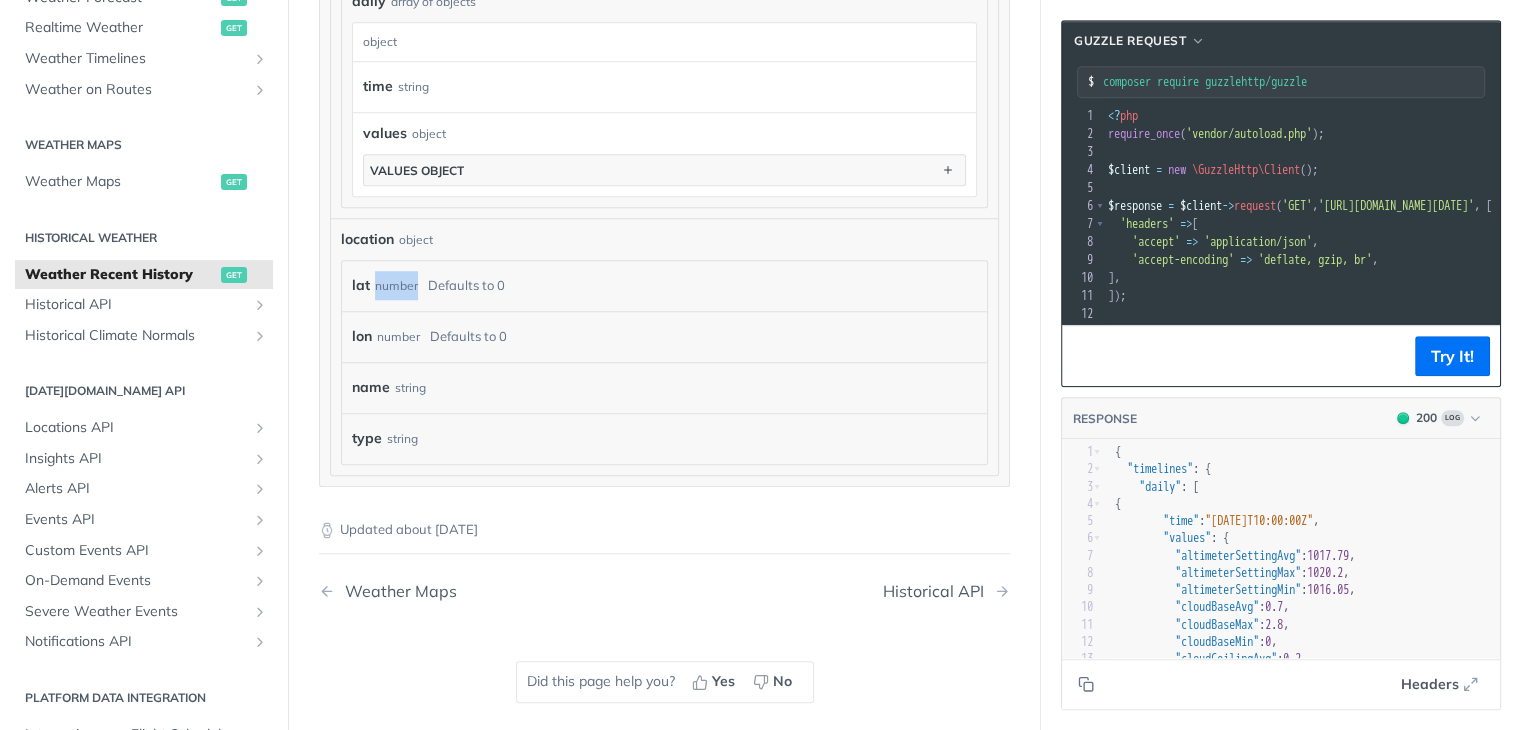 click on "number" at bounding box center [396, 285] 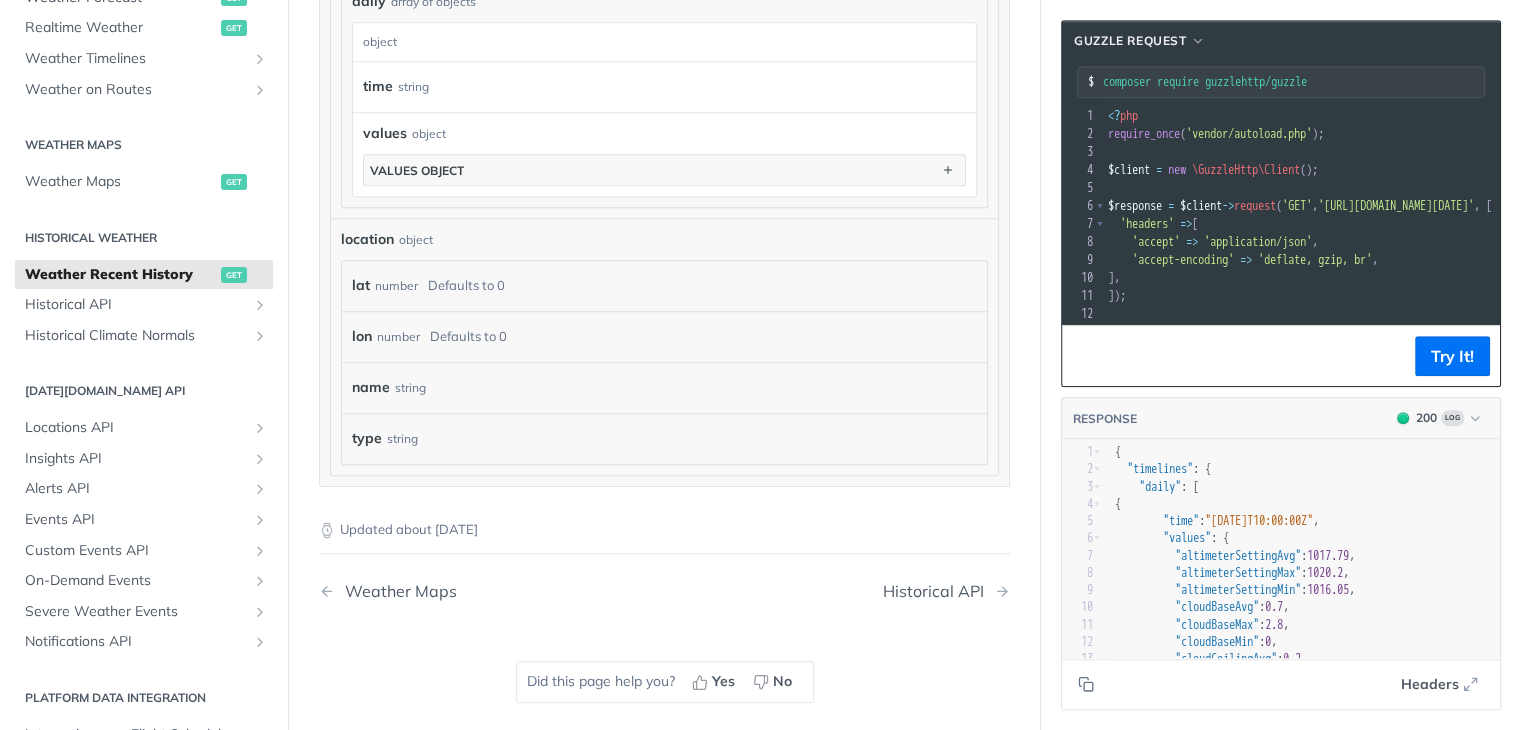 drag, startPoint x: 434, startPoint y: 276, endPoint x: 458, endPoint y: 276, distance: 24 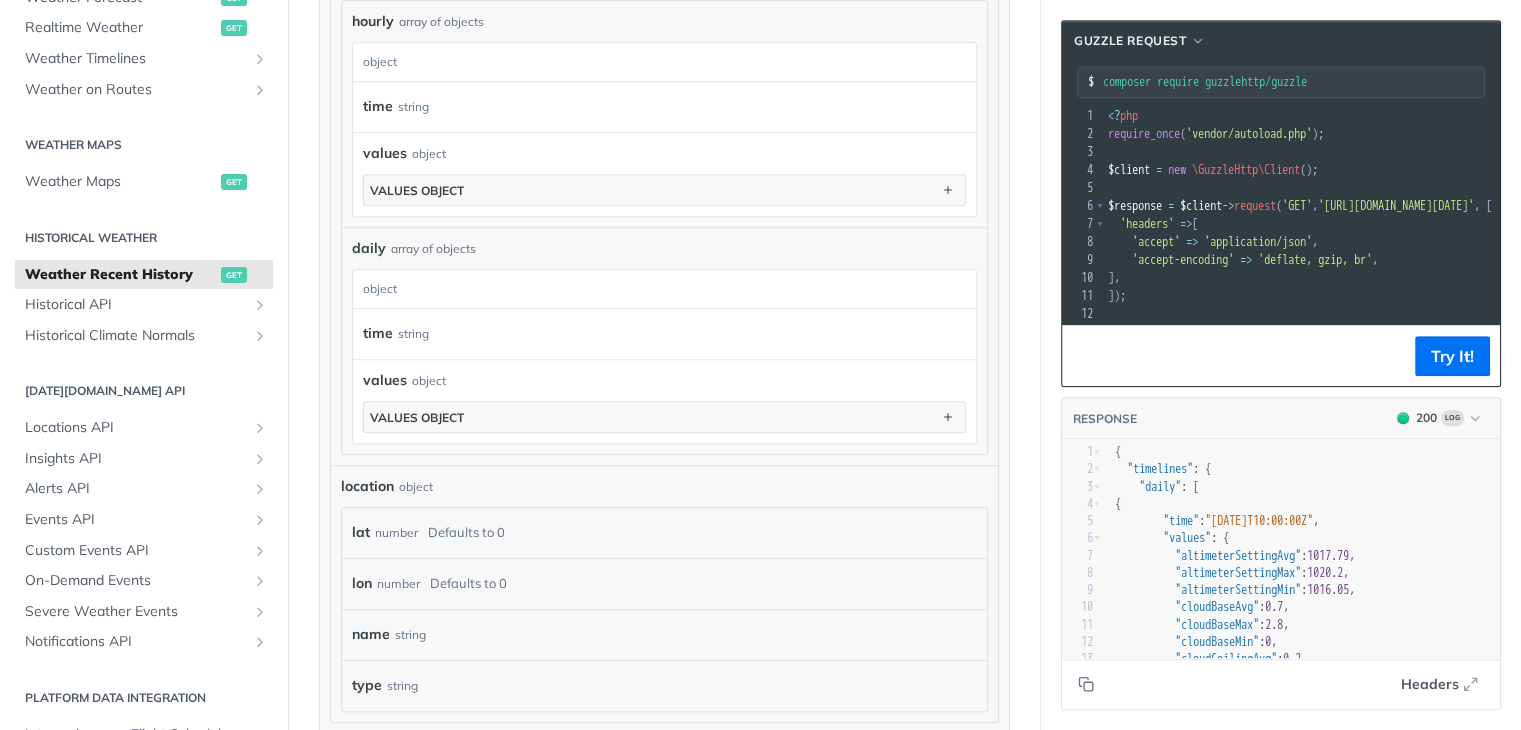 scroll, scrollTop: 1500, scrollLeft: 0, axis: vertical 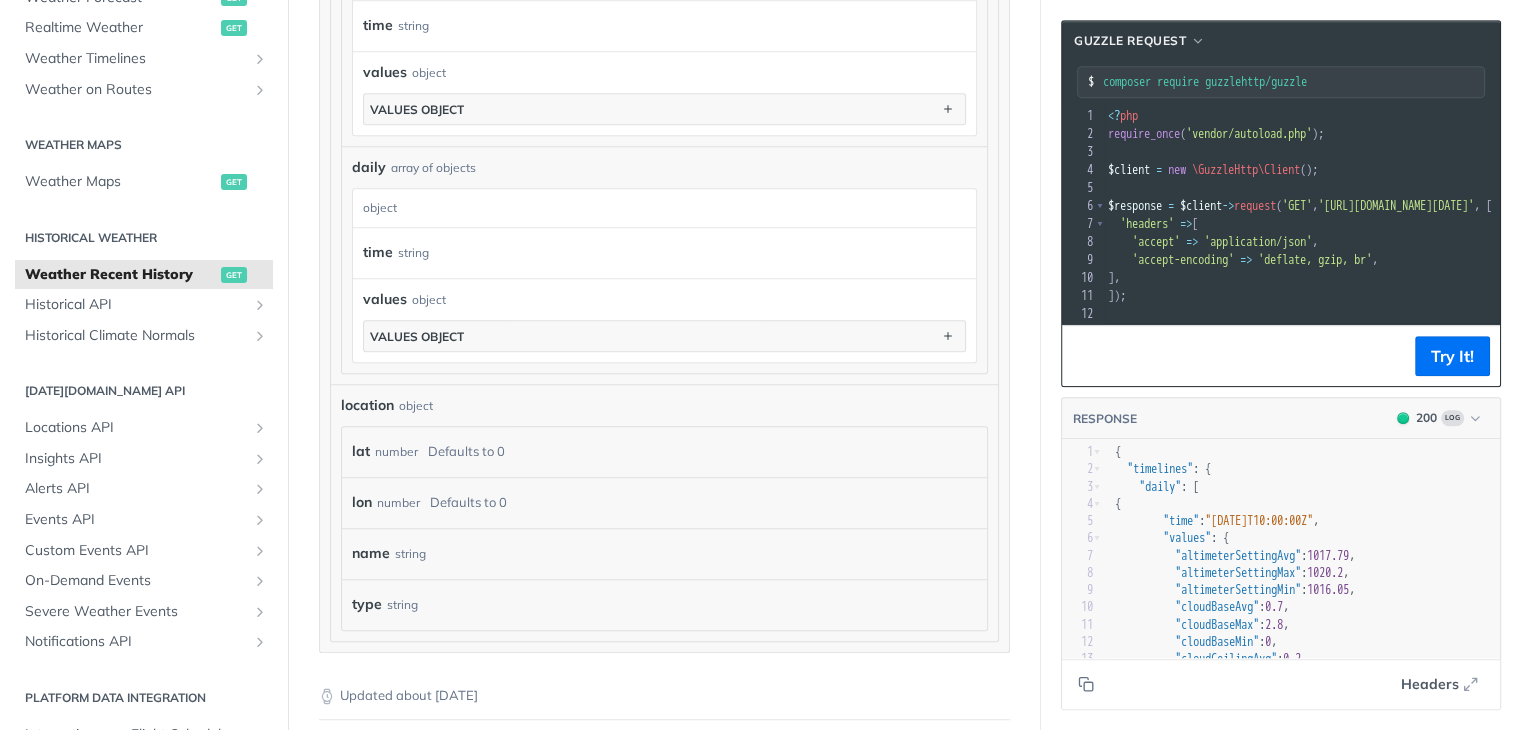 click on "object" at bounding box center [416, 406] 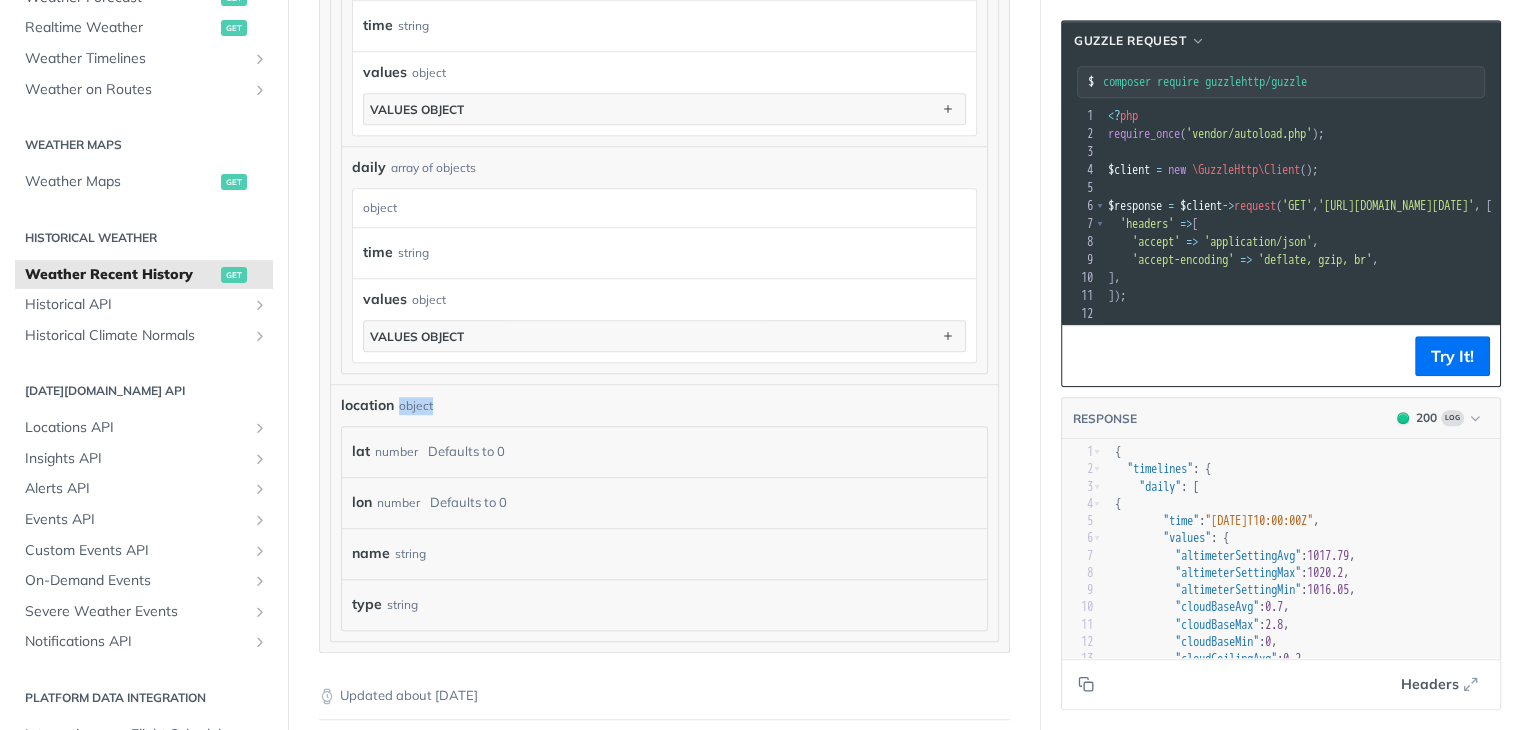 click on "object" at bounding box center [416, 406] 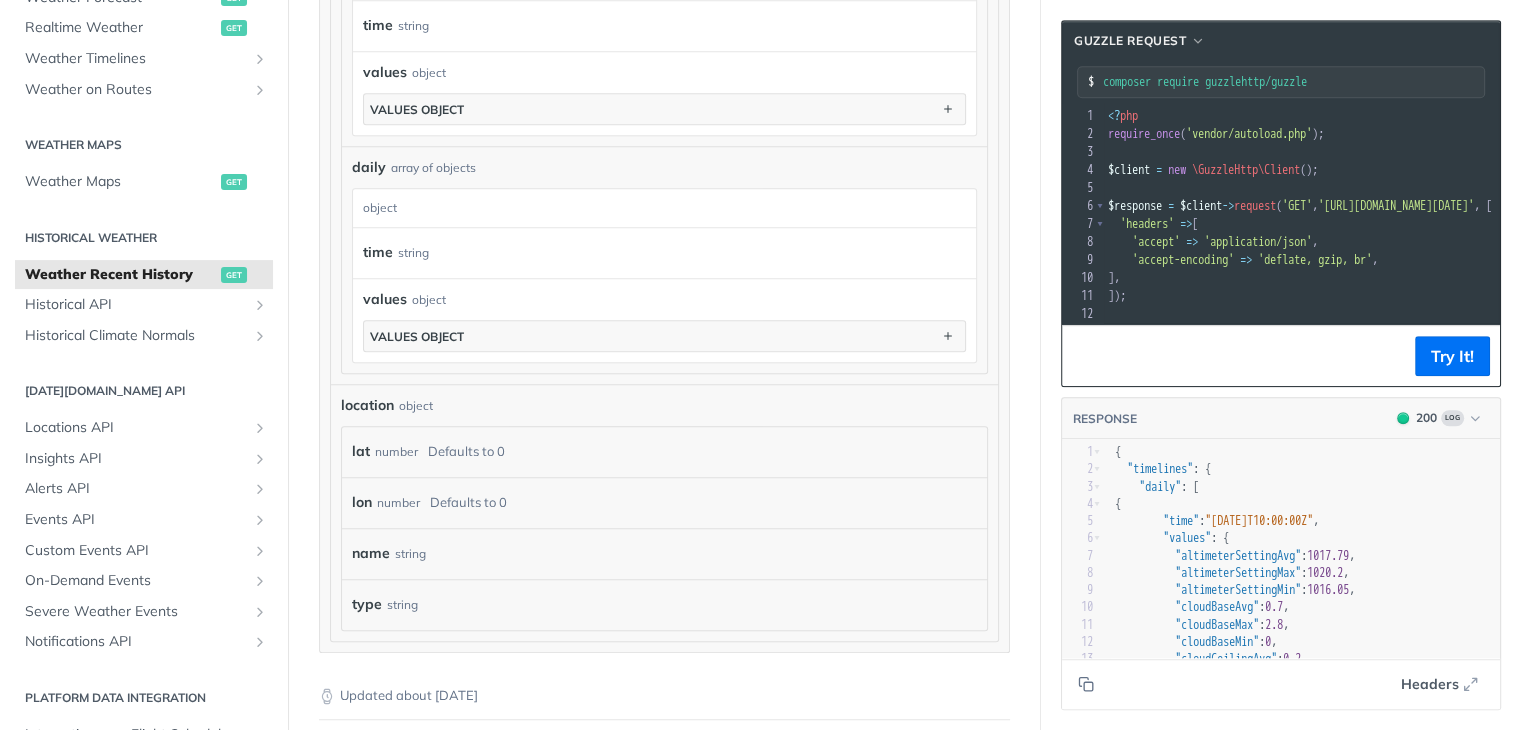 click on "string" at bounding box center (402, 604) 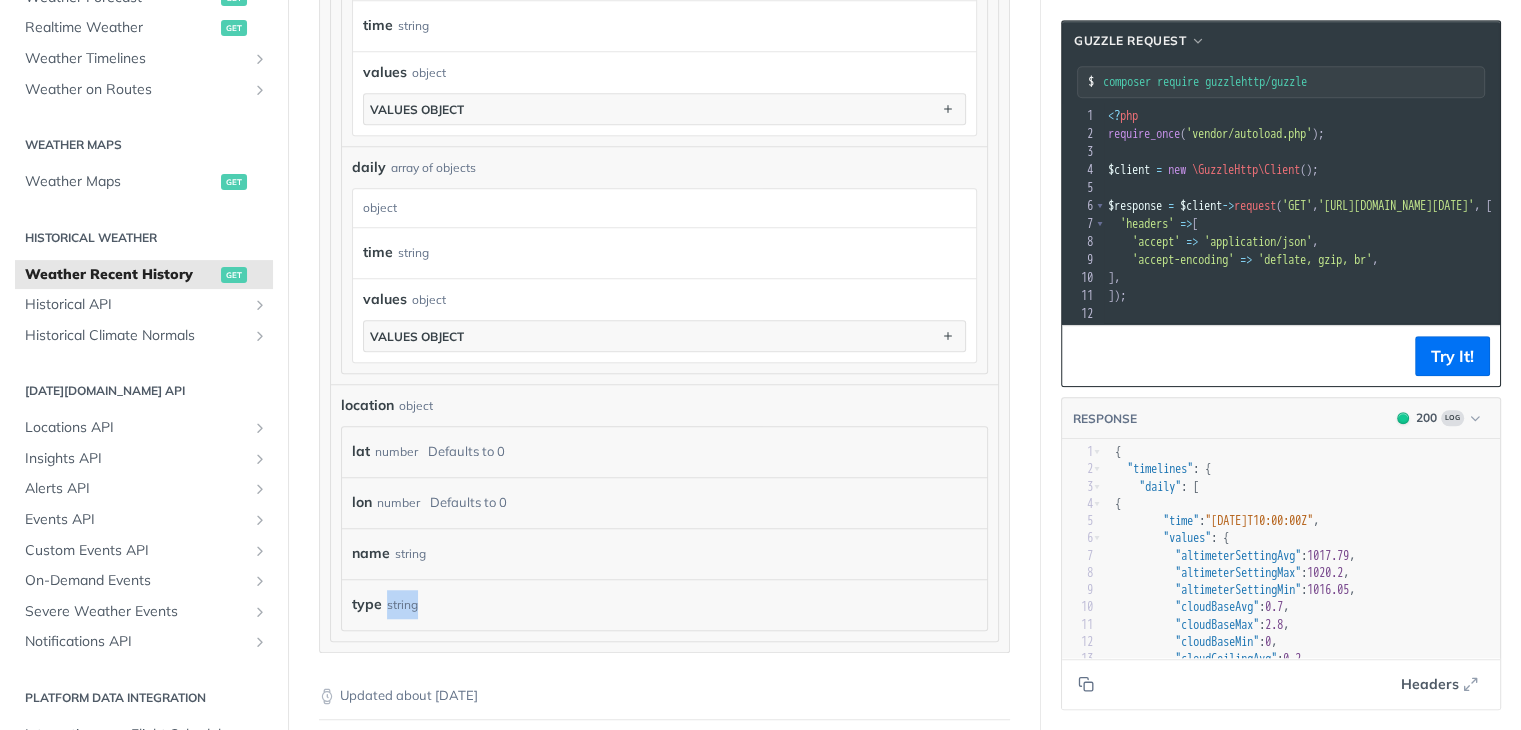 drag, startPoint x: 408, startPoint y: 597, endPoint x: 392, endPoint y: 595, distance: 16.124516 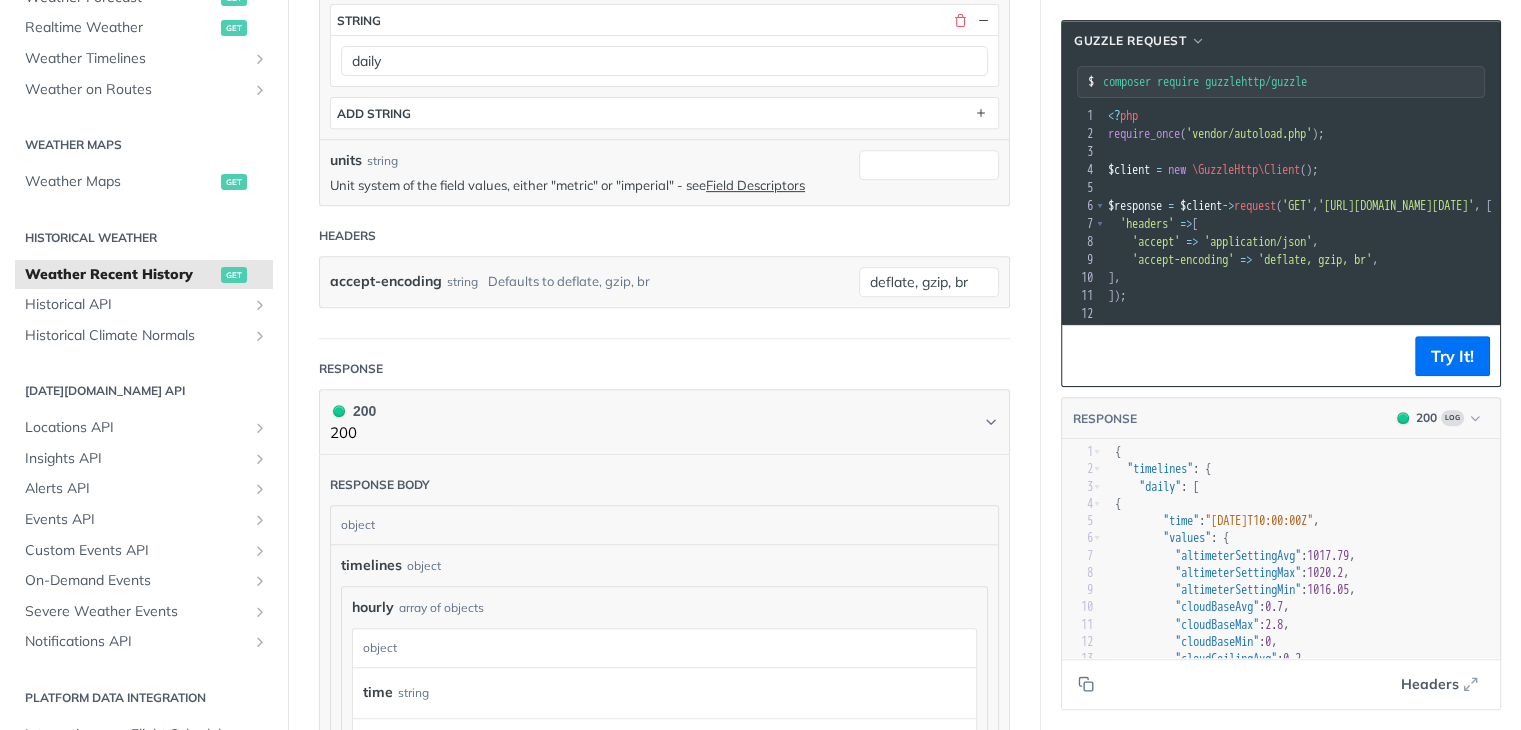 scroll, scrollTop: 500, scrollLeft: 0, axis: vertical 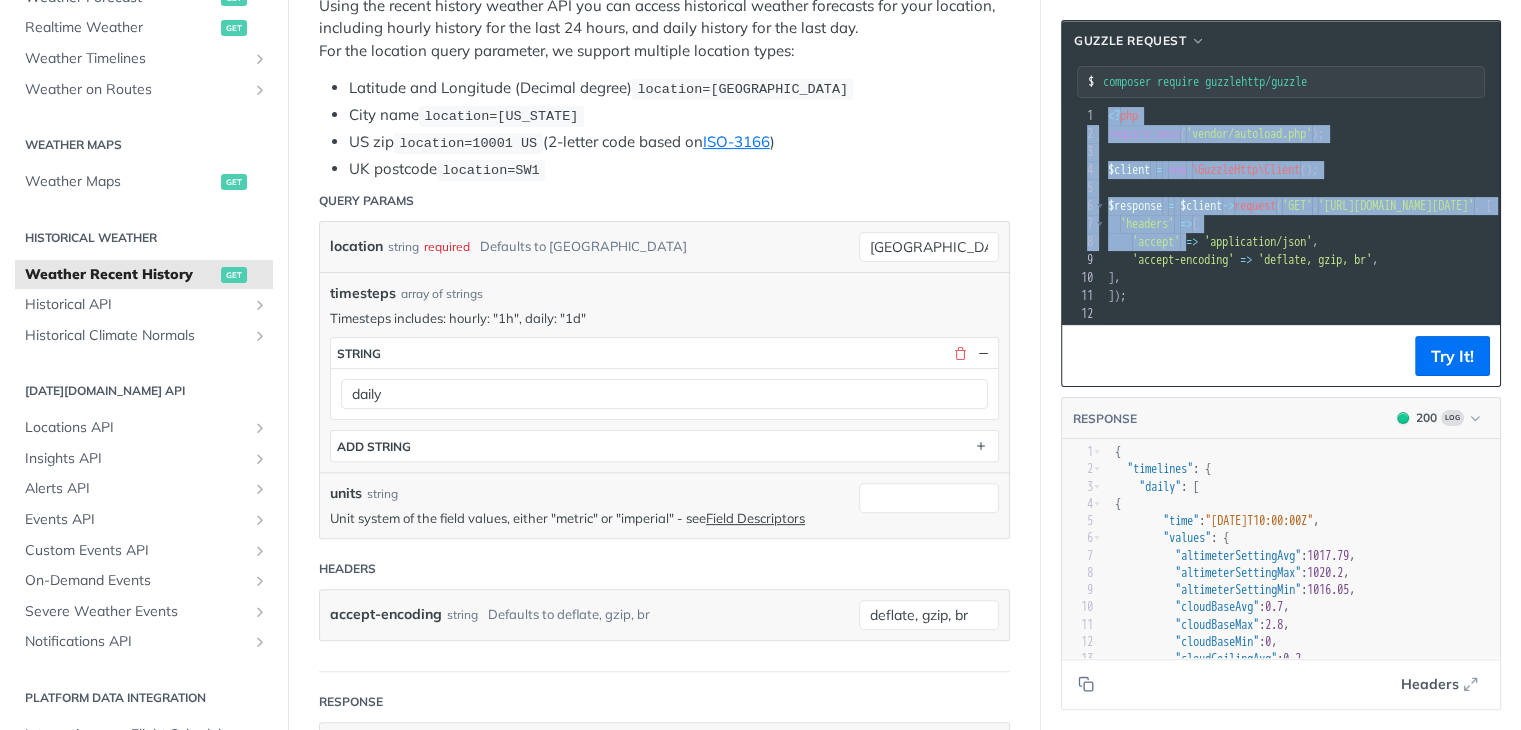 drag, startPoint x: 1116, startPoint y: 118, endPoint x: 1193, endPoint y: 248, distance: 151.09268 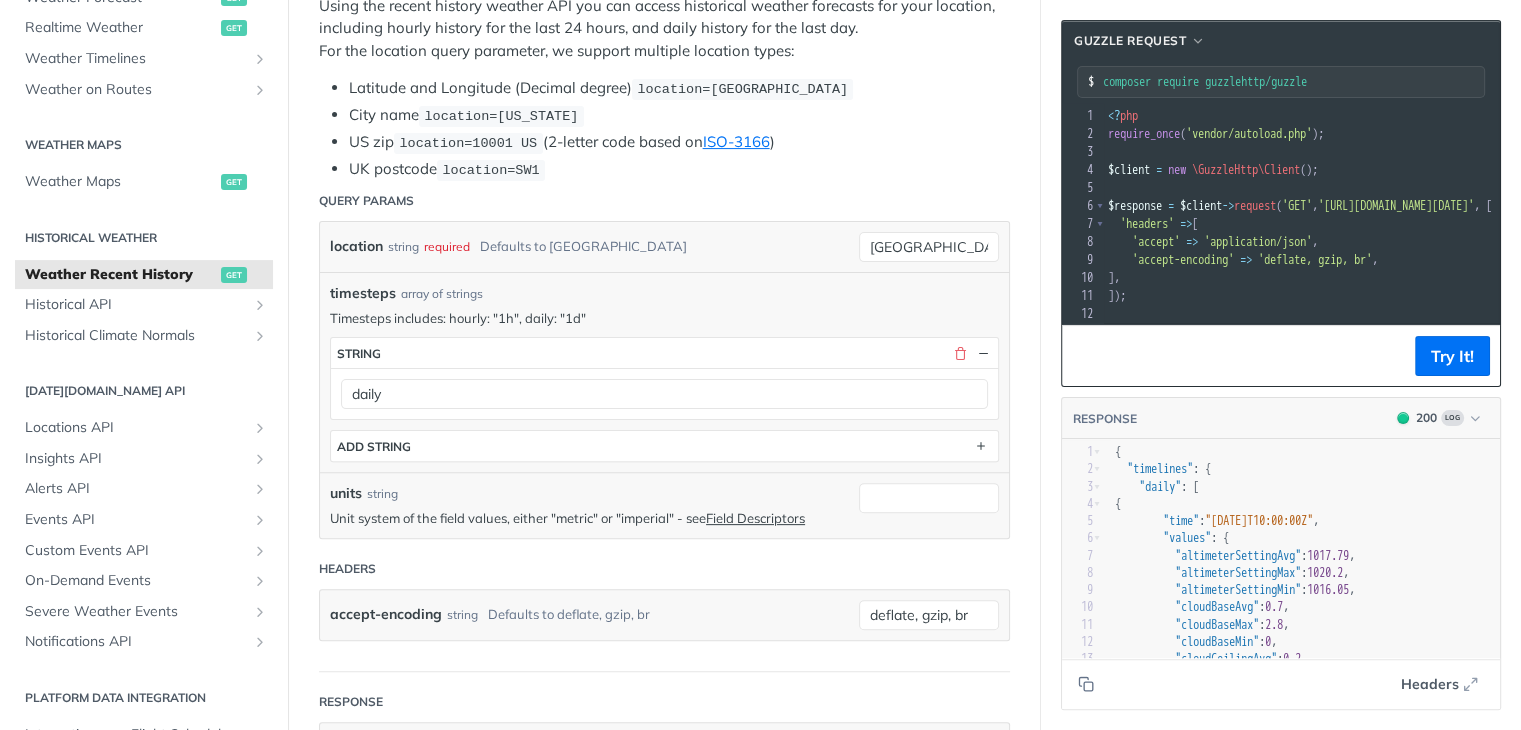click on "​" at bounding box center (1642, 188) 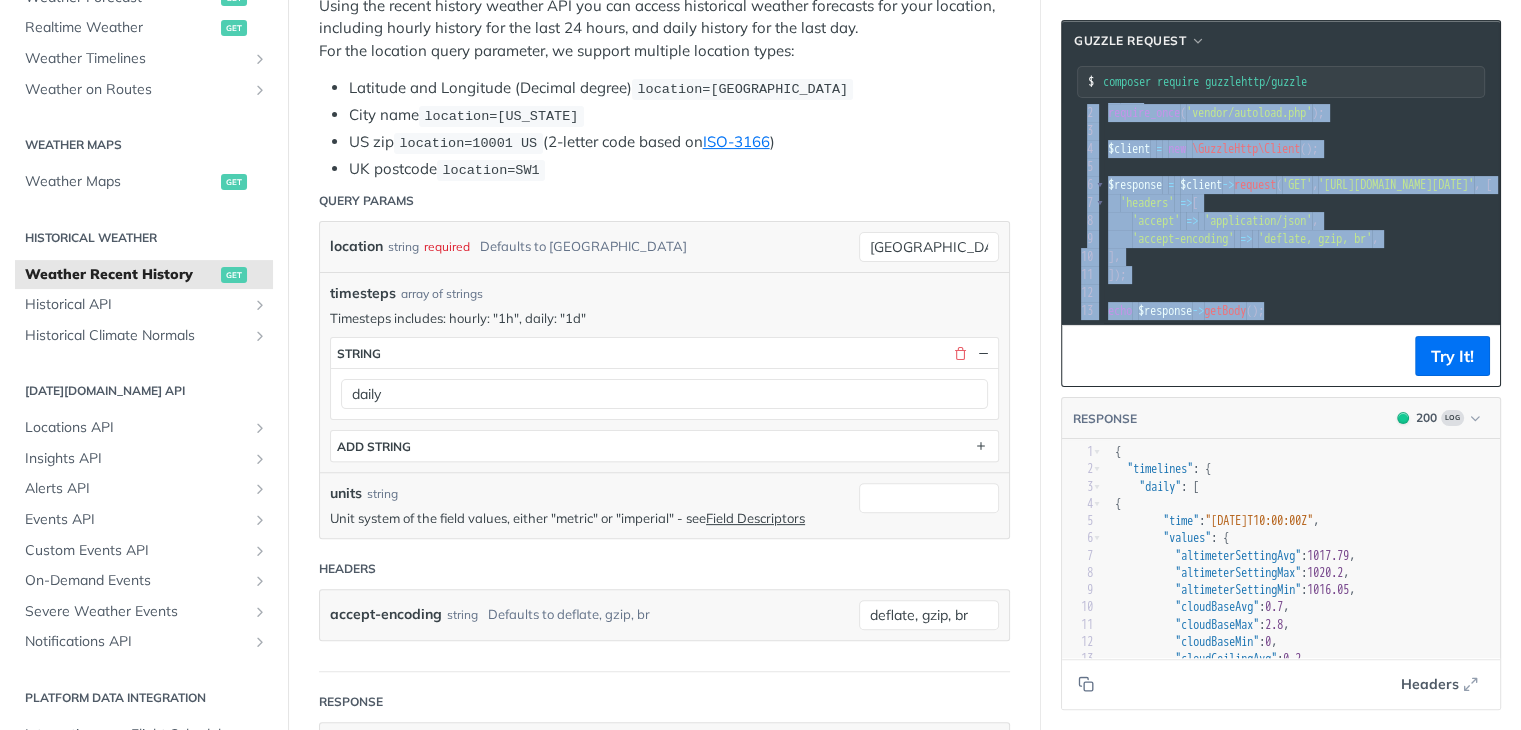 drag, startPoint x: 1106, startPoint y: 114, endPoint x: 1414, endPoint y: 298, distance: 358.7757 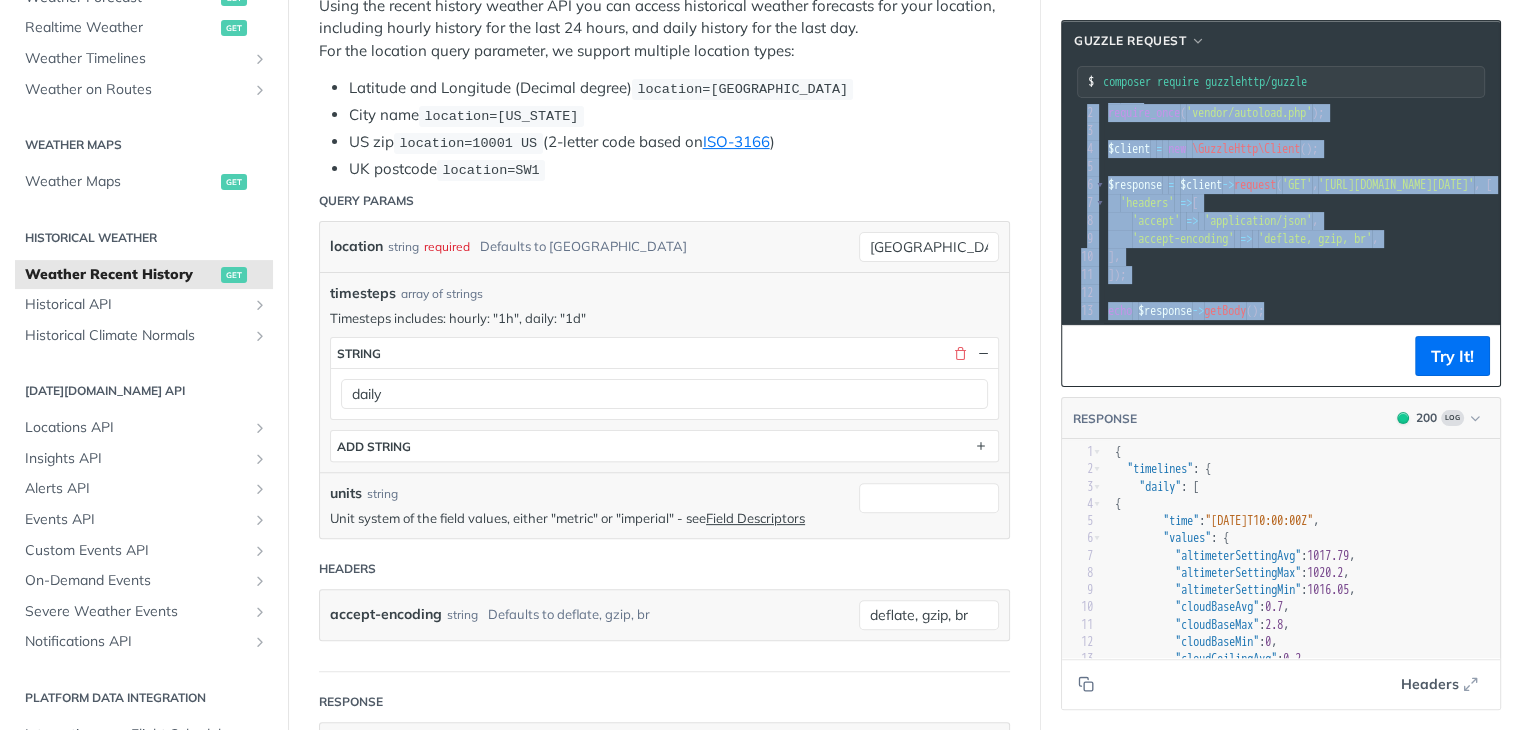 click on "1 <? php 2 require_once ( 'vendor/autoload.php' ); 3 ​ 4 $client   =   new   \GuzzleHttp\Client (); 5 ​ 6 $response   =   $client -> request ( 'GET' ,  'https://api.tomorrow.io/v4/weather/history/recent?location=brazil&timesteps=daily&apikey=Mzv3wKsJXRXjVBDDmjwEgUWM9VzvW1UE' , [ 7    'headers'   =>  [ 8      'accept'   =>   'application/json' , 9      'accept-encoding'   =>   'deflate, gzip, br' , 10   ], 11 ]); 12 ​ 13 echo   $response -> getBody ();" at bounding box center (1642, 203) 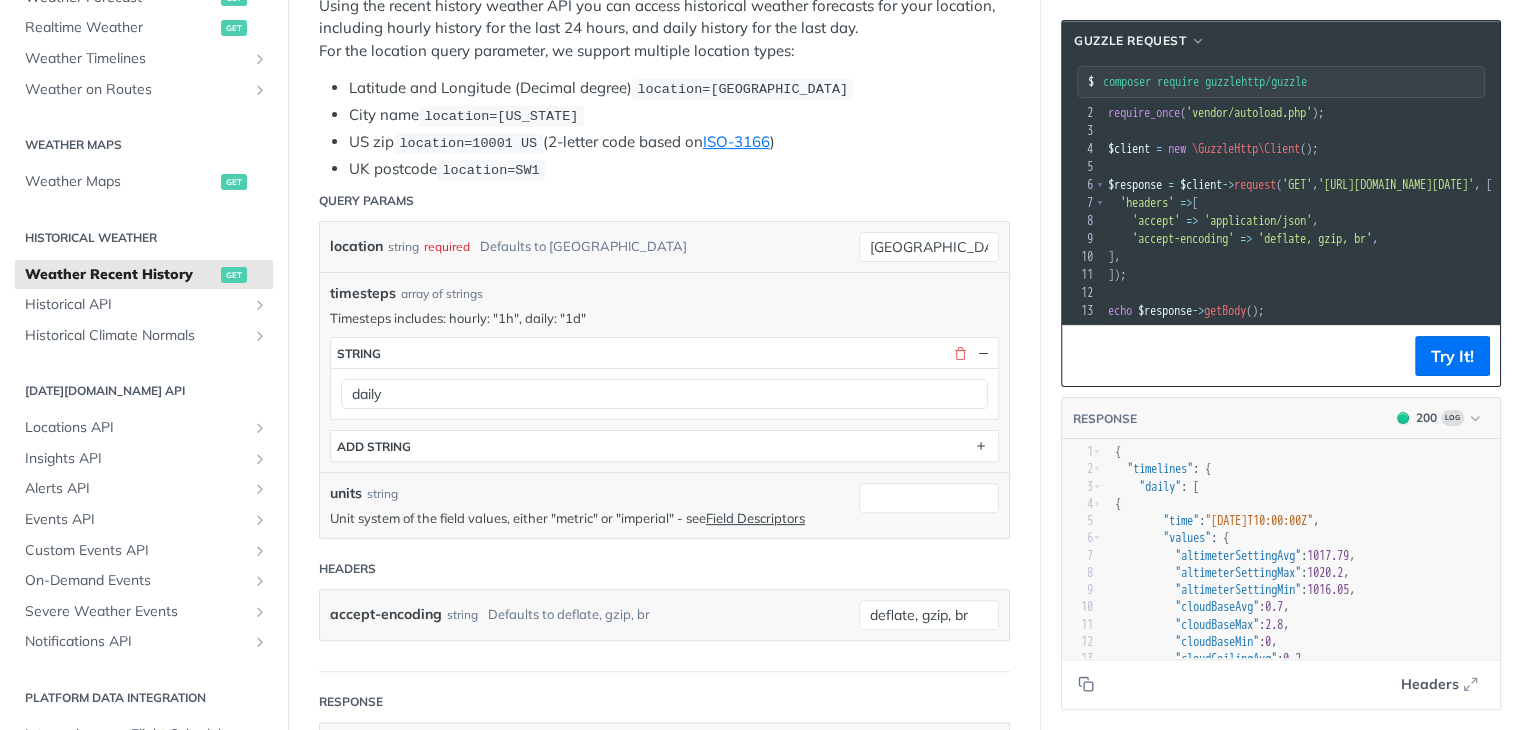 click on "​" at bounding box center (1642, 293) 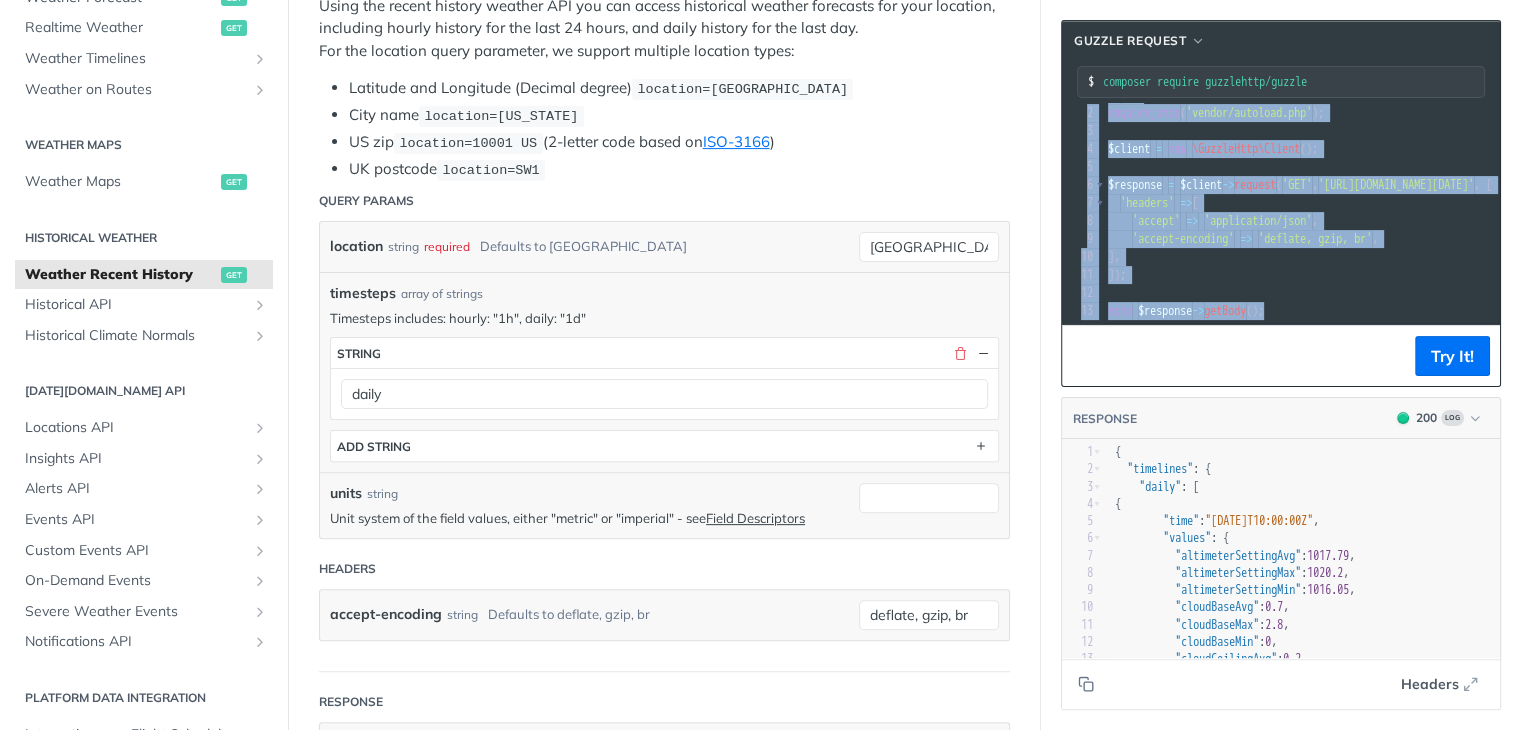 drag, startPoint x: 1107, startPoint y: 116, endPoint x: 1310, endPoint y: 312, distance: 282.17902 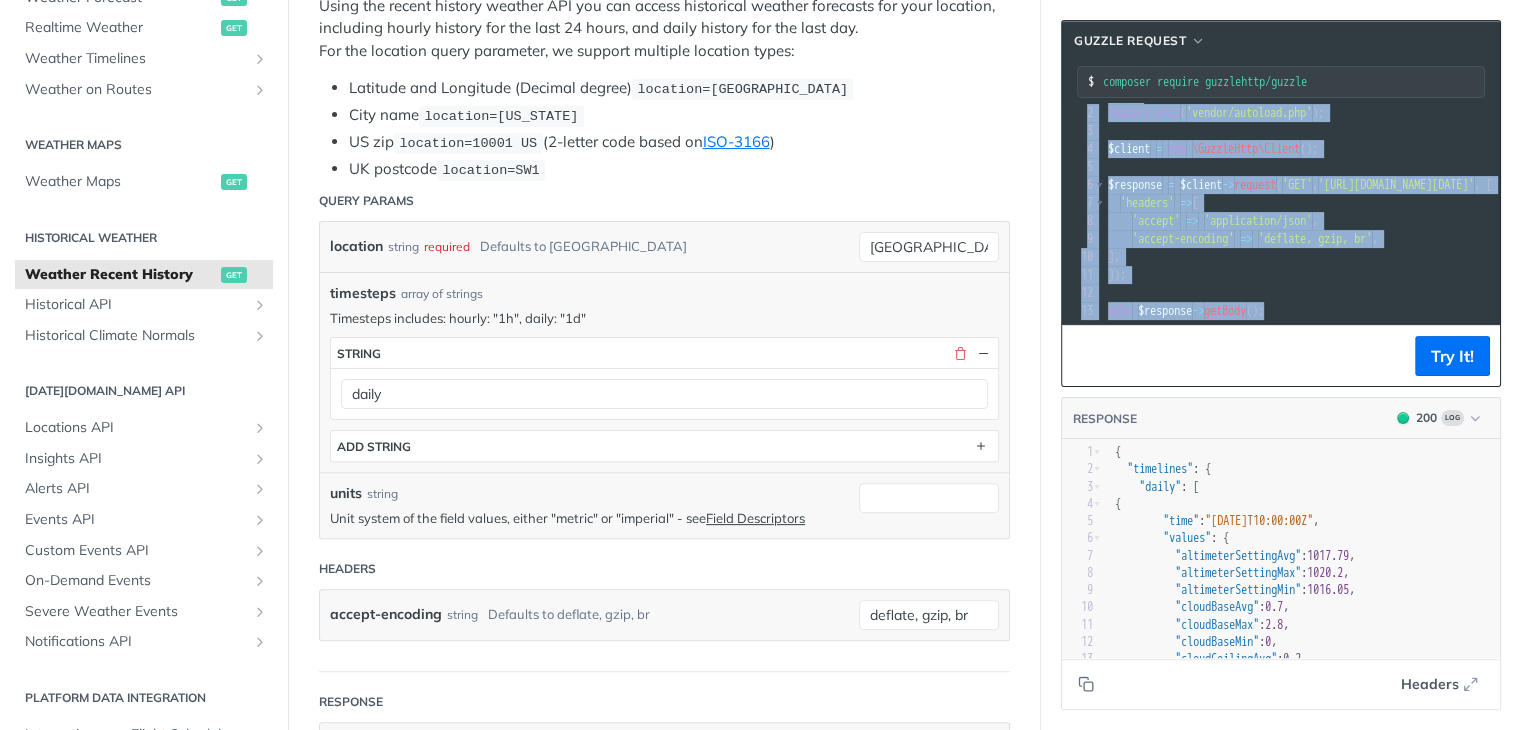 click on "xxxxxxxxxx 13 1 <? php 2 require_once ( 'vendor/autoload.php' ); 3 ​ 4 $client   =   new   \GuzzleHttp\Client (); 5 ​ 6 $response   =   $client -> request ( 'GET' ,  'https://api.tomorrow.io/v4/weather/history/recent?location=brazil&timesteps=daily&apikey=Mzv3wKsJXRXjVBDDmjwEgUWM9VzvW1UE' , [ 7    'headers'   =>  [ 8      'accept'   =>   'application/json' , 9      'accept-encoding'   =>   'deflate, gzip, br' , 10   ], 11 ]); 12 ​ 13 echo   $response -> getBody ();" at bounding box center (1281, 213) 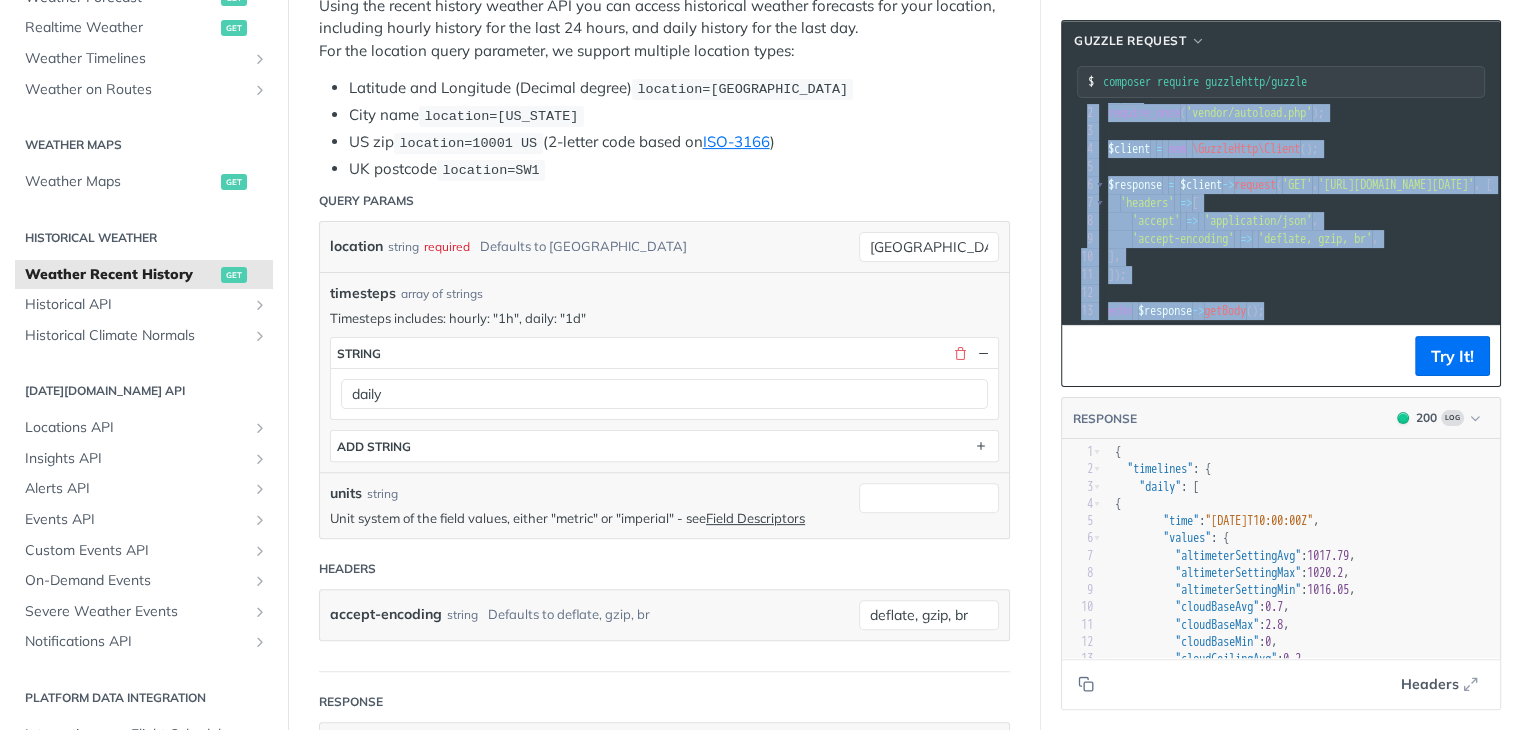 copy on "<? php 2 require_once ( 'vendor/autoload.php' ); 3 ​ 4 $client   =   new   \GuzzleHttp\Client (); 5 ​ 6 $response   =   $client -> request ( 'GET' ,  'https://api.tomorrow.io/v4/weather/history/recent?location=brazil&timesteps=daily&apikey=Mzv3wKsJXRXjVBDDmjwEgUWM9VzvW1UE' , [ 7    'headers'   =>  [ 8      'accept'   =>   'application/json' , 9      'accept-encoding'   =>   'deflate, gzip, br' , 10   ], 11 ]); 12 ​ 13 echo   $response -> getBody ();" 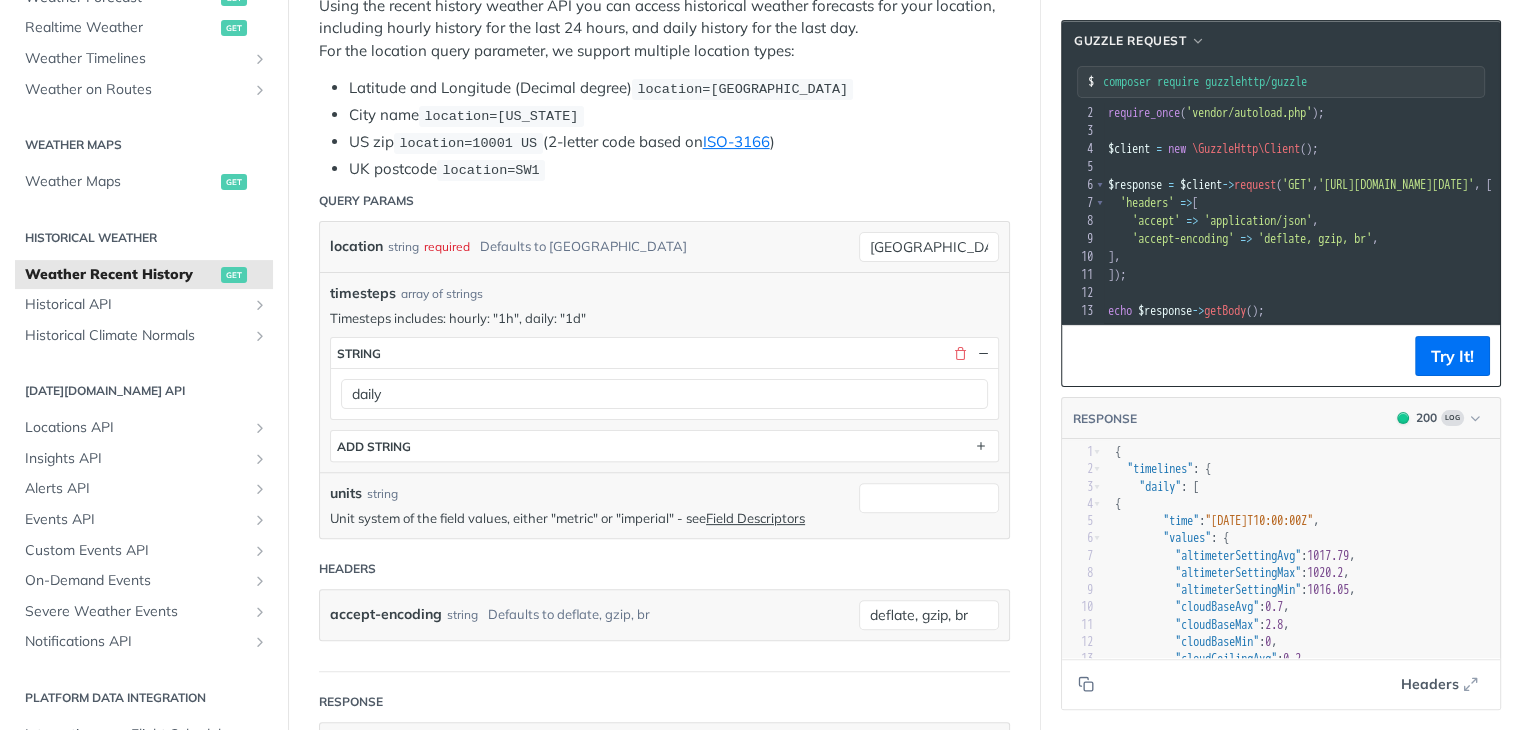 scroll, scrollTop: 11, scrollLeft: 0, axis: vertical 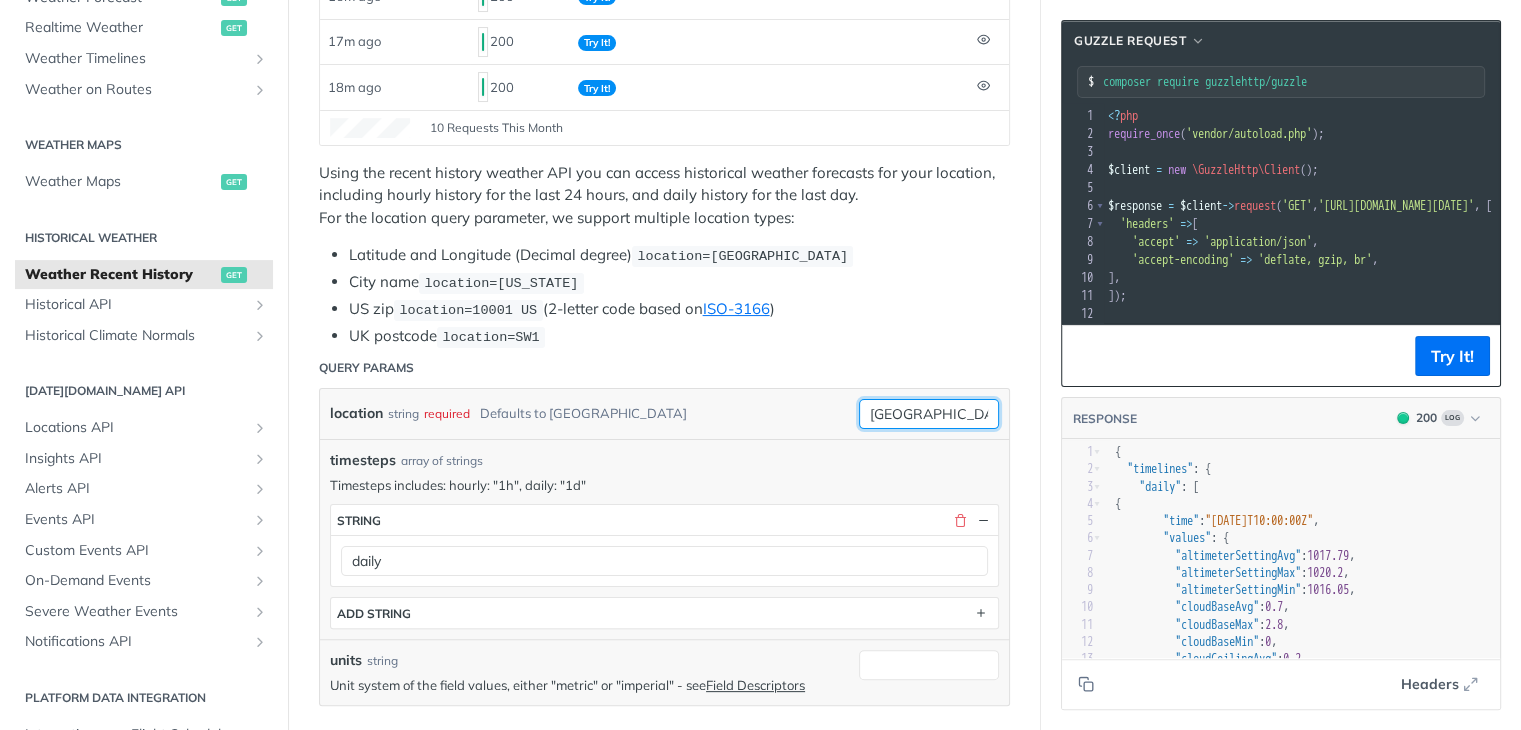 drag, startPoint x: 927, startPoint y: 413, endPoint x: 773, endPoint y: 385, distance: 156.52477 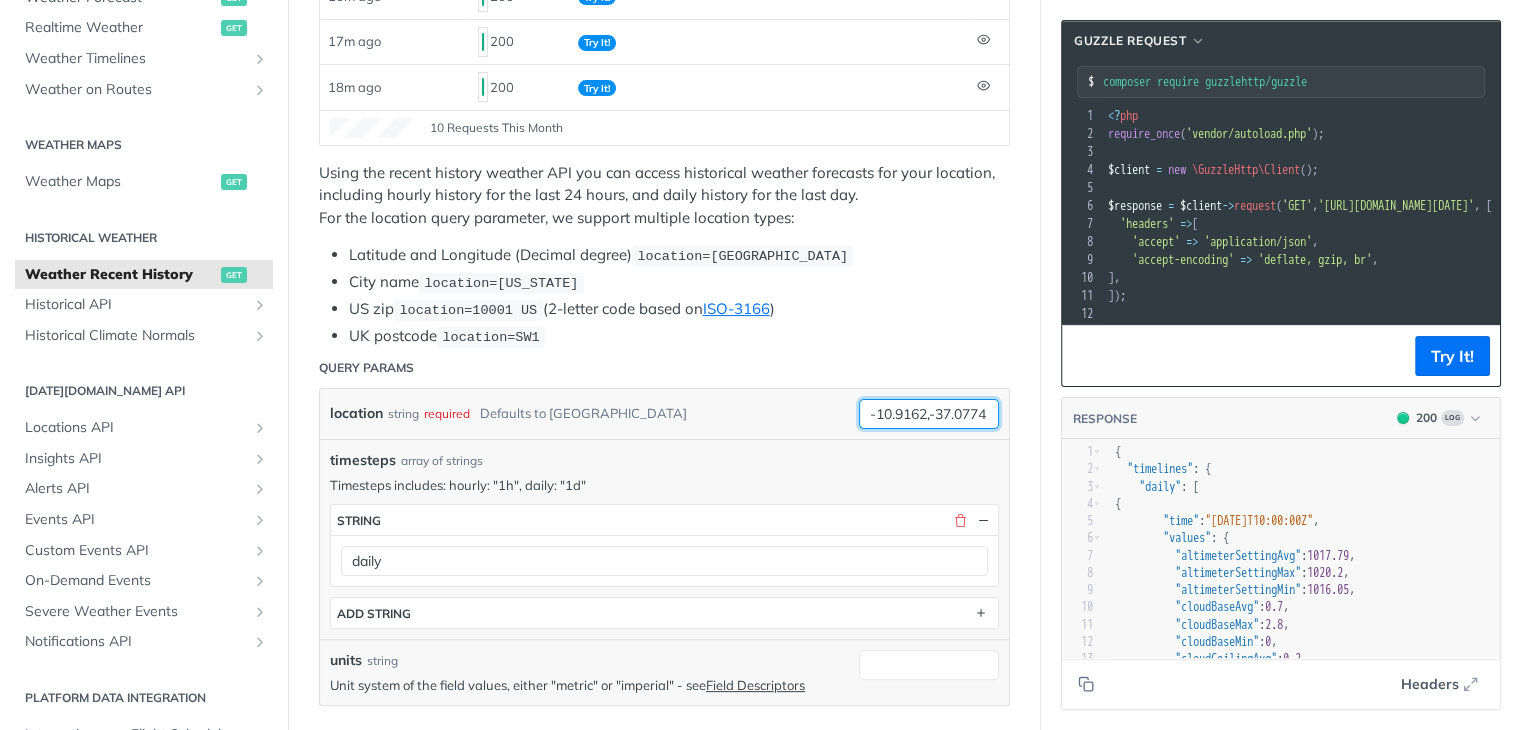 scroll, scrollTop: 0, scrollLeft: 3, axis: horizontal 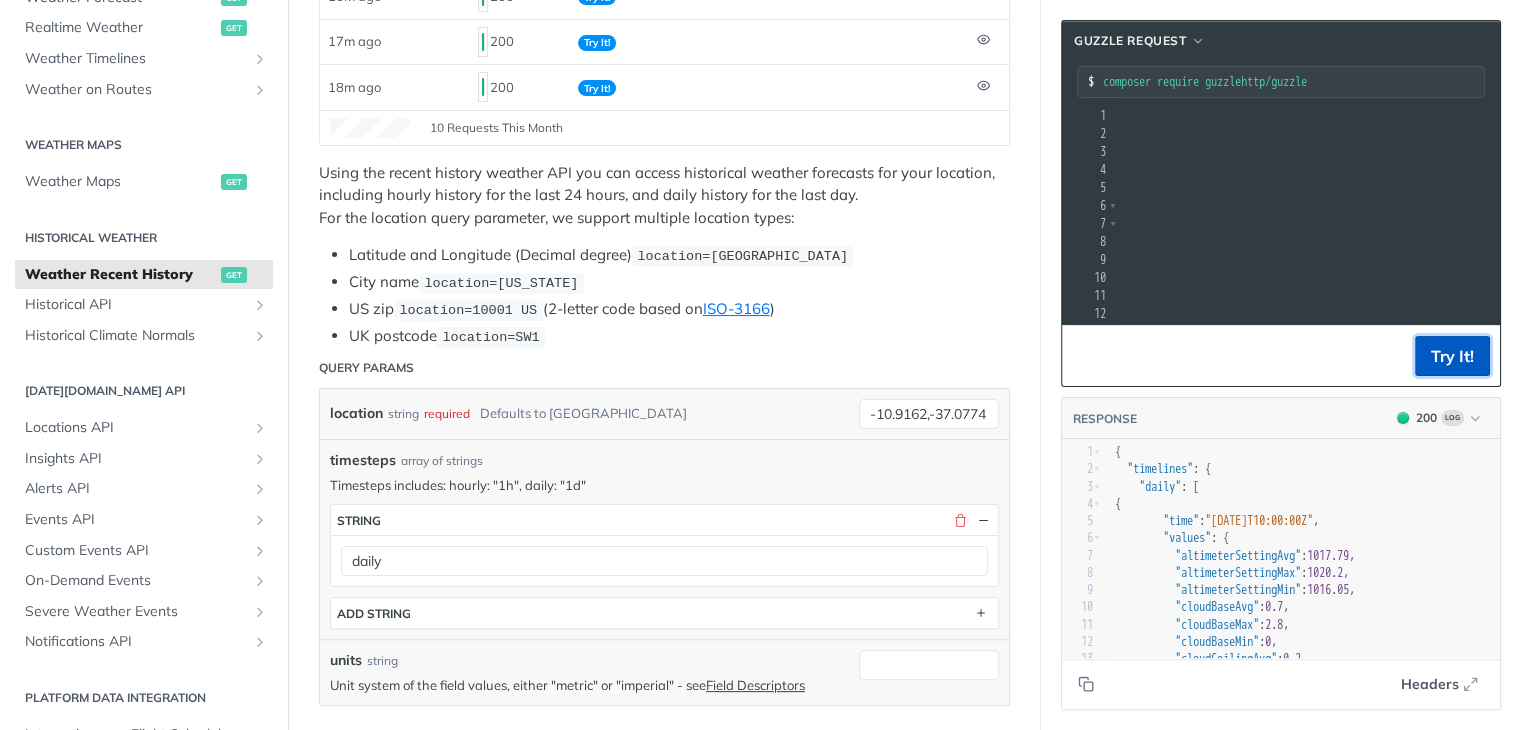click on "Try It!" at bounding box center (1452, 356) 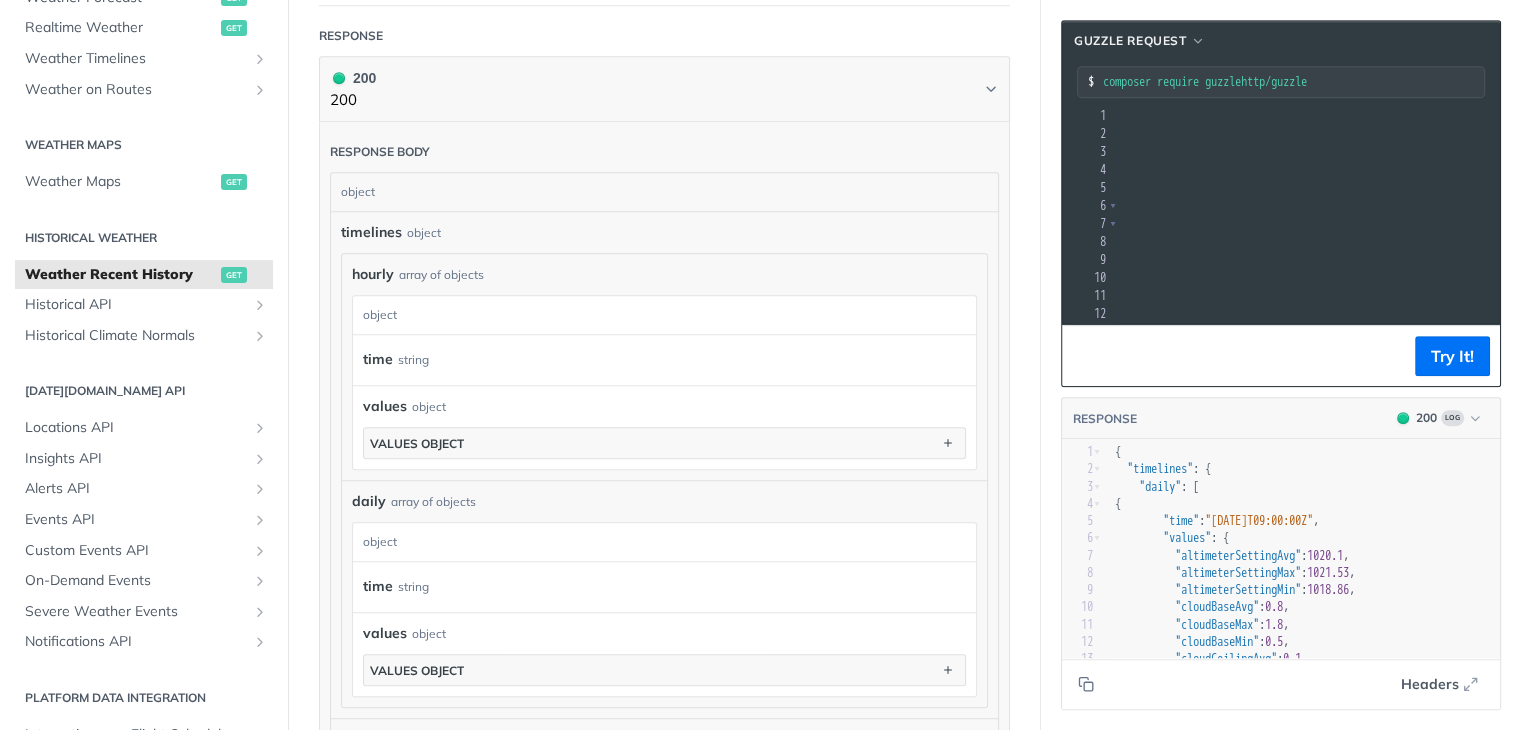 scroll, scrollTop: 0, scrollLeft: 549, axis: horizontal 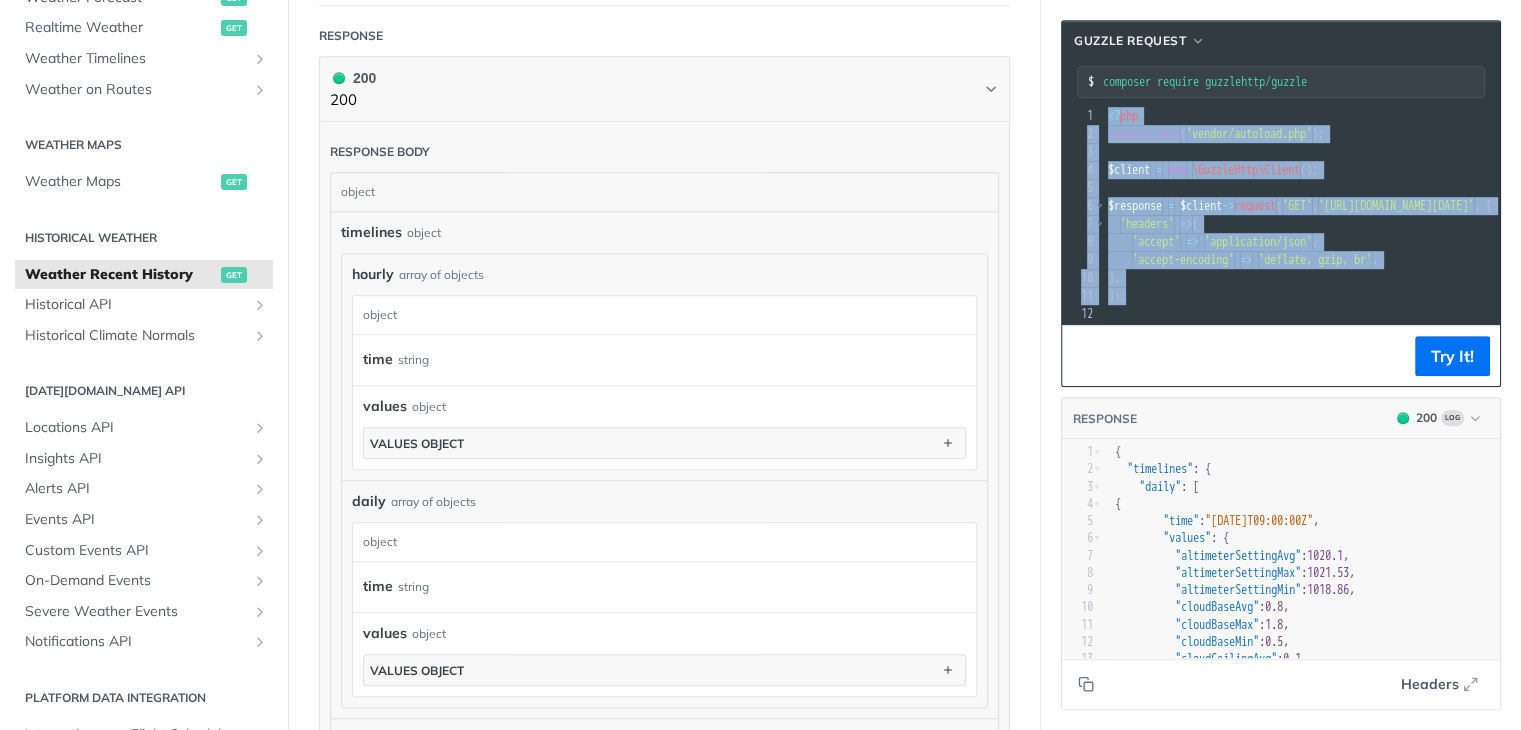 drag, startPoint x: 1165, startPoint y: 294, endPoint x: 1100, endPoint y: 89, distance: 215.05814 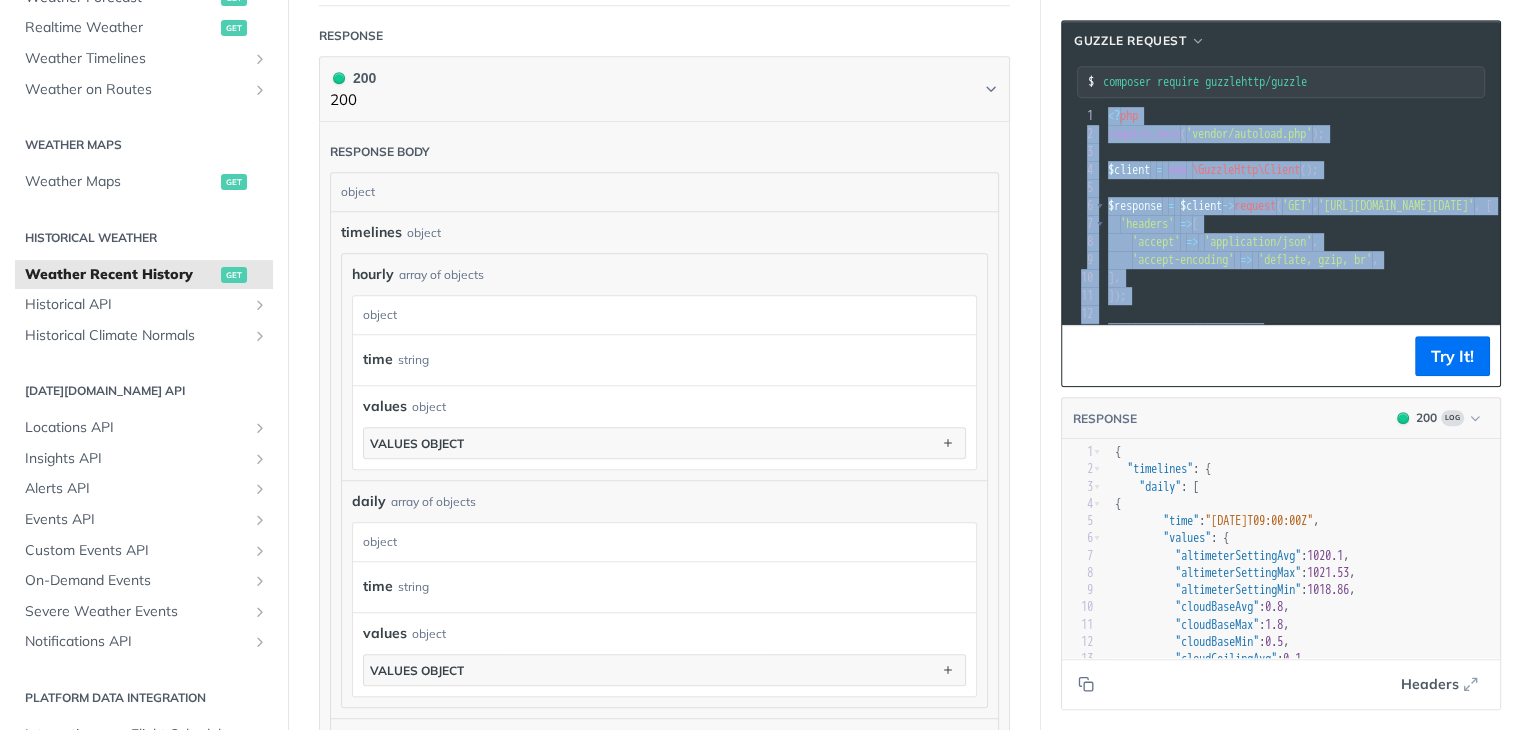 drag, startPoint x: 1308, startPoint y: 297, endPoint x: 1099, endPoint y: 79, distance: 302.00165 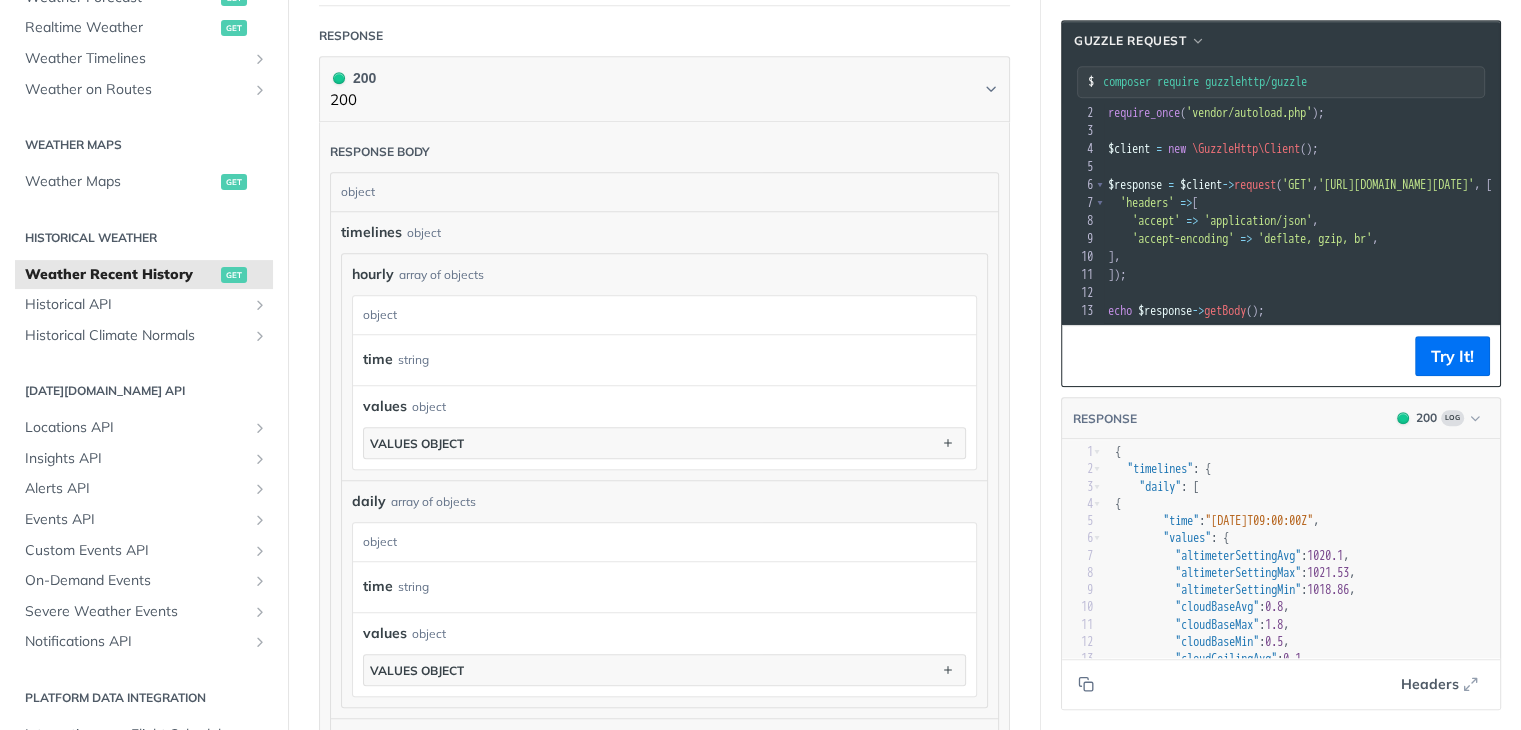 click on "echo   $response -> getBody ();" at bounding box center [1685, 311] 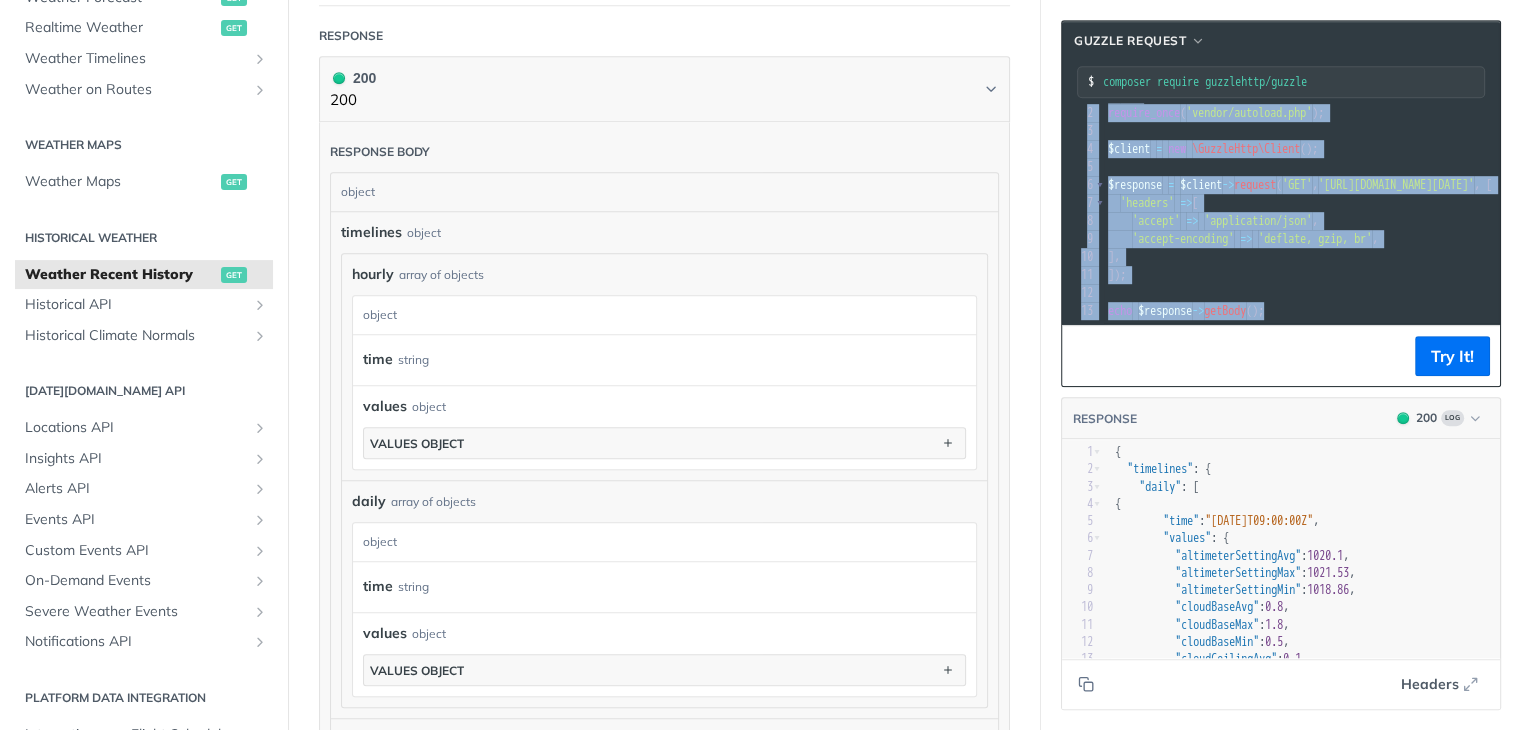 scroll, scrollTop: 0, scrollLeft: 0, axis: both 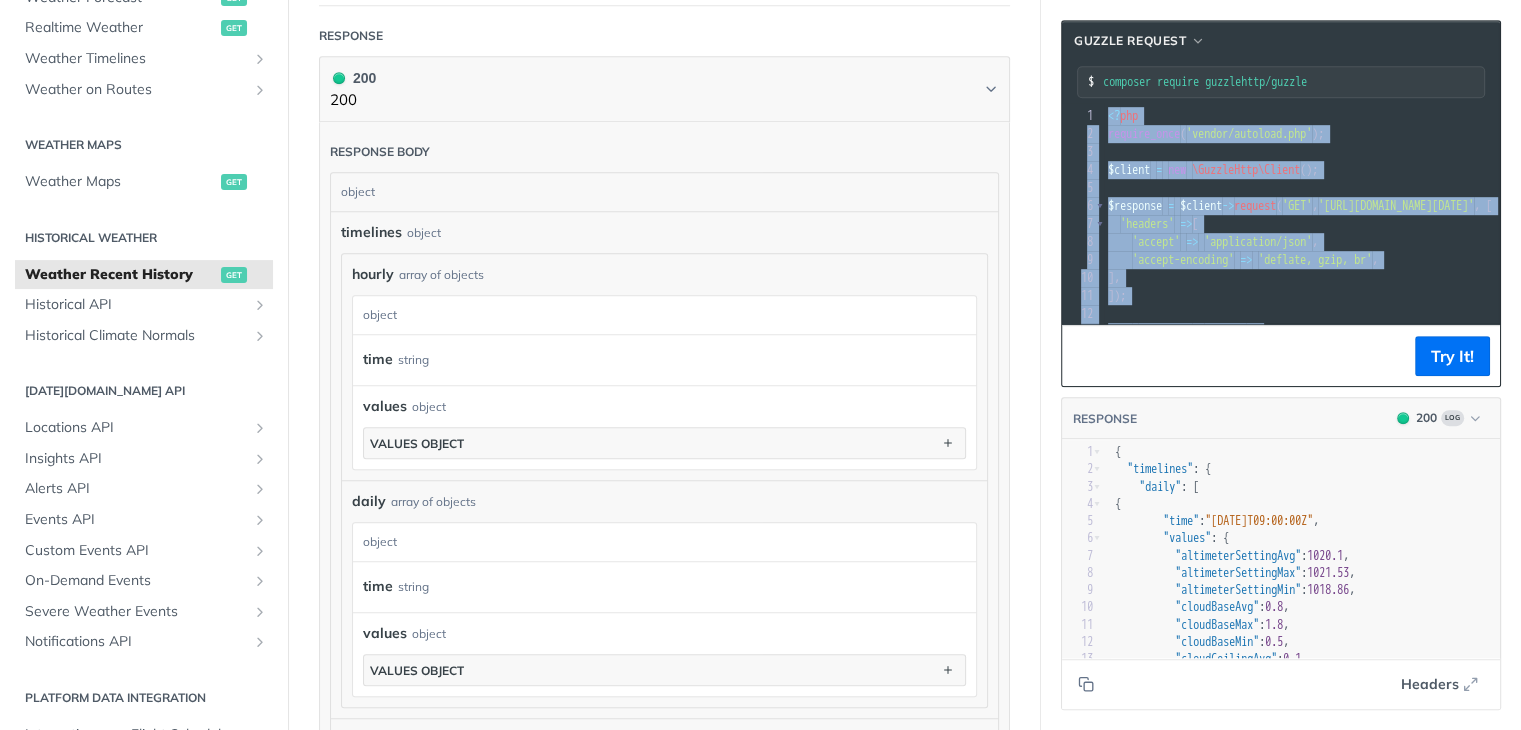 drag, startPoint x: 1290, startPoint y: 295, endPoint x: 1082, endPoint y: 87, distance: 294.15643 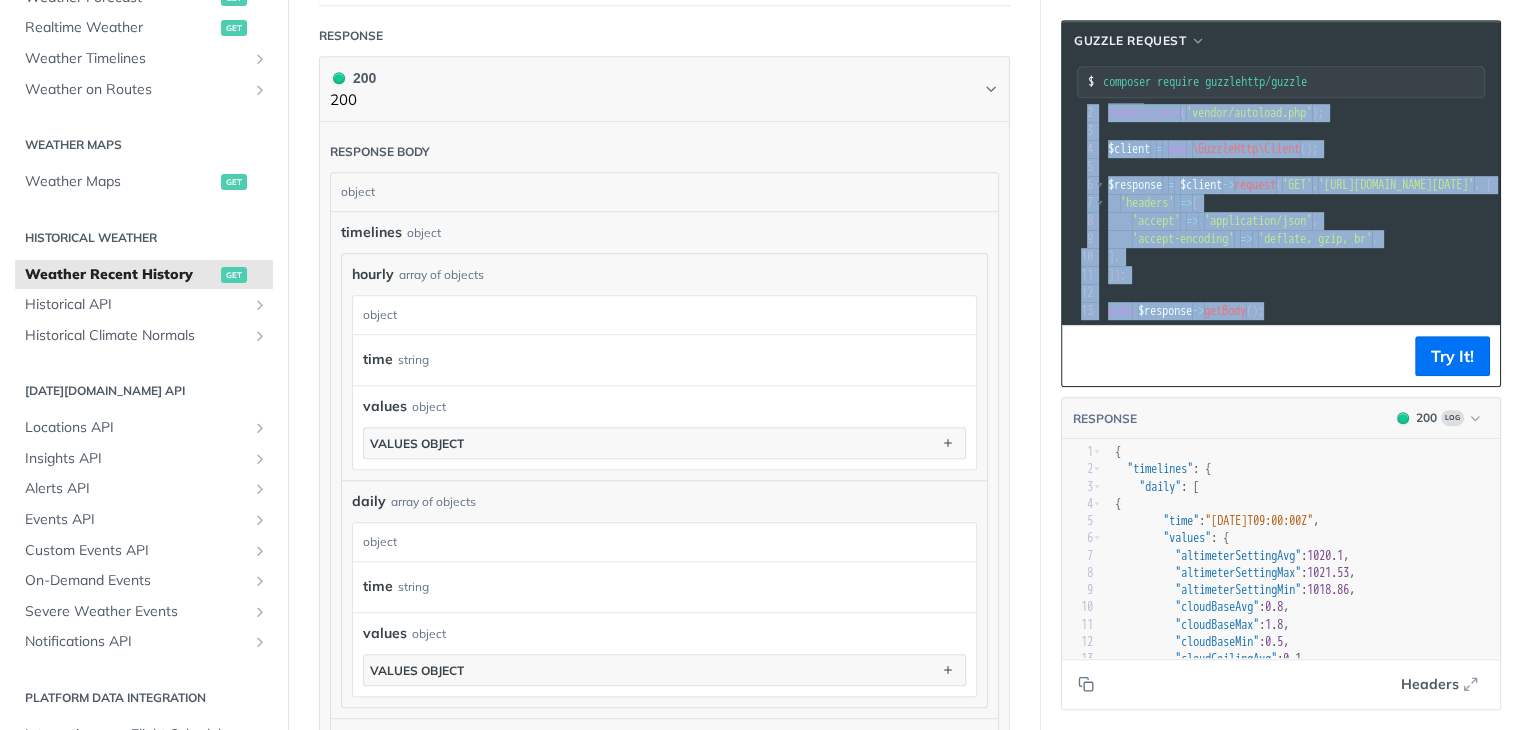 scroll, scrollTop: 36, scrollLeft: 0, axis: vertical 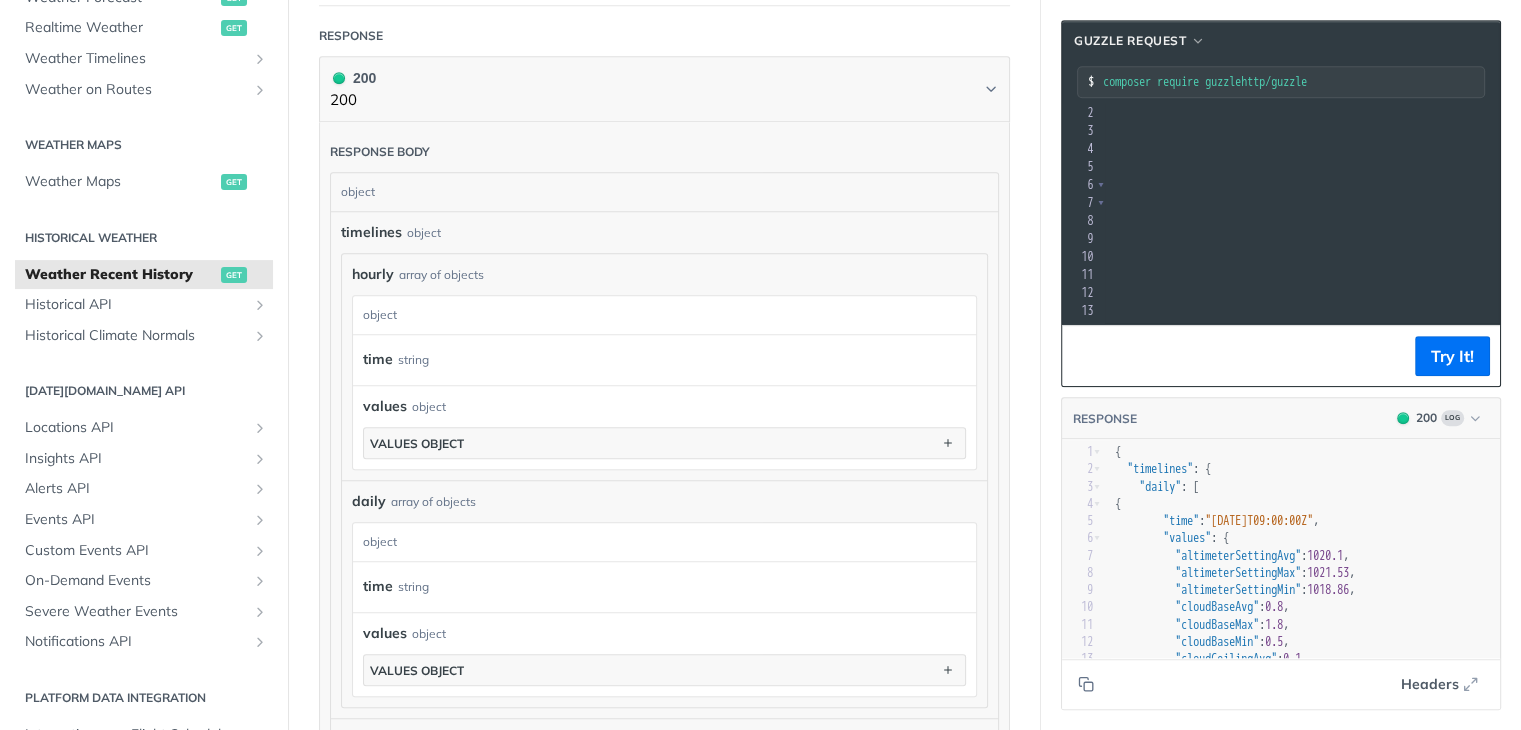 click on "]," at bounding box center (1235, 257) 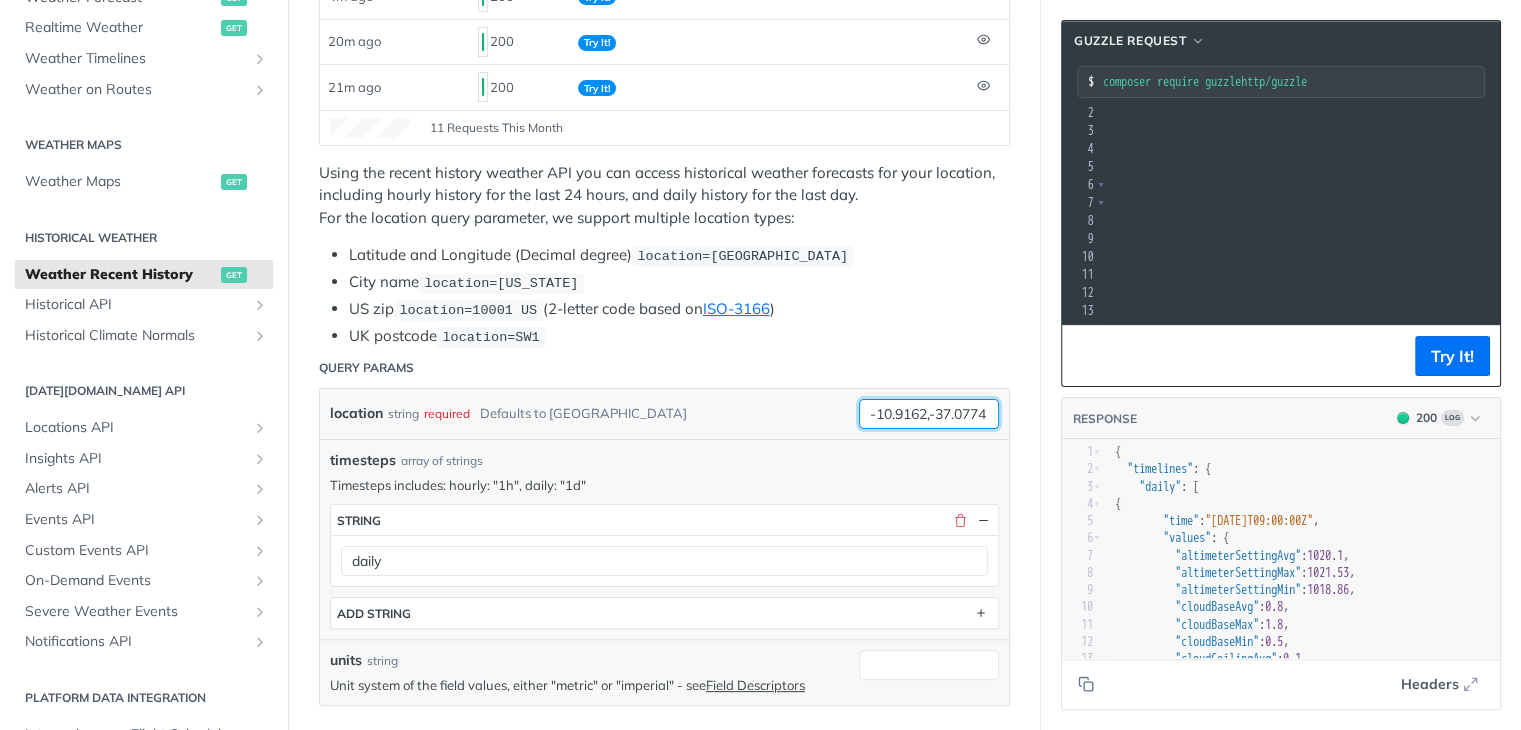 drag, startPoint x: 934, startPoint y: 411, endPoint x: 954, endPoint y: 393, distance: 26.907248 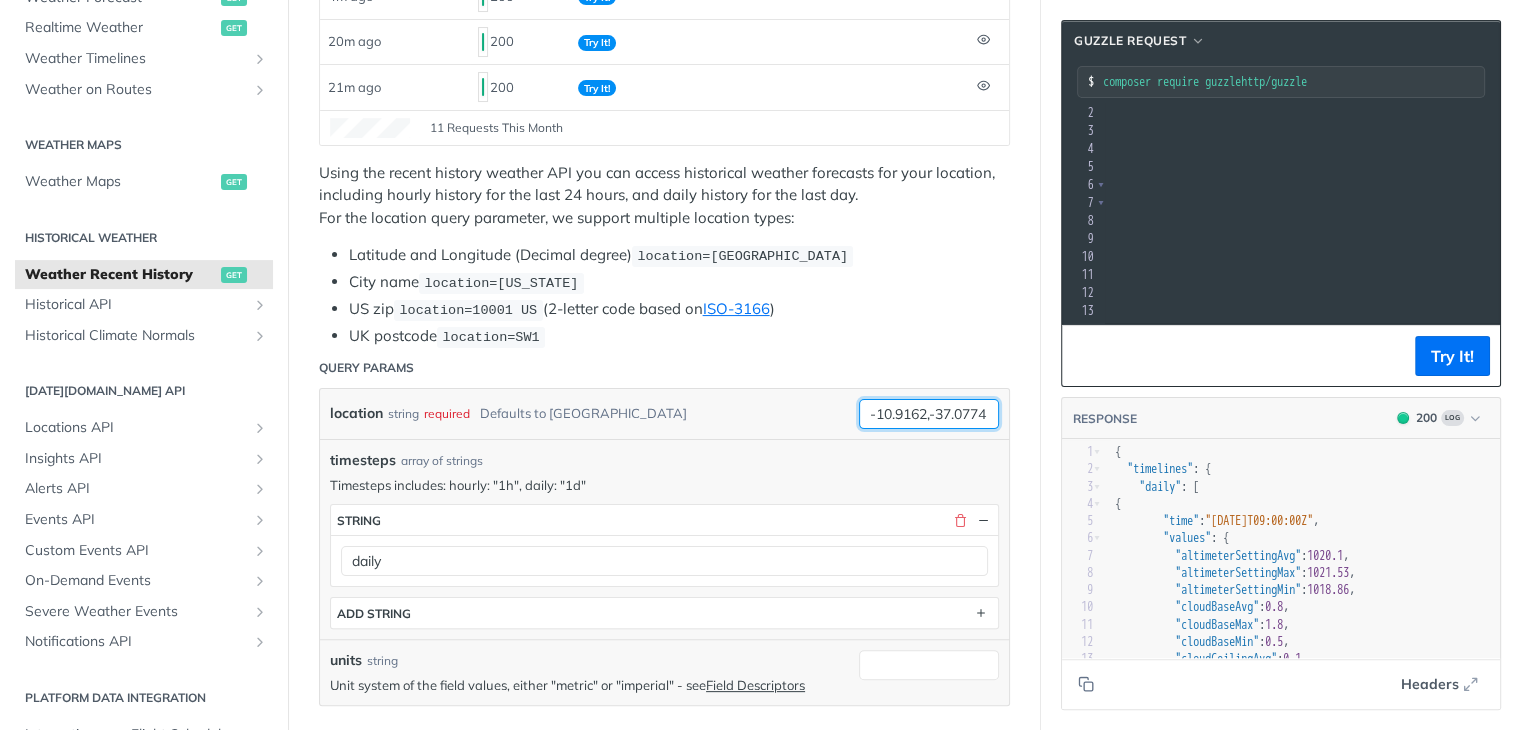 click on "-10.9162,-37.0774" at bounding box center (929, 414) 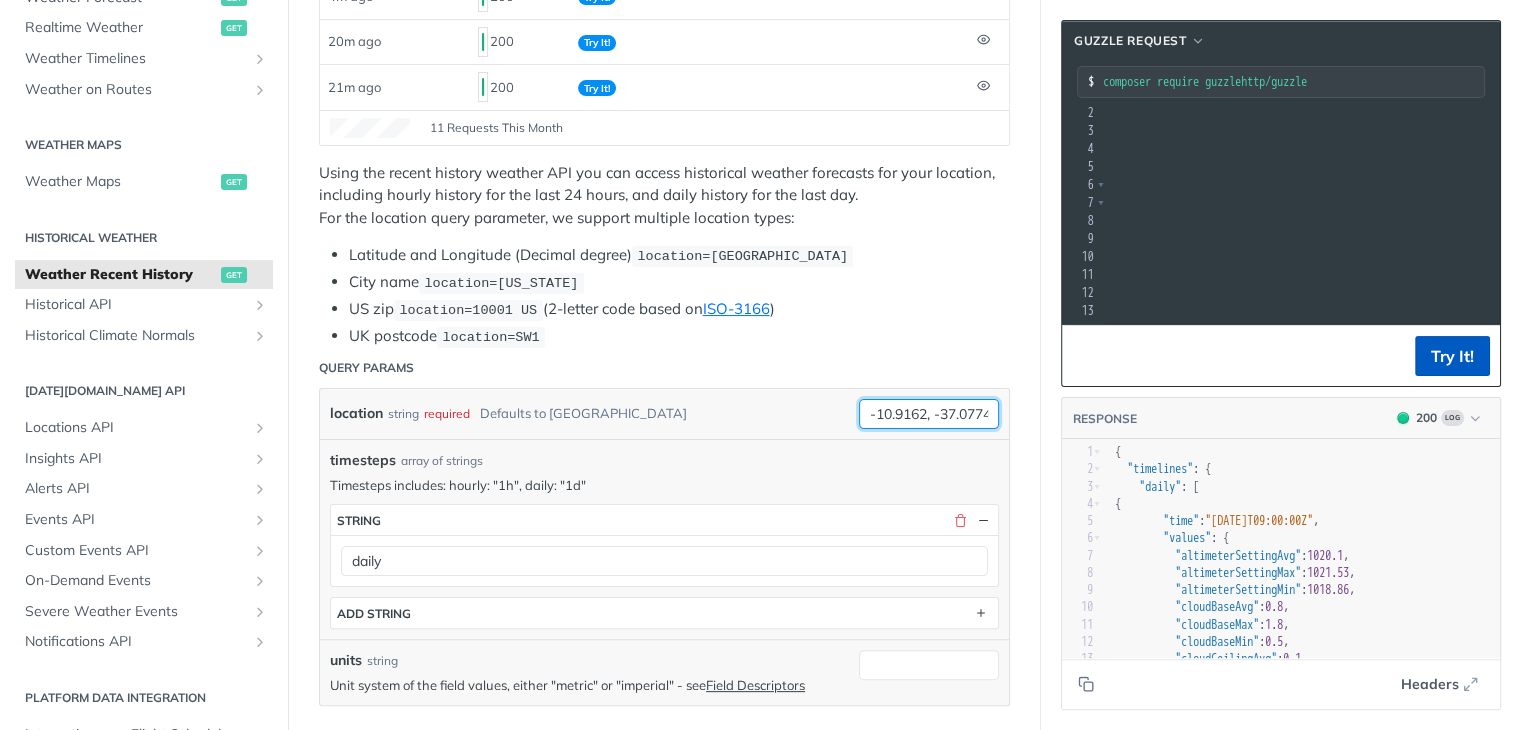 type on "-10.9162, -37.0774" 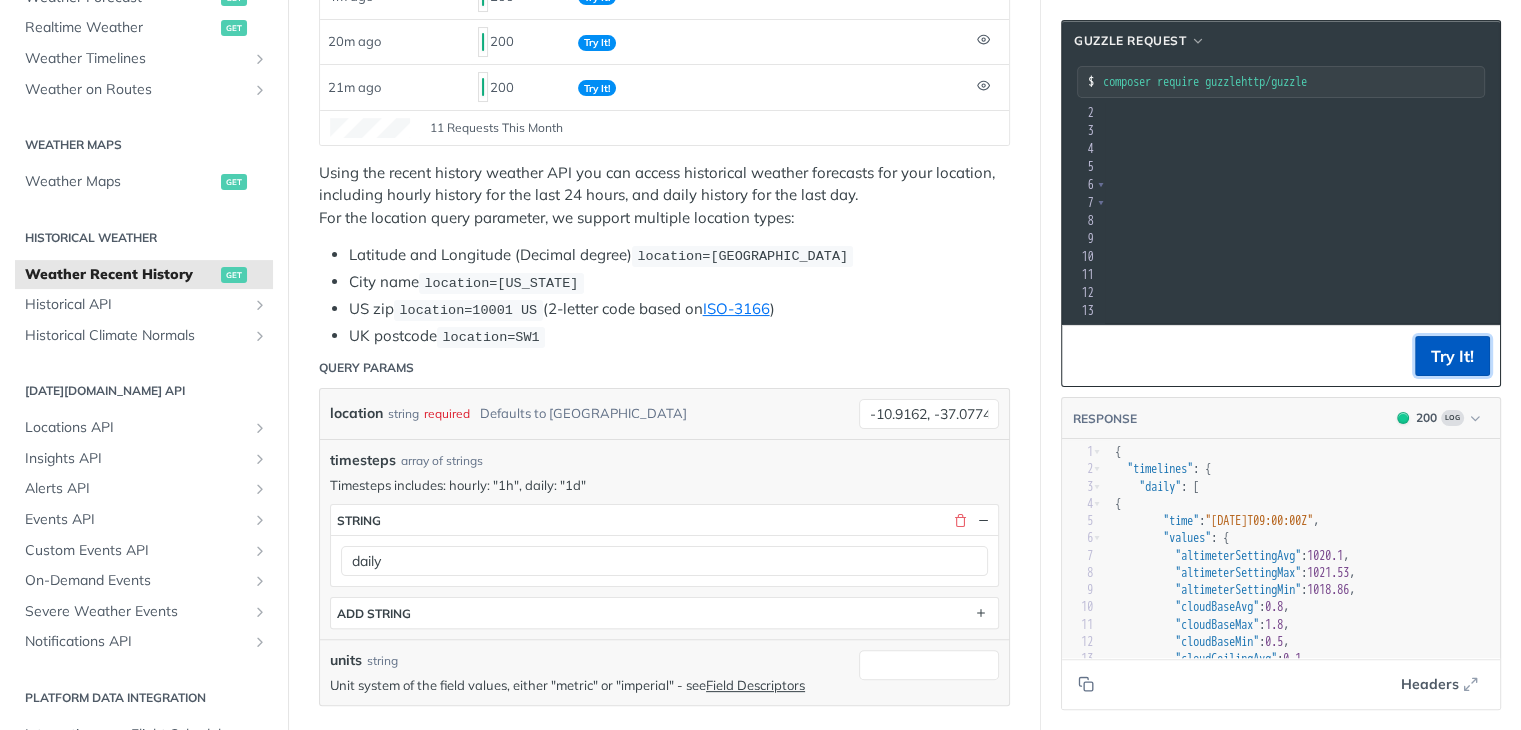 click on "Try It!" at bounding box center (1452, 356) 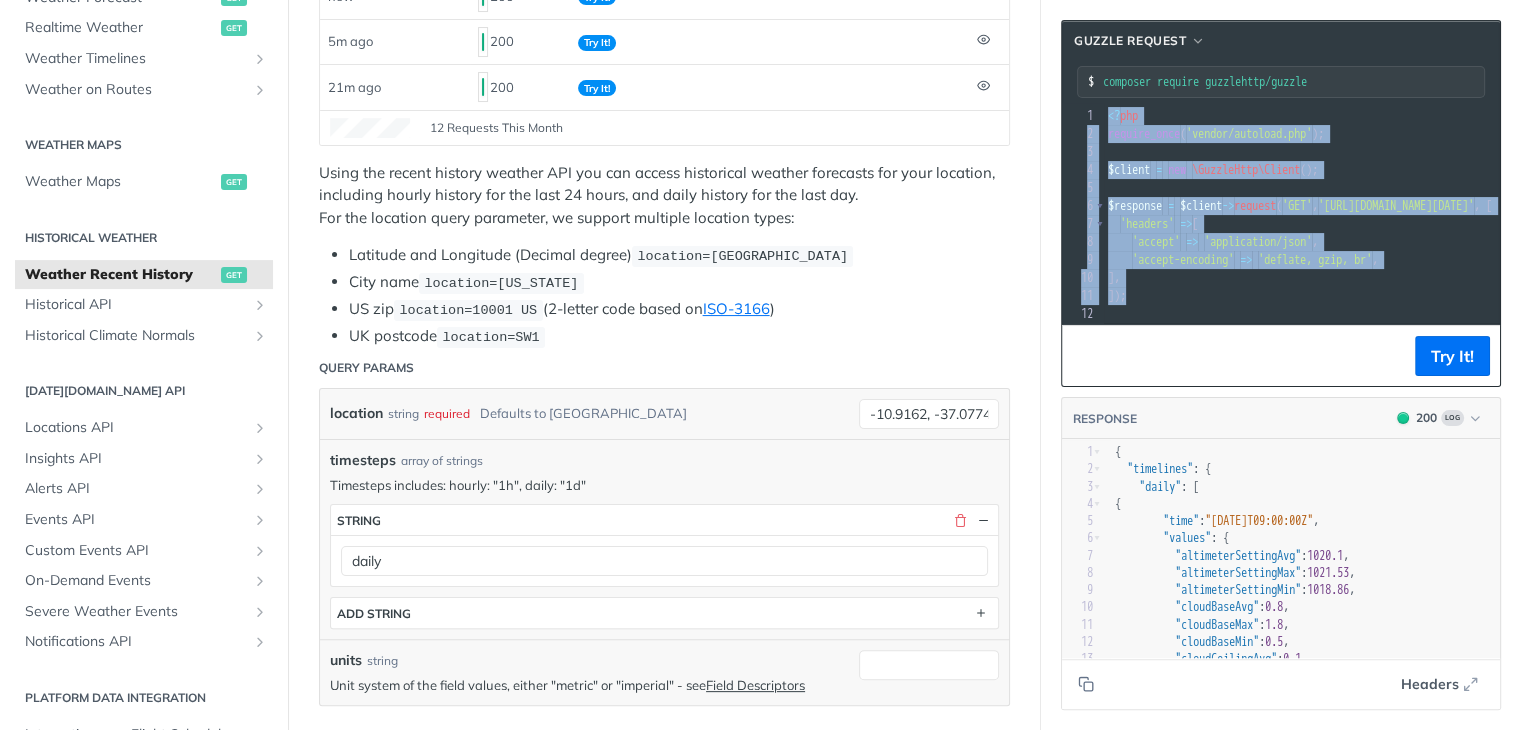 drag, startPoint x: 1139, startPoint y: 297, endPoint x: 1081, endPoint y: 91, distance: 214.00934 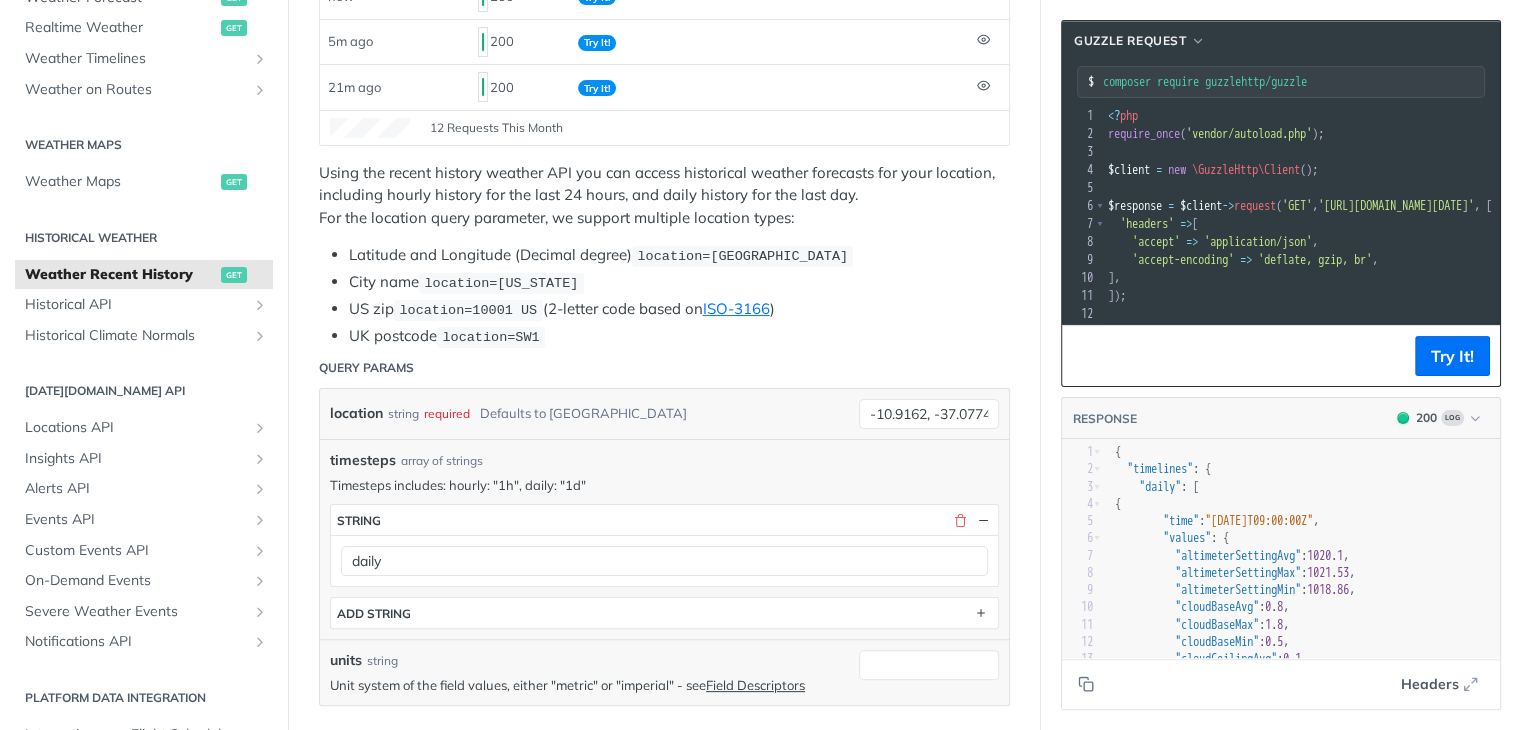 drag, startPoint x: 1311, startPoint y: 54, endPoint x: 1380, endPoint y: 65, distance: 69.87131 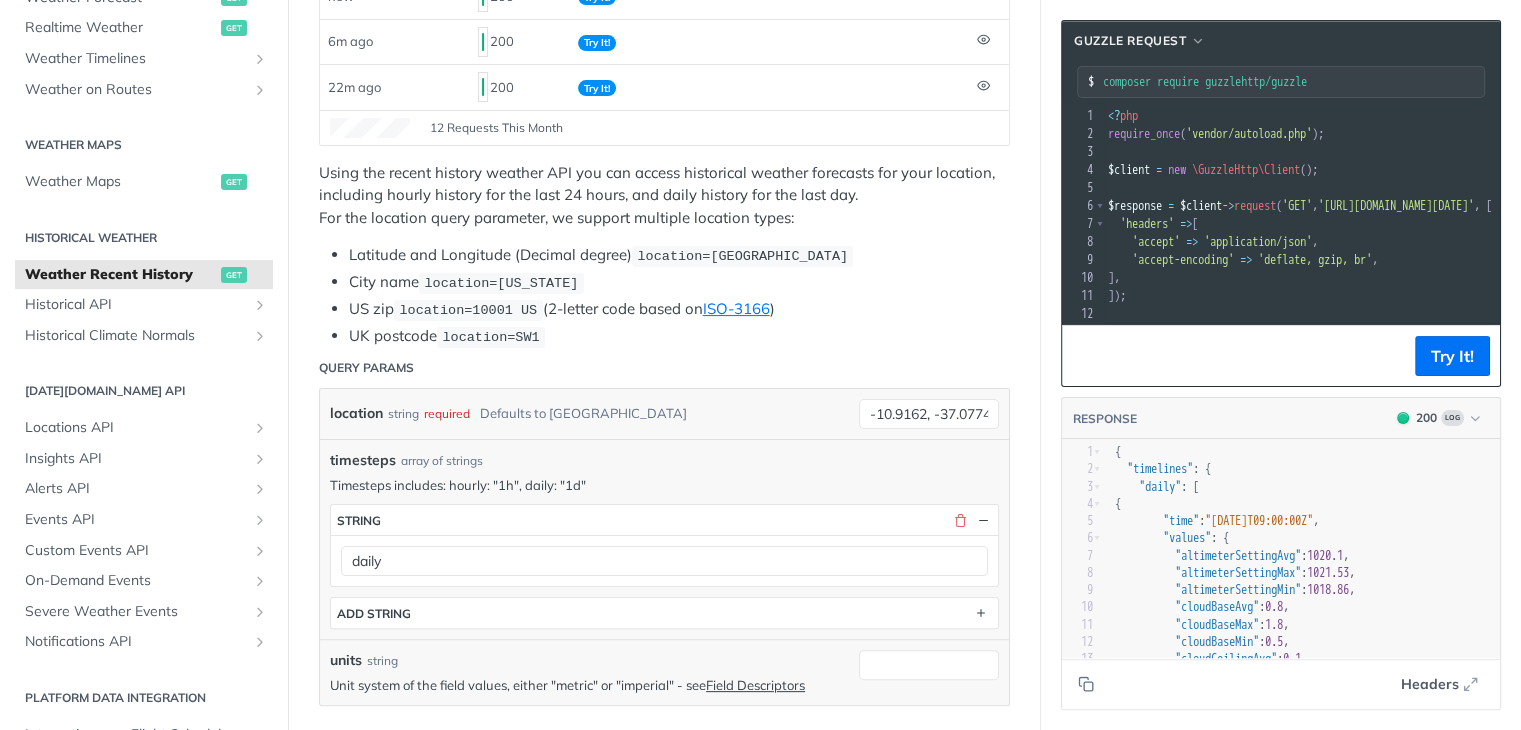 scroll, scrollTop: 0, scrollLeft: 0, axis: both 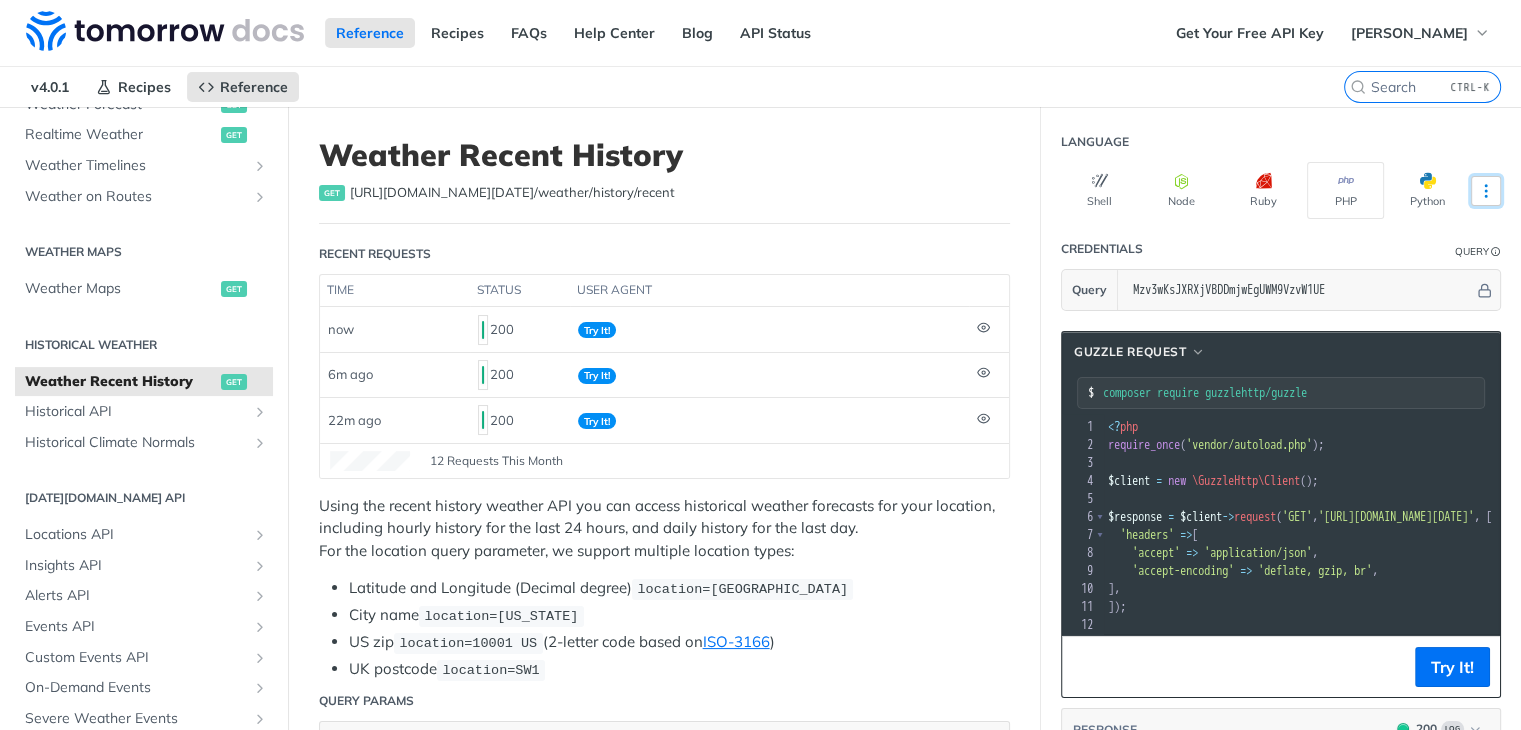 click at bounding box center (1486, 191) 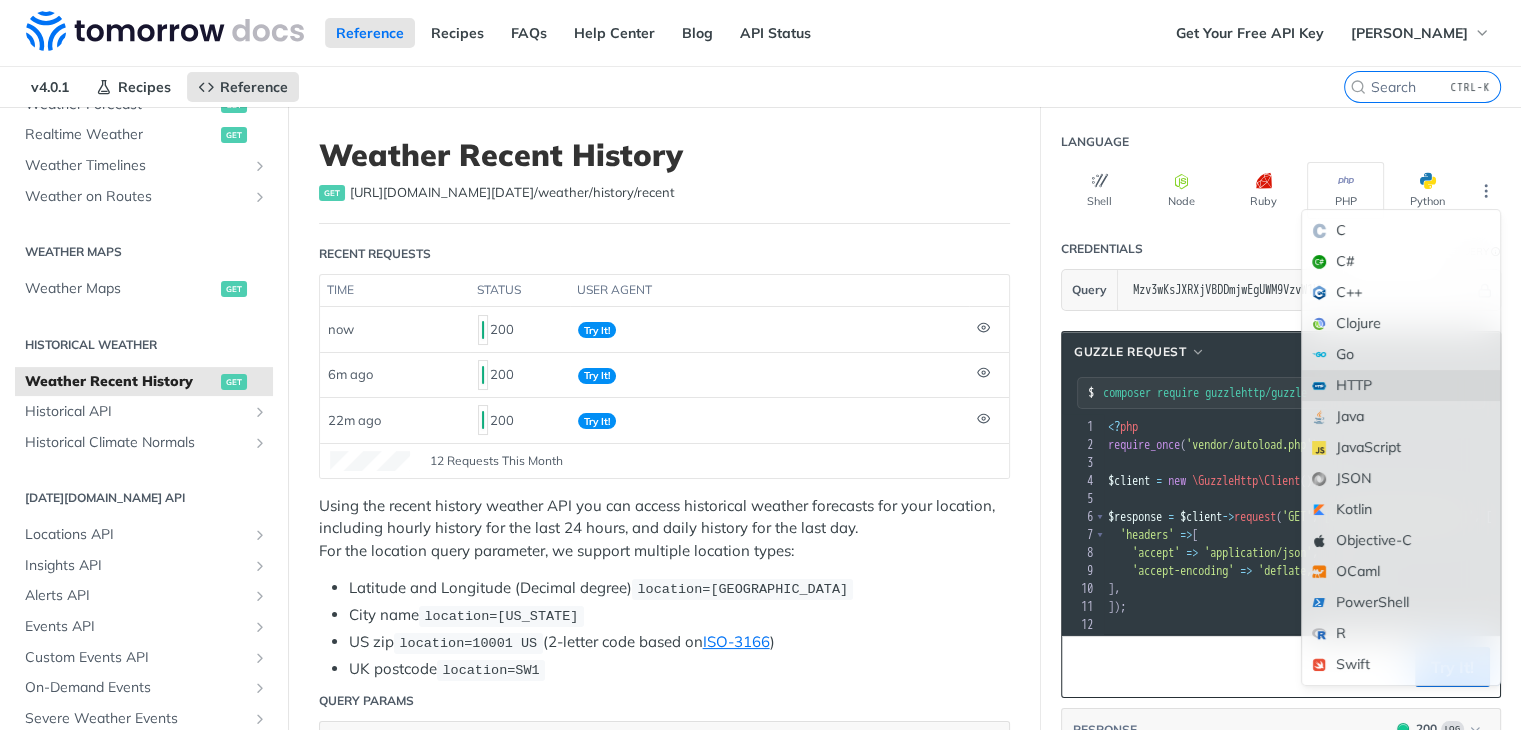 click on "HTTP" at bounding box center [1401, 385] 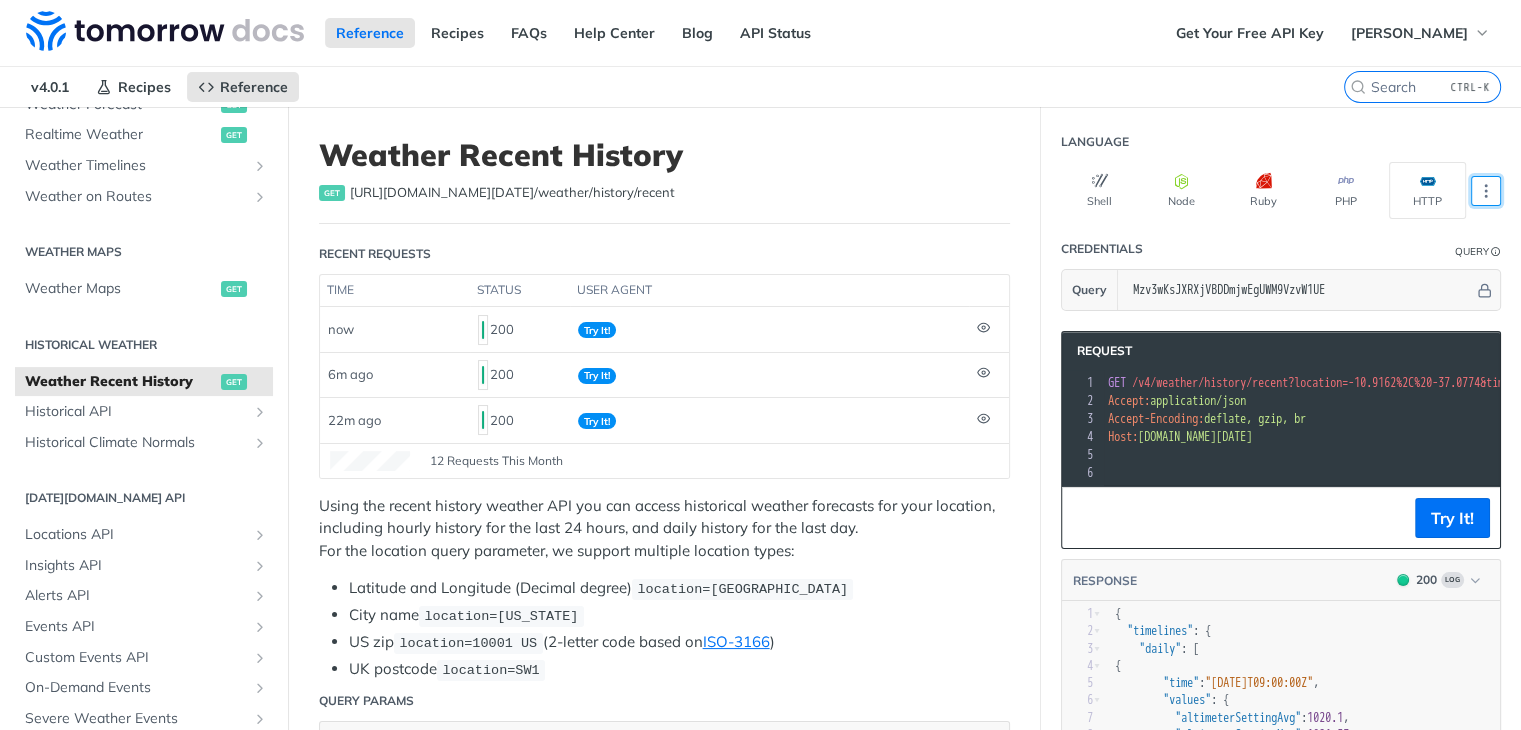 scroll, scrollTop: 0, scrollLeft: 0, axis: both 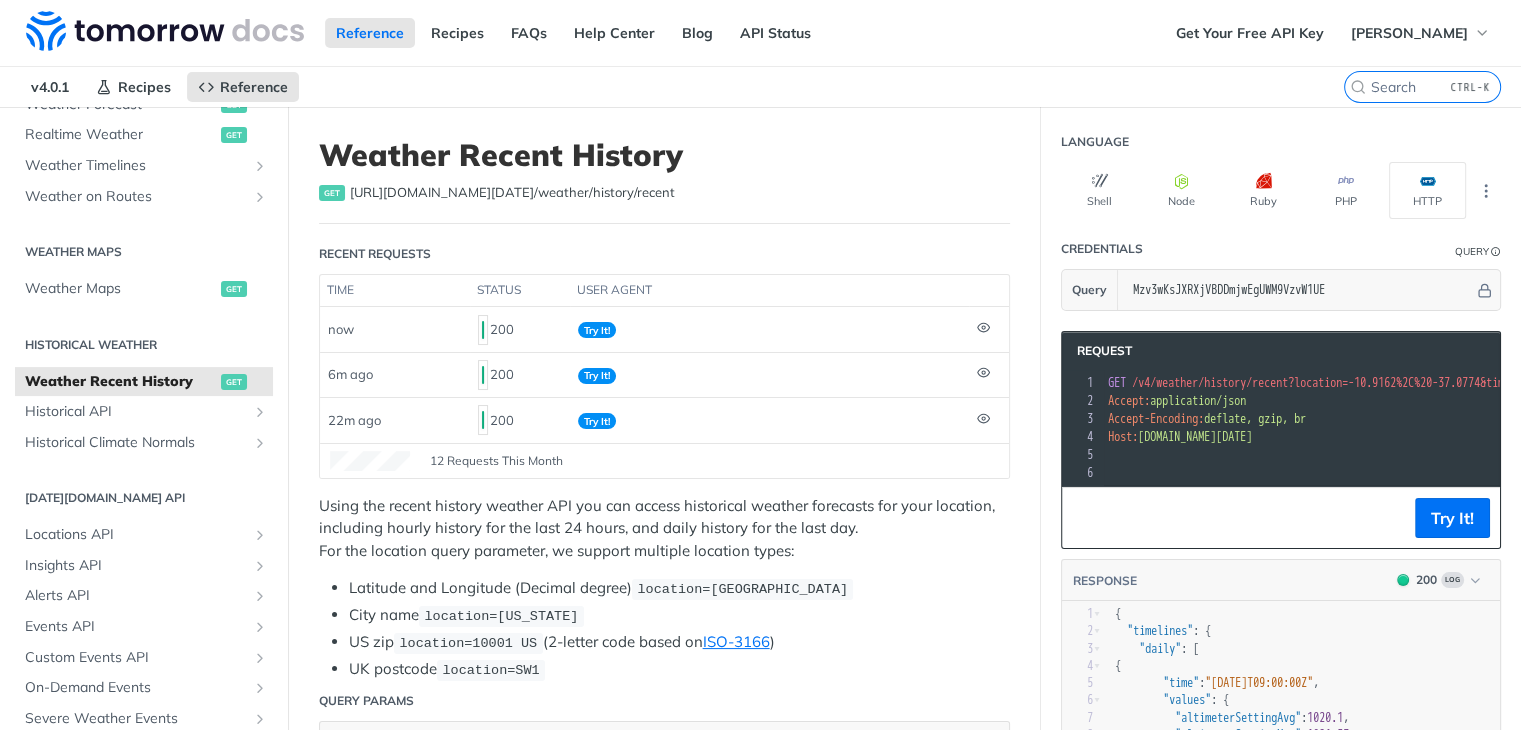 drag, startPoint x: 1248, startPoint y: 500, endPoint x: 1345, endPoint y: 494, distance: 97.18539 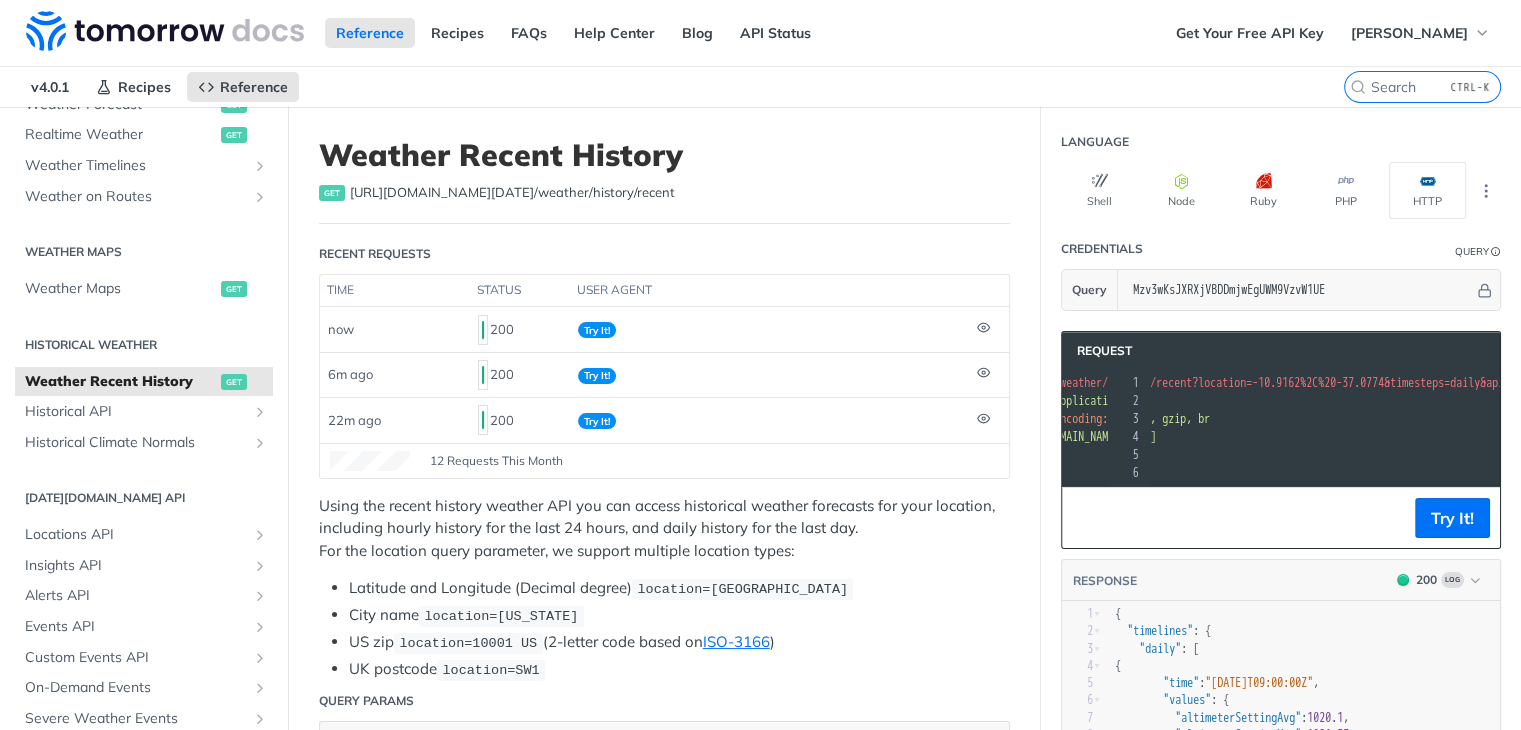scroll, scrollTop: 0, scrollLeft: 171, axis: horizontal 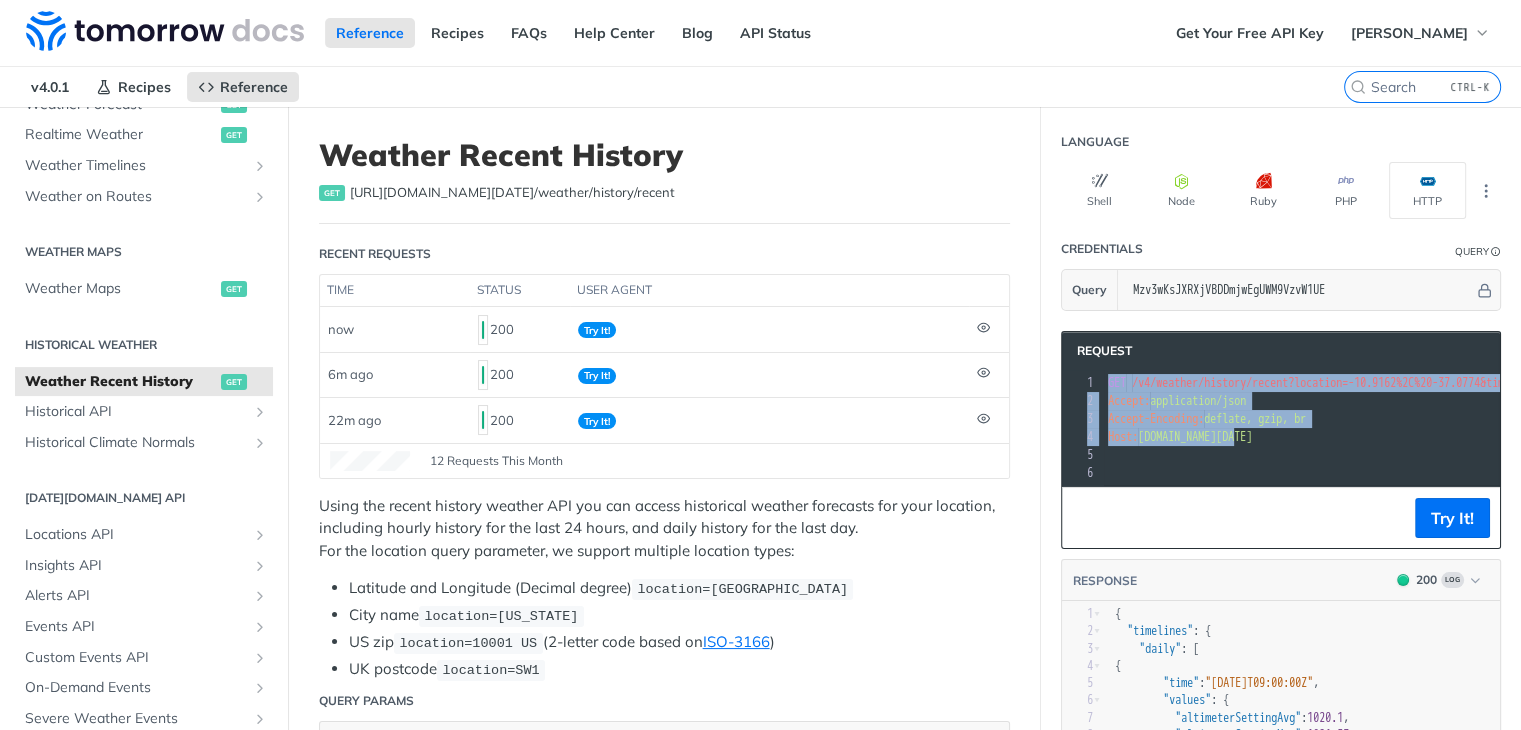drag, startPoint x: 1107, startPoint y: 381, endPoint x: 1287, endPoint y: 438, distance: 188.80943 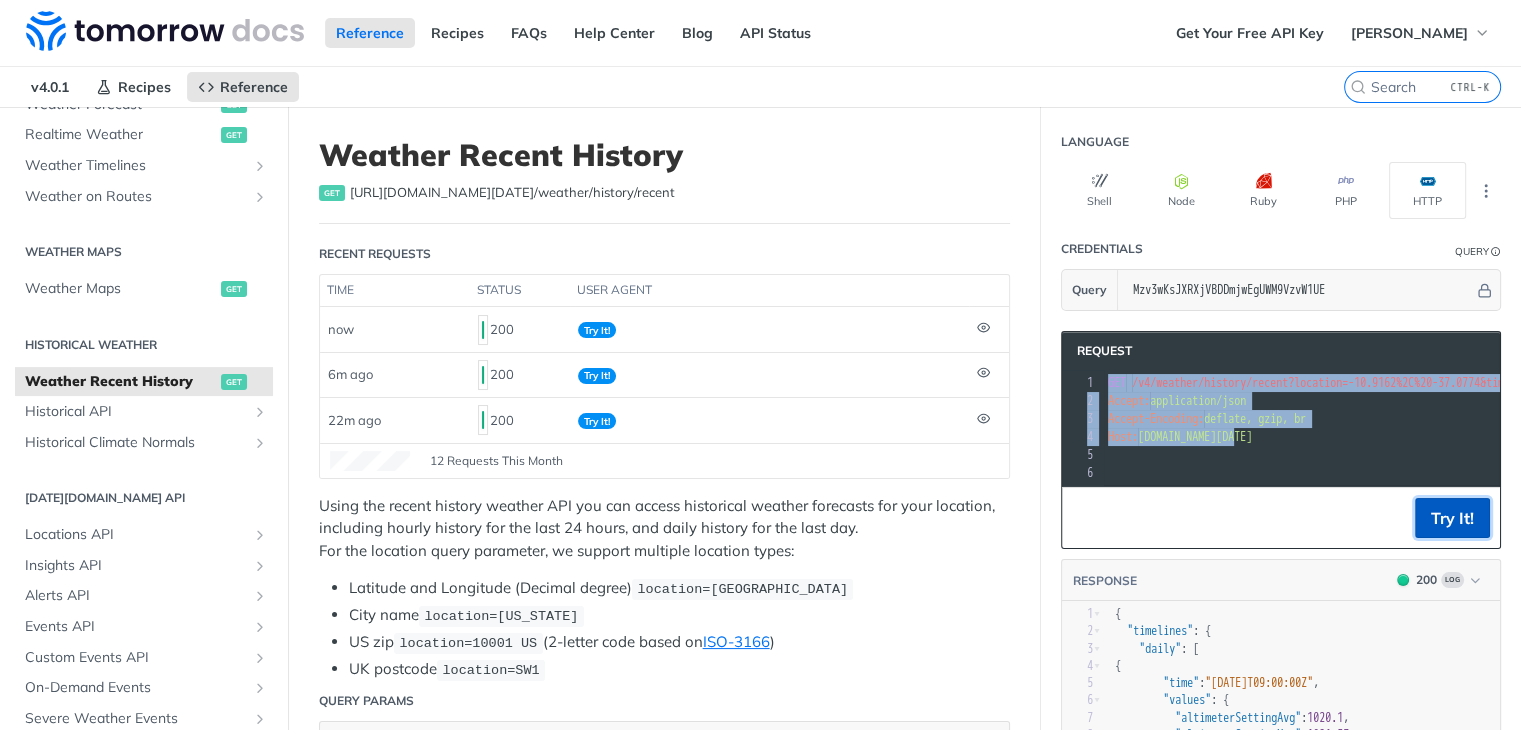 click on "Try It!" at bounding box center (1452, 518) 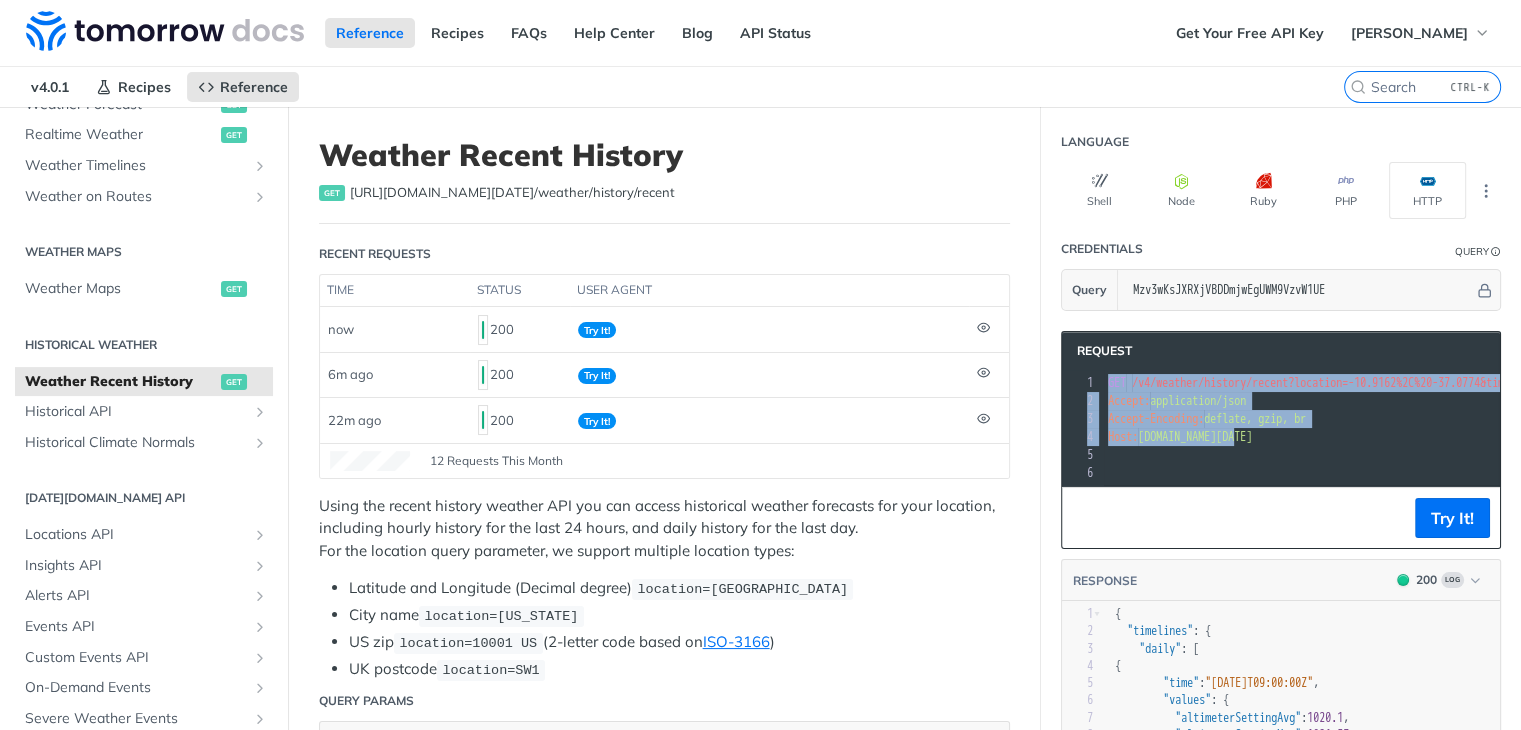 scroll, scrollTop: 234, scrollLeft: 0, axis: vertical 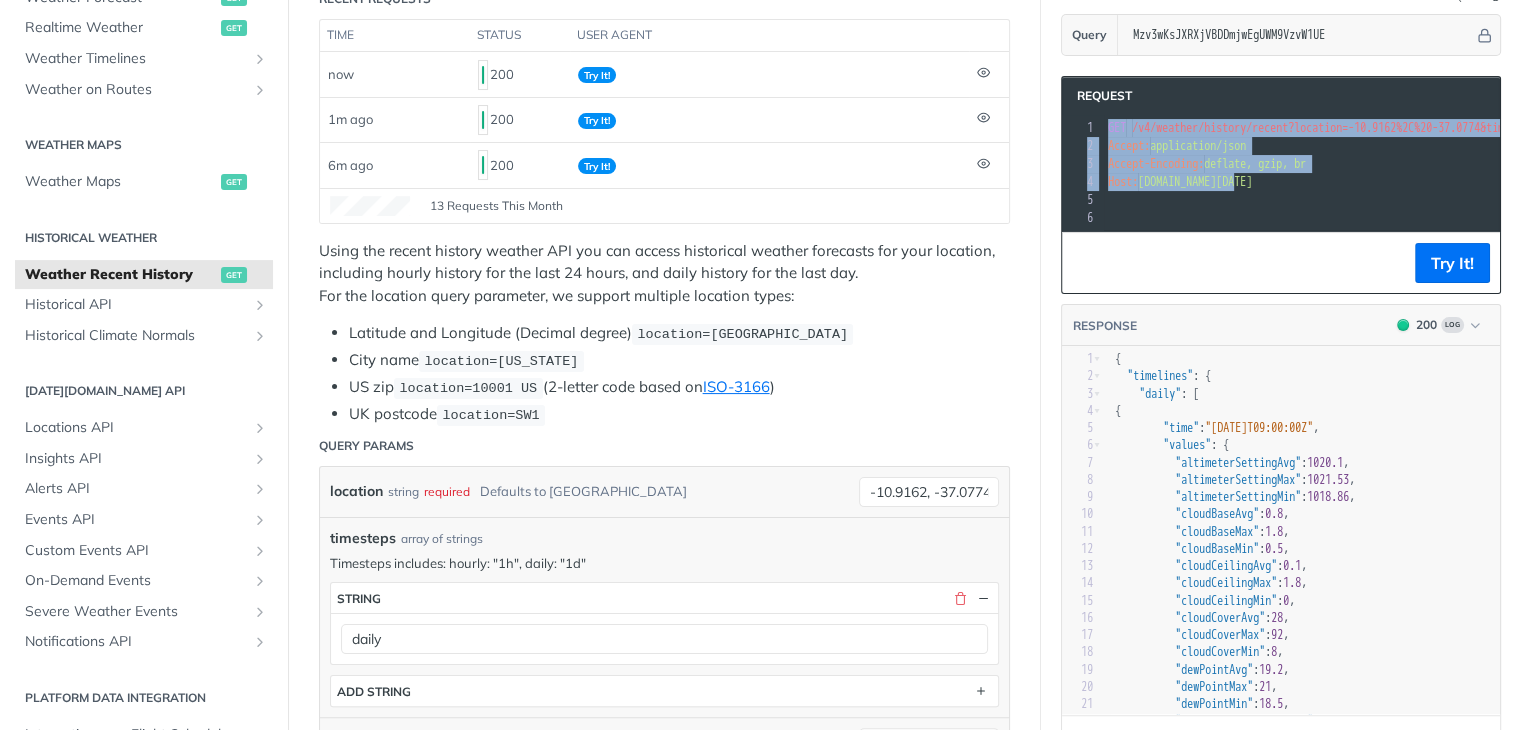 copy on "GET   /v4/weather/history/recent?location=-10.9162%2C%20-37.0774&timesteps=daily&apikey=Mzv3wKsJXRXjVBDDmjwEgUWM9VzvW1UE   HTTP/1.1 2 Accept:  application/json 3 Accept-Encoding:  deflate, gzip, br 4 Host:  api.tomorrow.io" 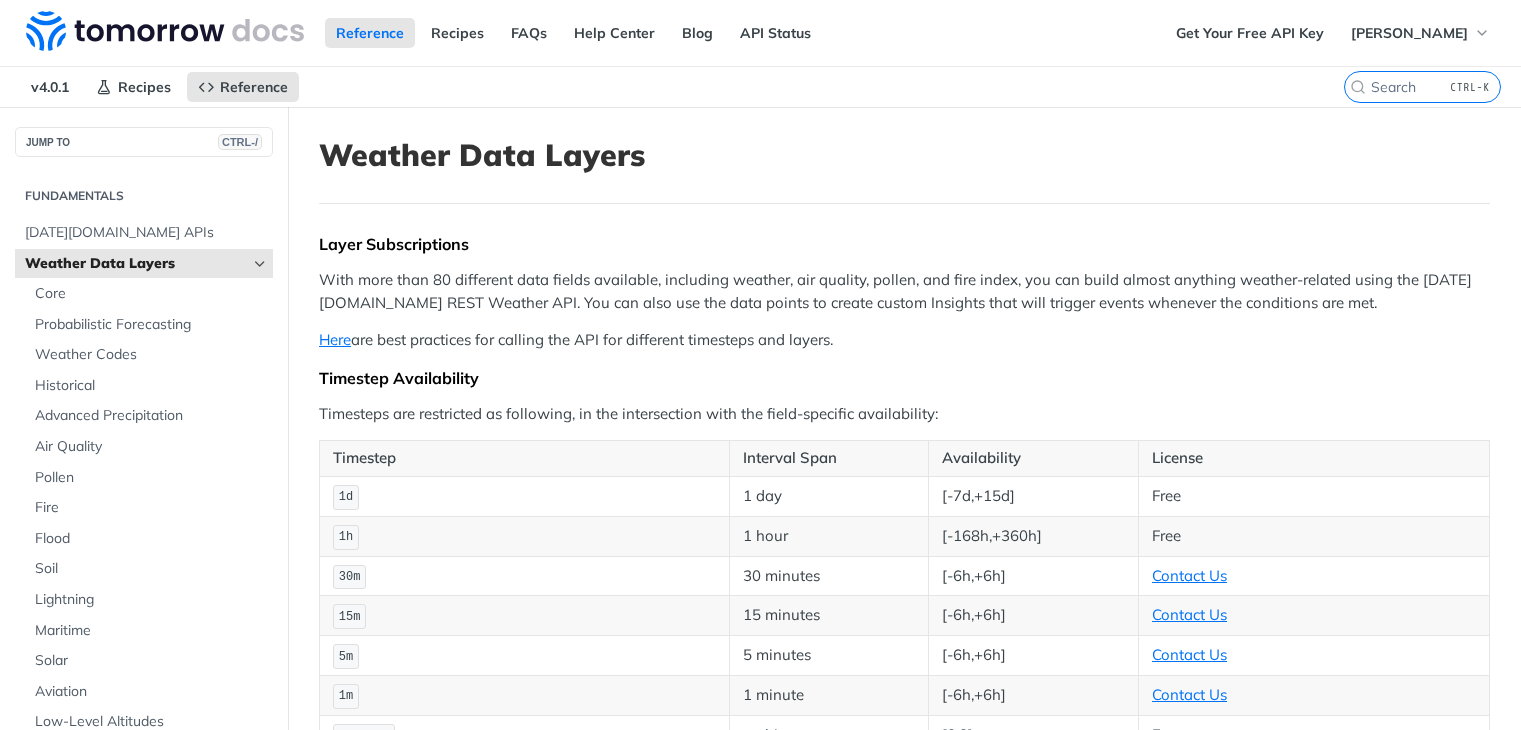scroll, scrollTop: 1831, scrollLeft: 0, axis: vertical 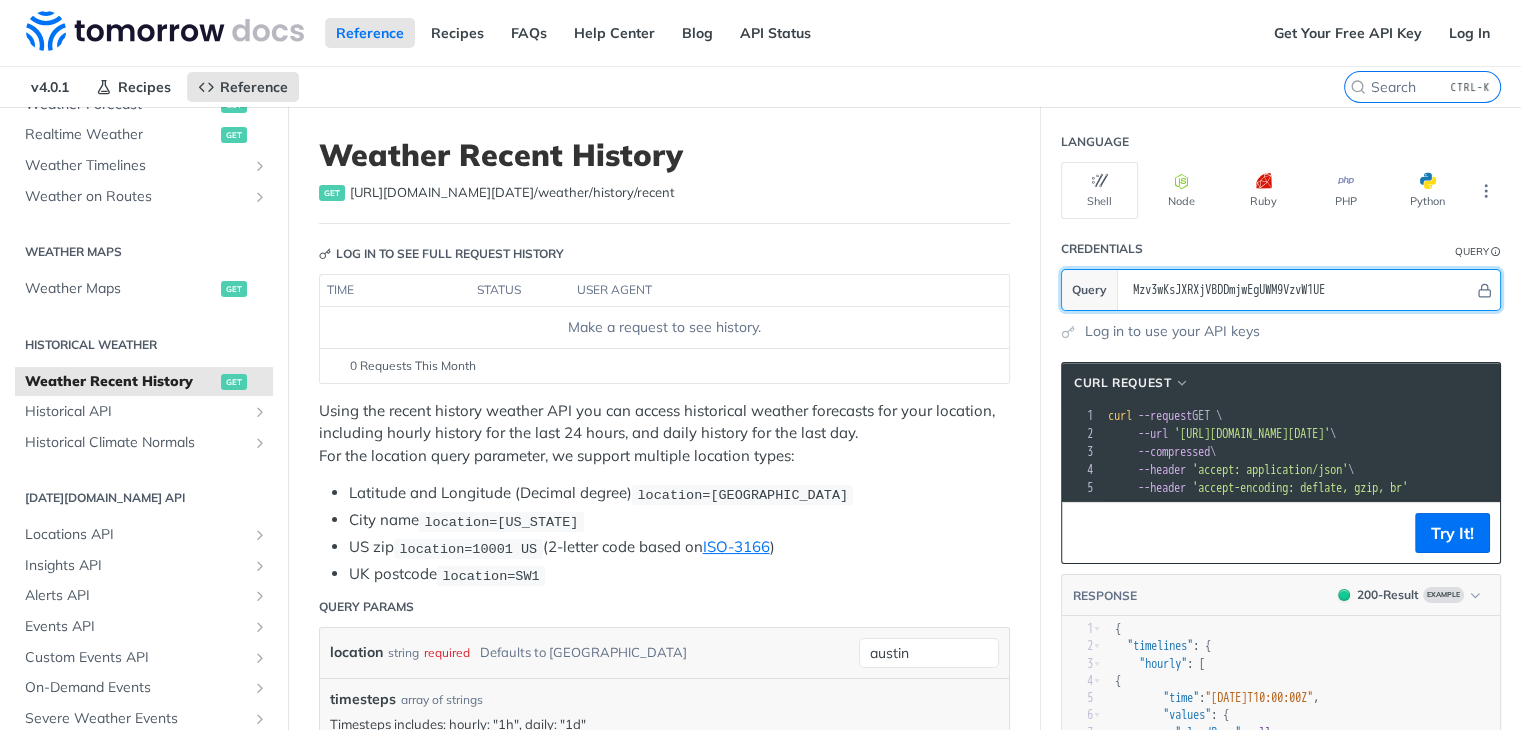 click on "Query Mzv3wKsJXRXjVBDDmjwEgUWM9VzvW1UE" at bounding box center [1281, 290] 